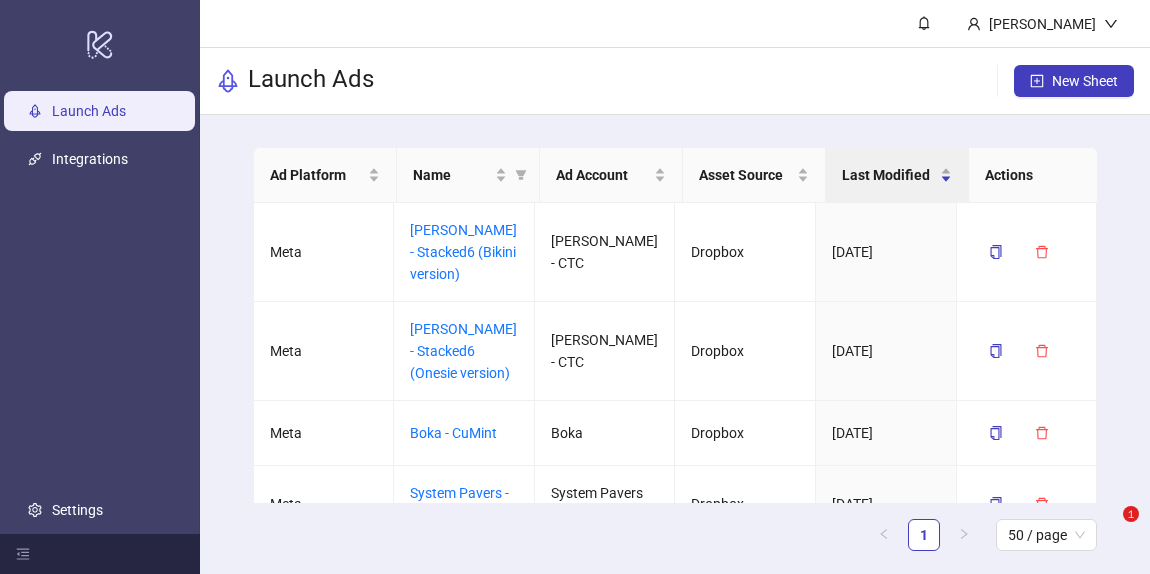 scroll, scrollTop: 0, scrollLeft: 0, axis: both 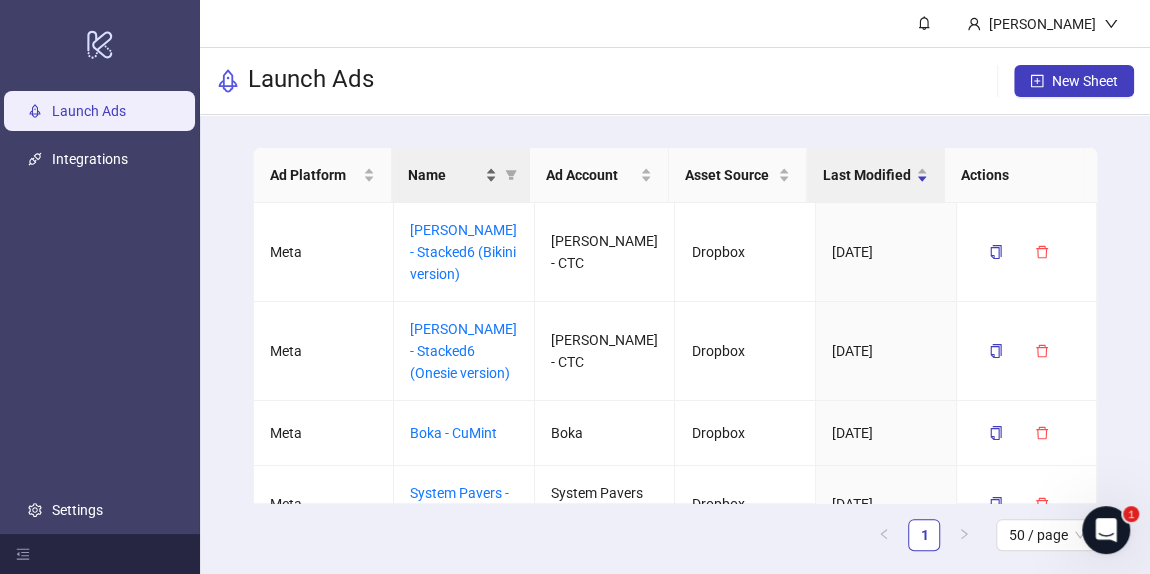 click on "Name" at bounding box center (444, 175) 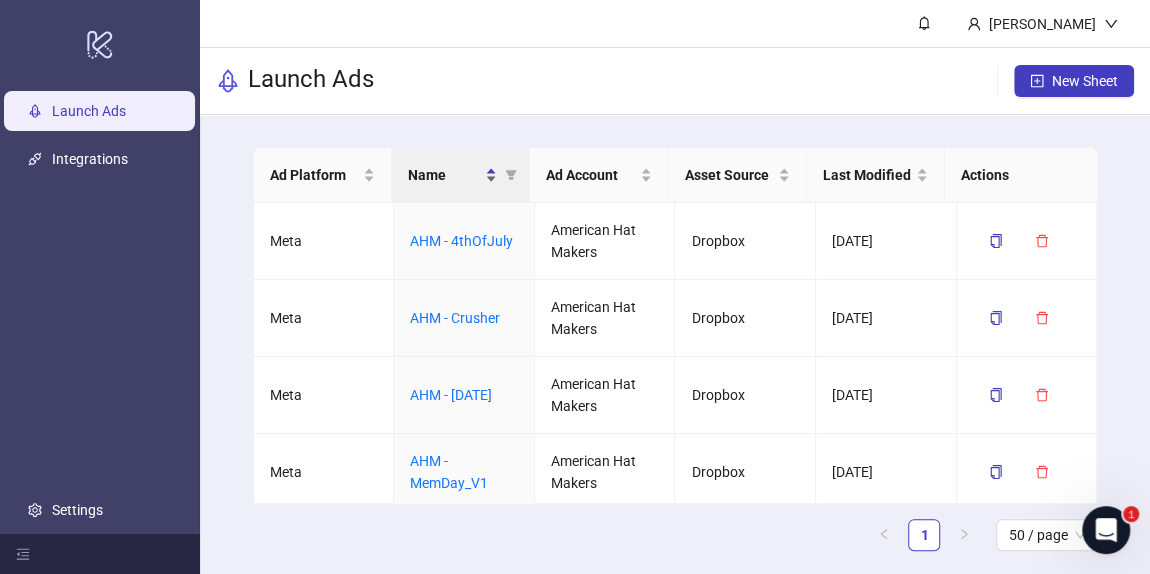 click on "Name" at bounding box center [444, 175] 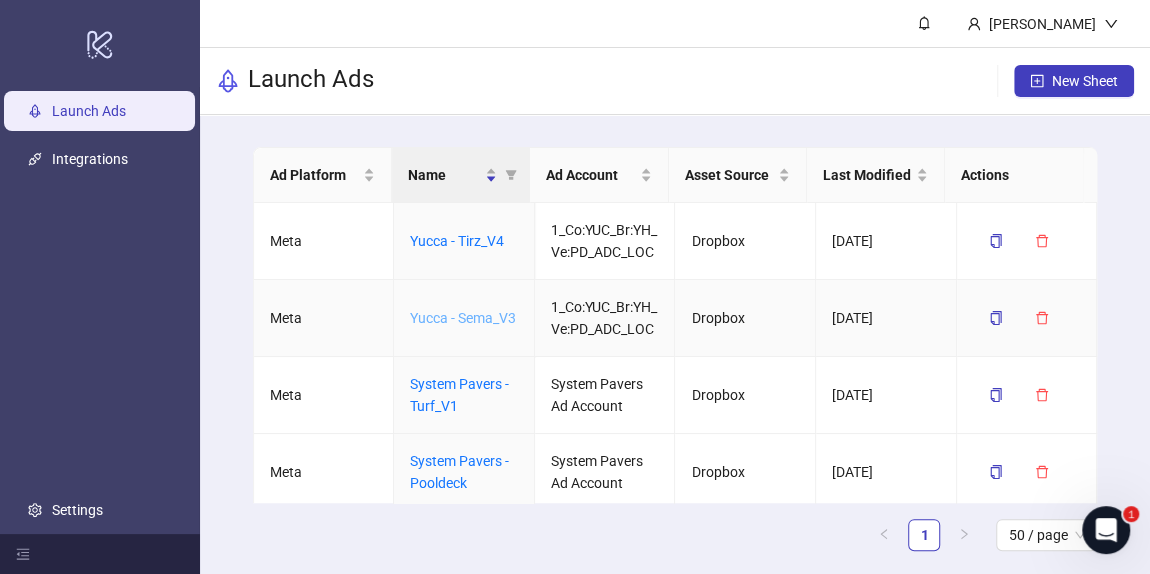click on "Yucca - Sema_V3" at bounding box center [463, 318] 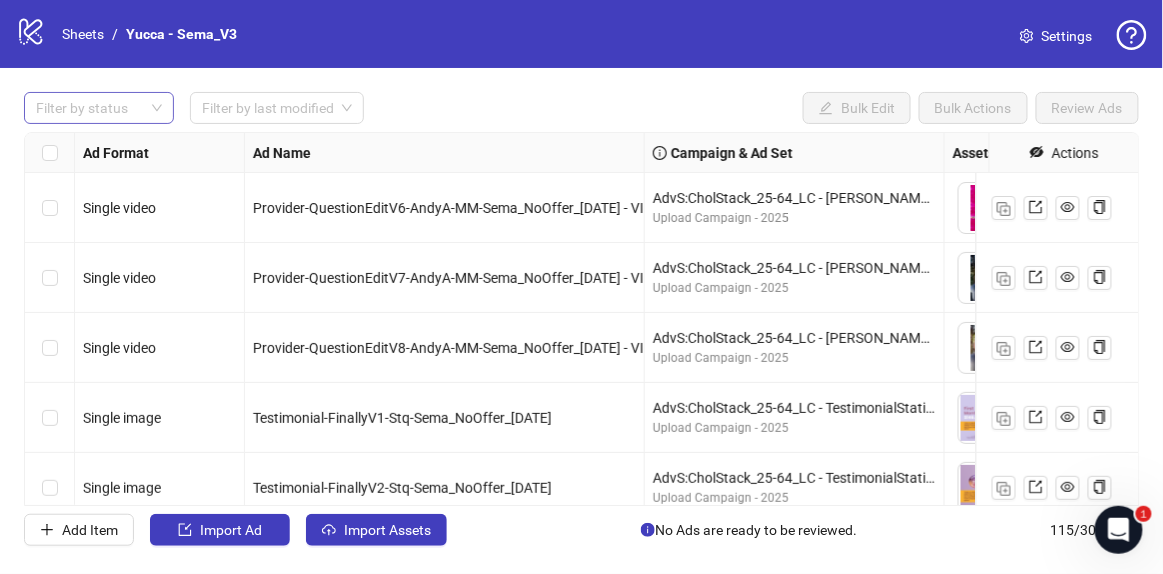 click at bounding box center (88, 108) 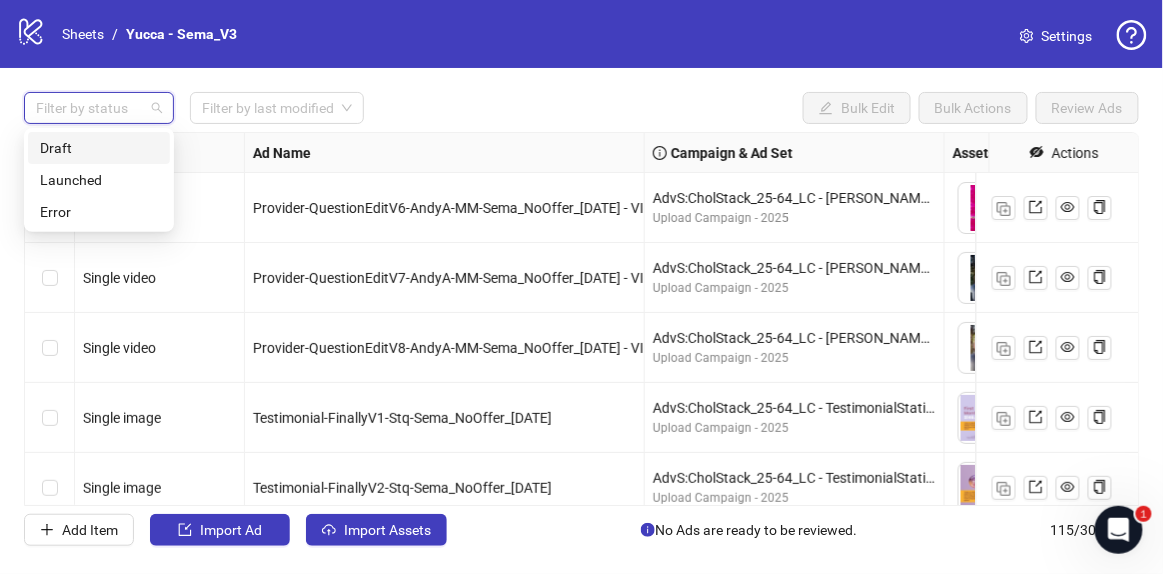 click on "Draft" at bounding box center [99, 148] 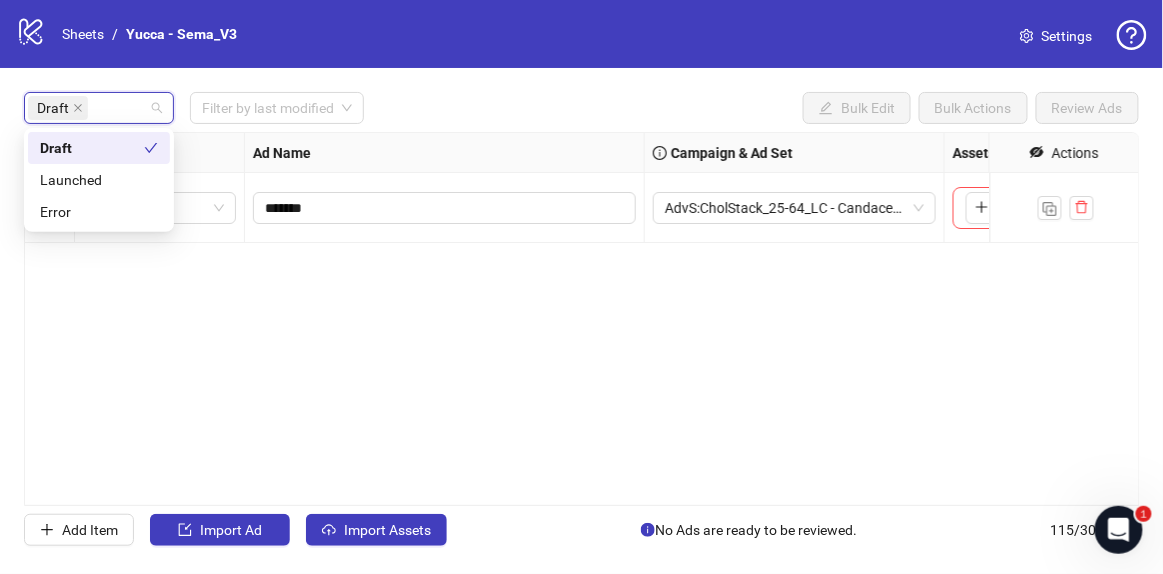 click on "Draft   Filter by last modified Bulk Edit Bulk Actions Review Ads" at bounding box center [581, 108] 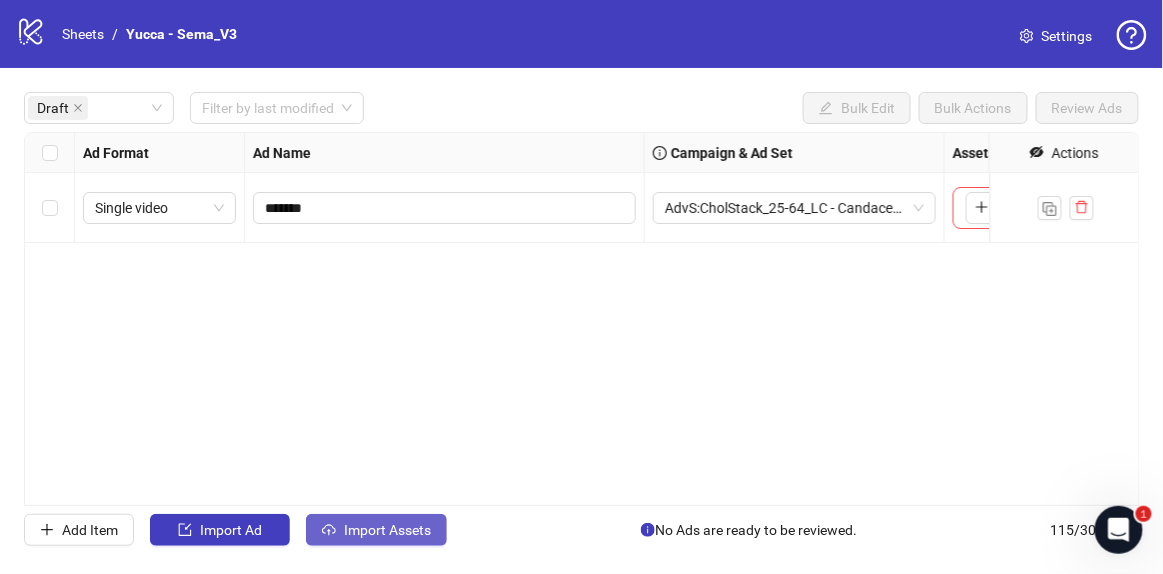 click on "Import Assets" at bounding box center [387, 530] 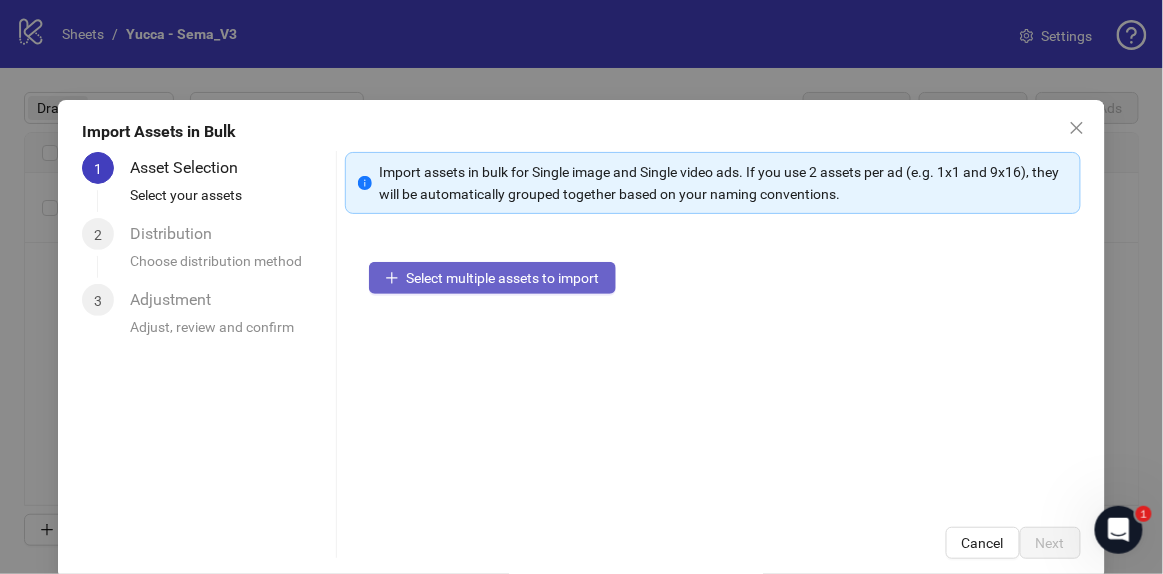 click on "Select multiple assets to import" at bounding box center [503, 278] 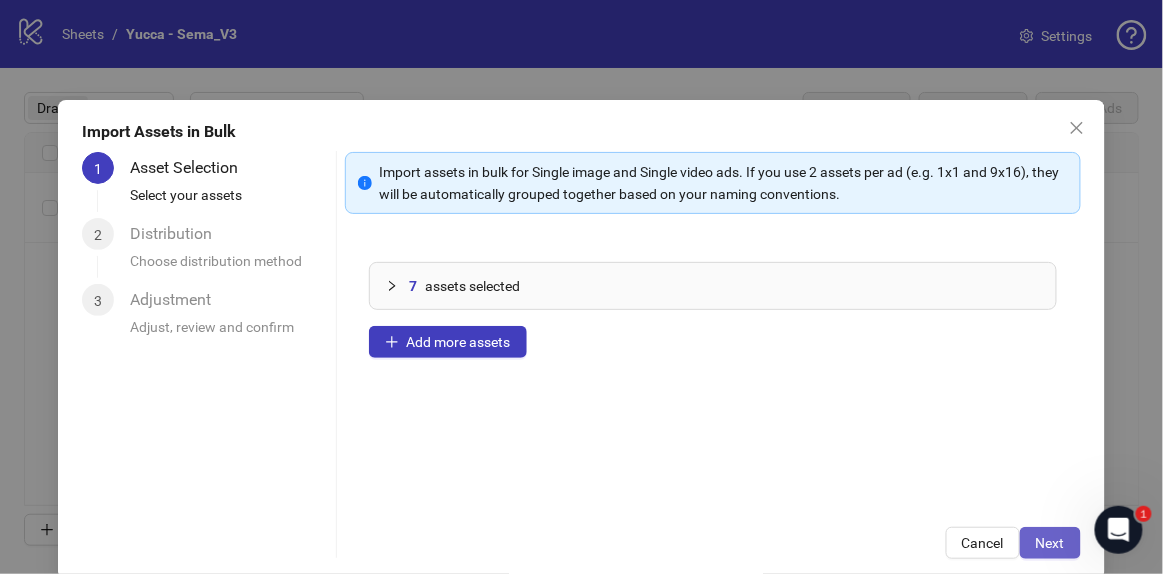 click on "Next" at bounding box center [1050, 543] 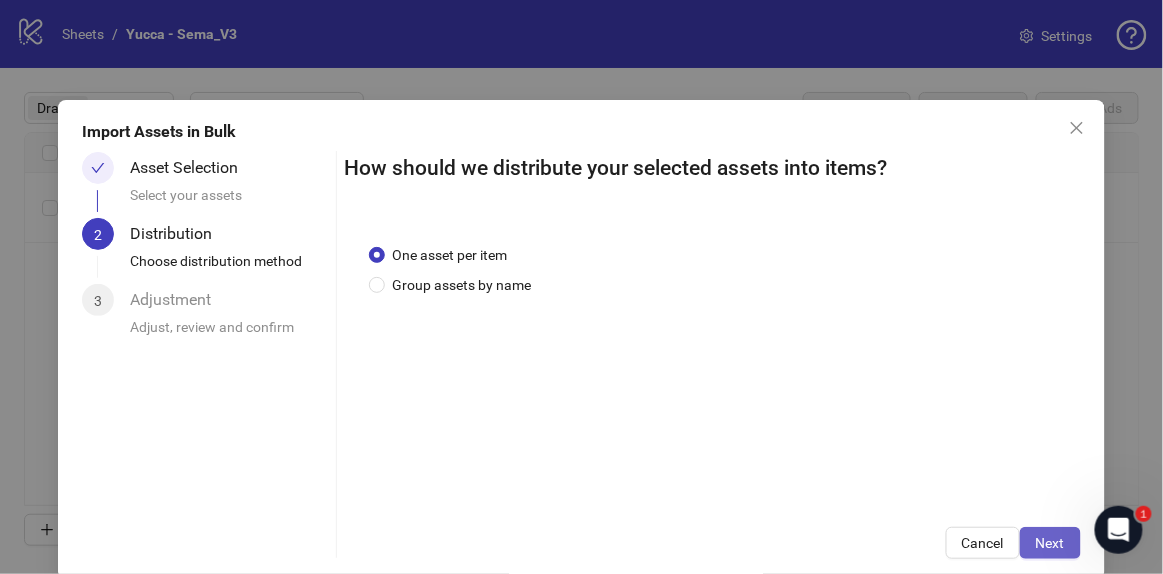 click on "Next" at bounding box center (1050, 543) 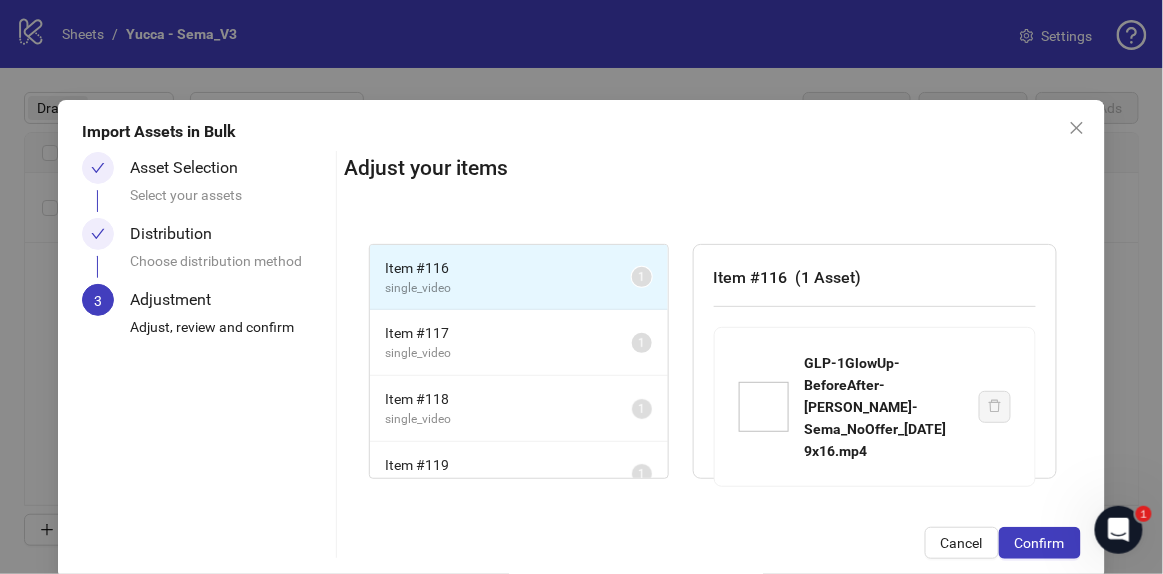 click on "Confirm" at bounding box center [1040, 543] 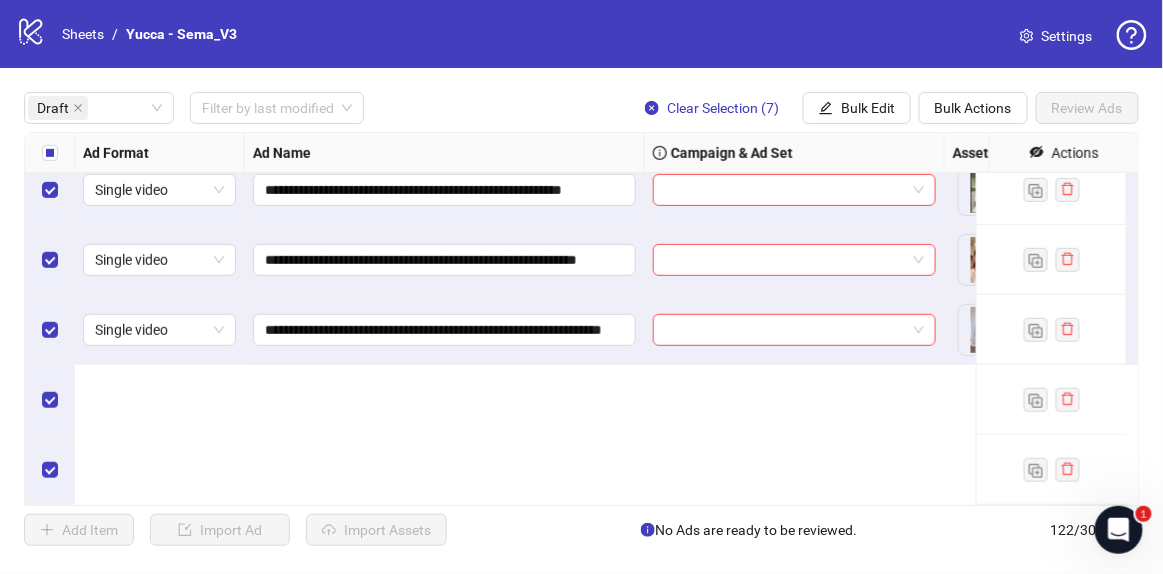 scroll, scrollTop: 0, scrollLeft: 0, axis: both 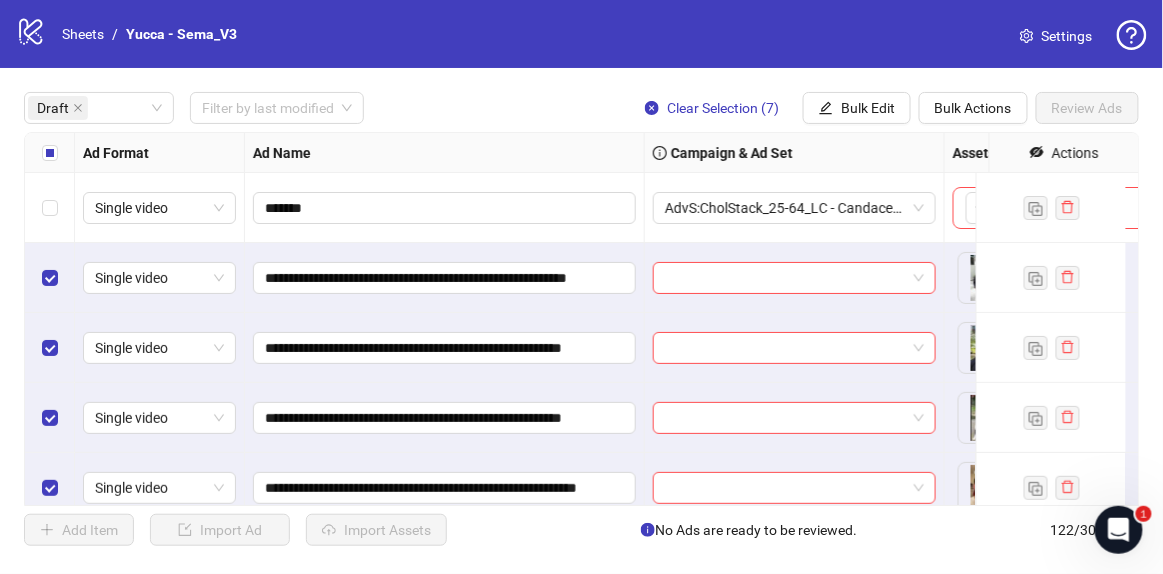 click at bounding box center (50, 153) 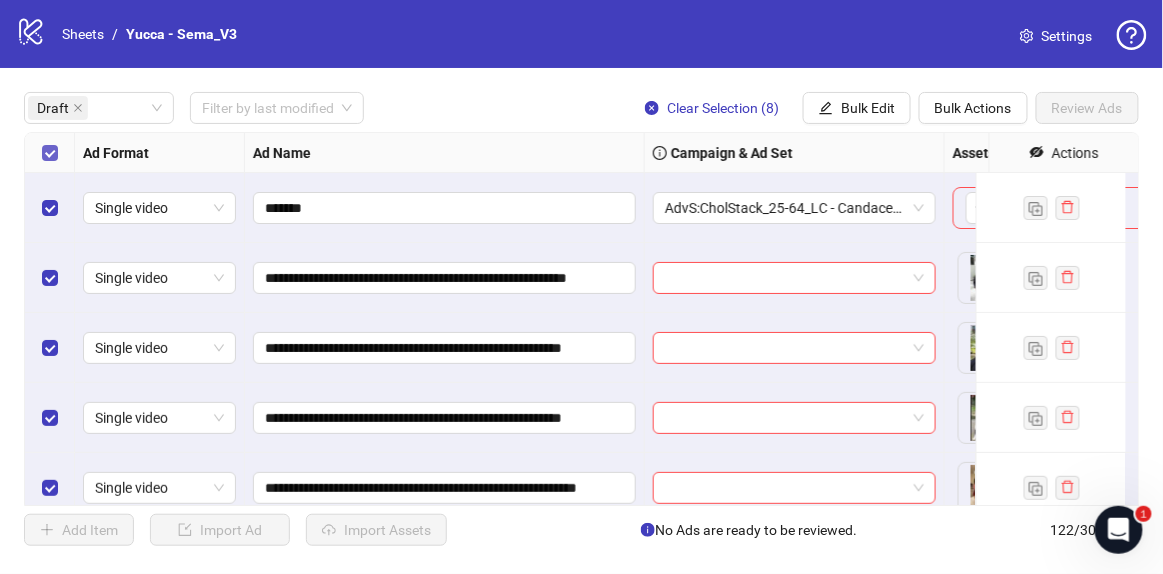 click at bounding box center (50, 153) 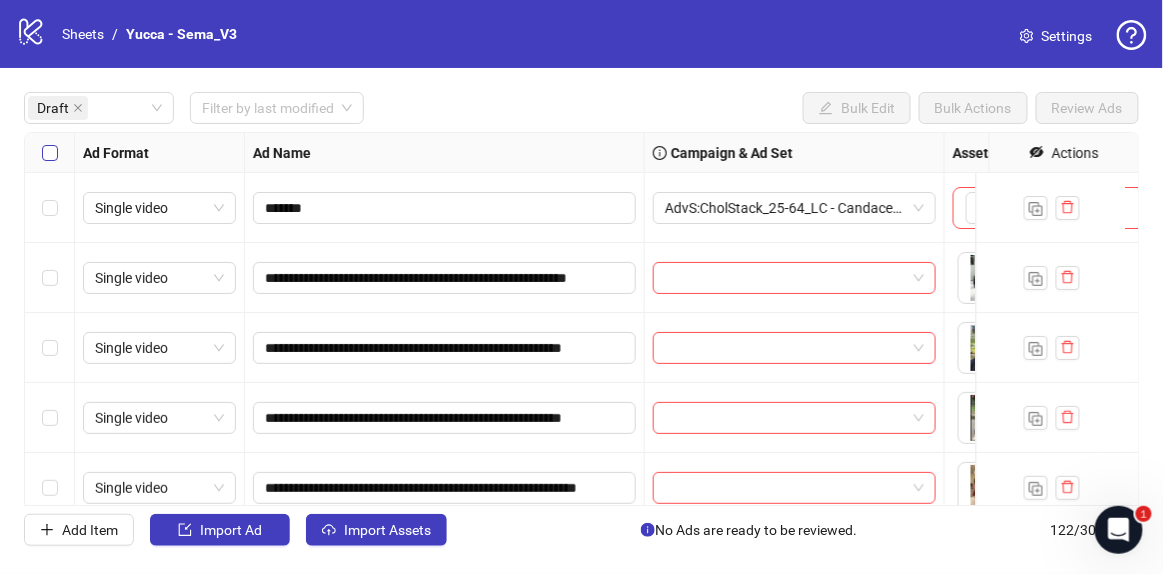 click at bounding box center (50, 153) 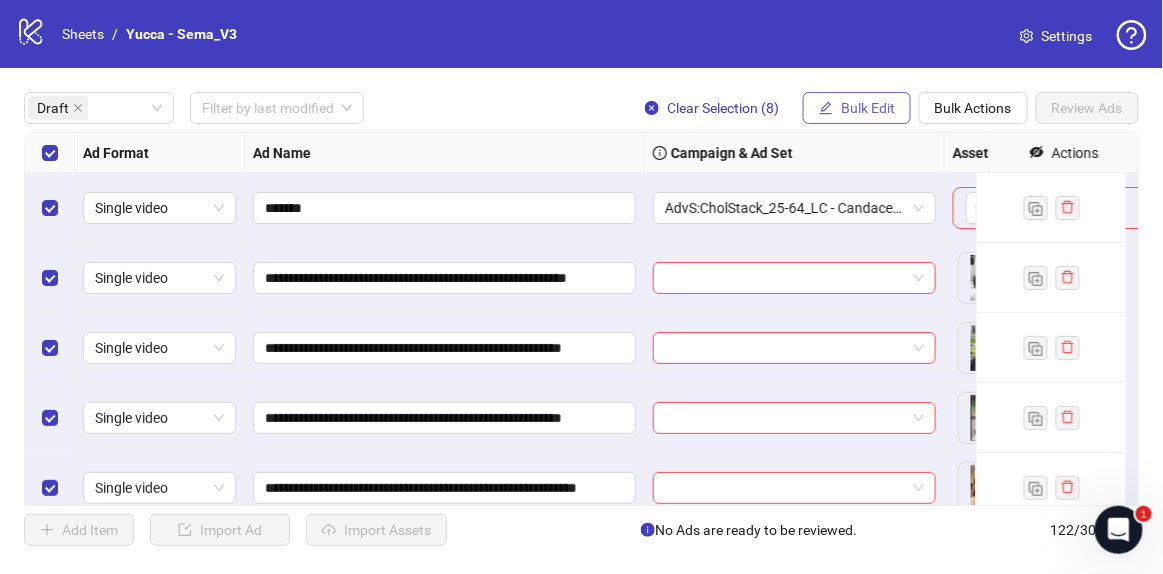 click on "Bulk Edit" at bounding box center (857, 108) 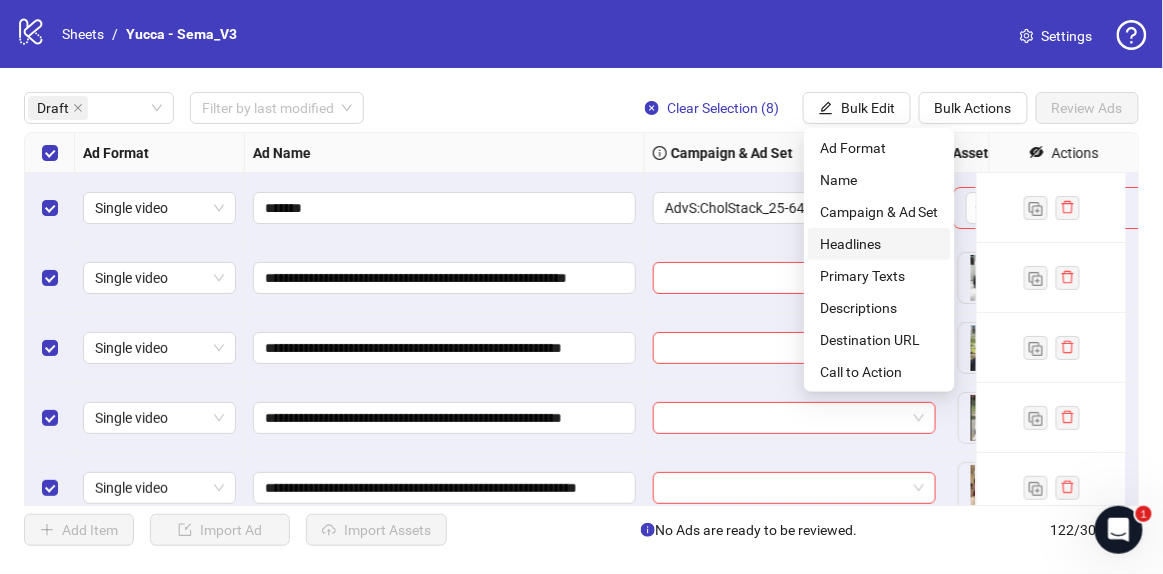 click on "Headlines" at bounding box center [879, 244] 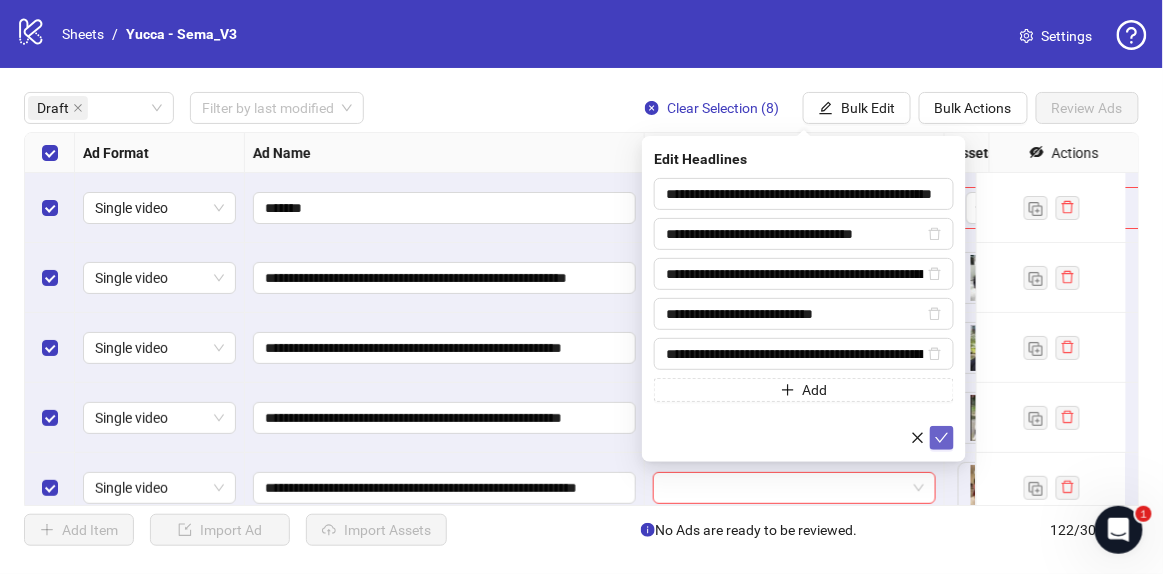 click at bounding box center [942, 438] 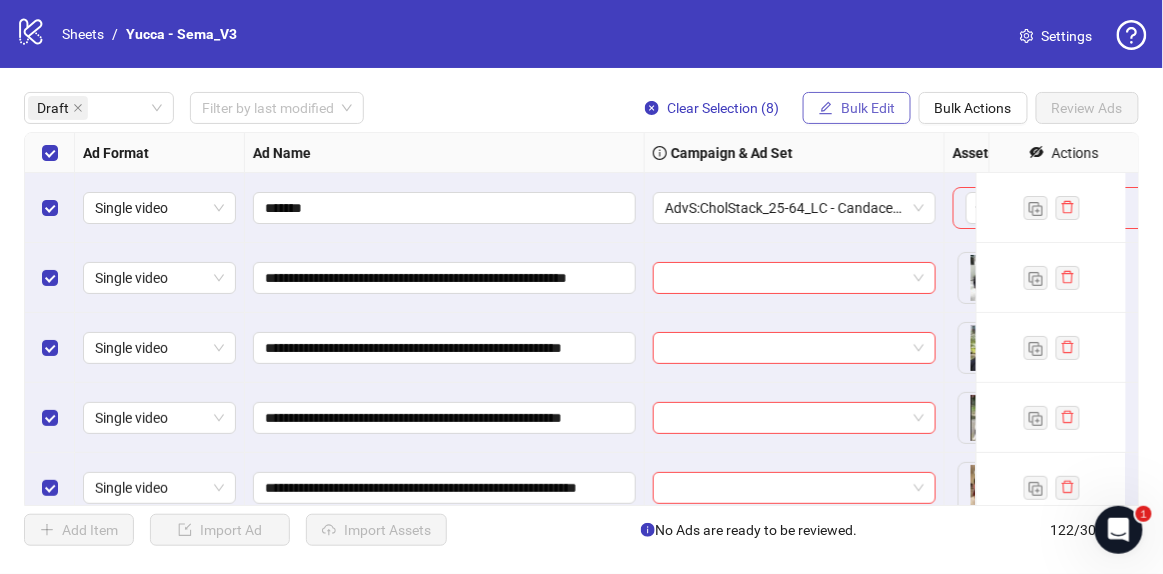 click on "Bulk Edit" at bounding box center [868, 108] 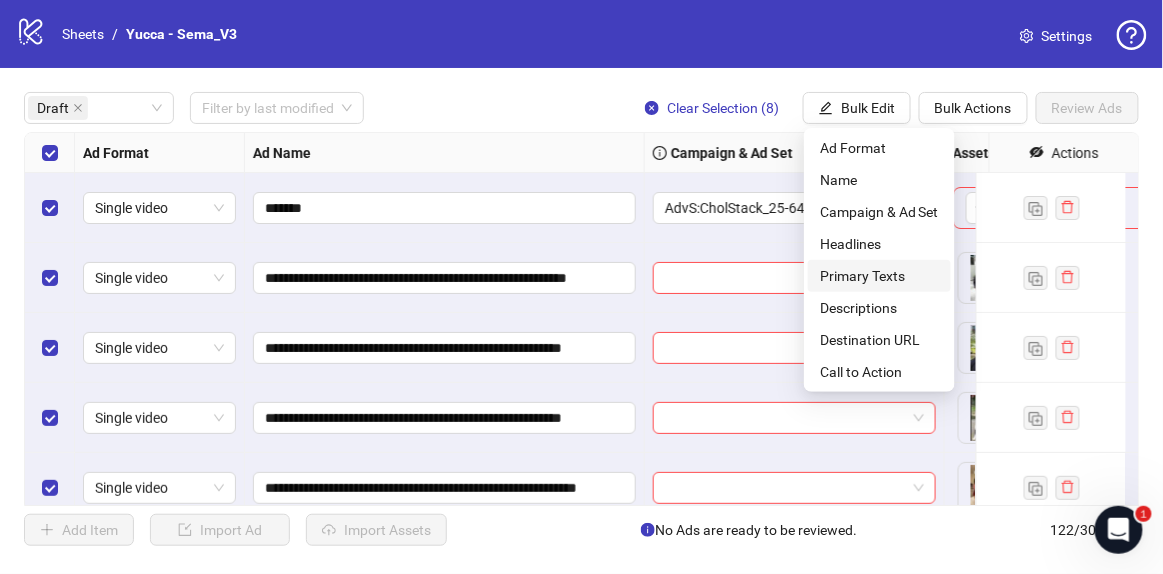 click on "Primary Texts" at bounding box center (879, 276) 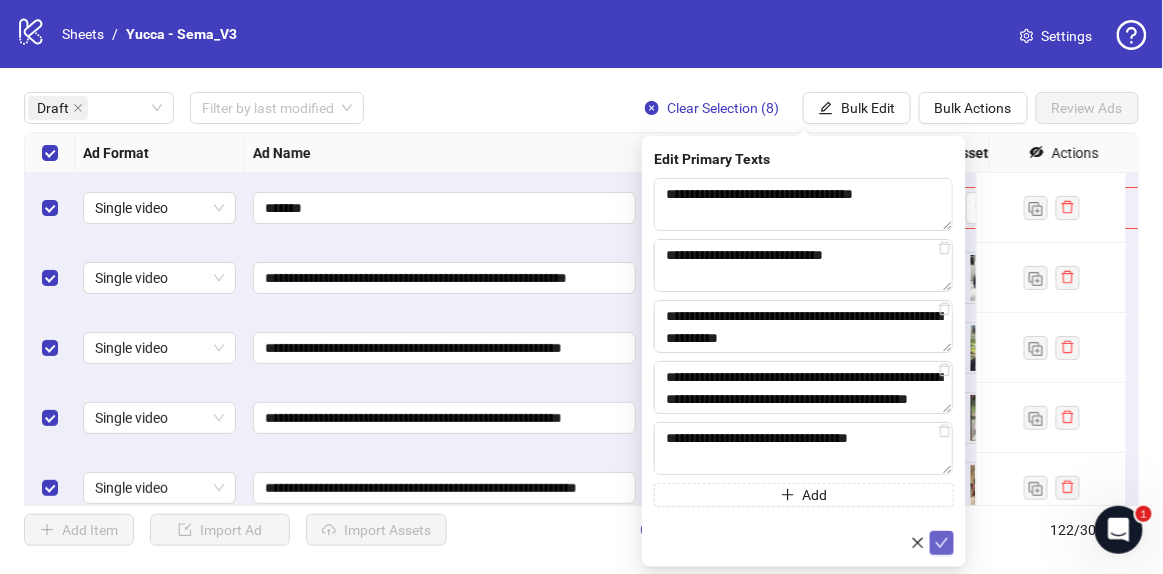 click 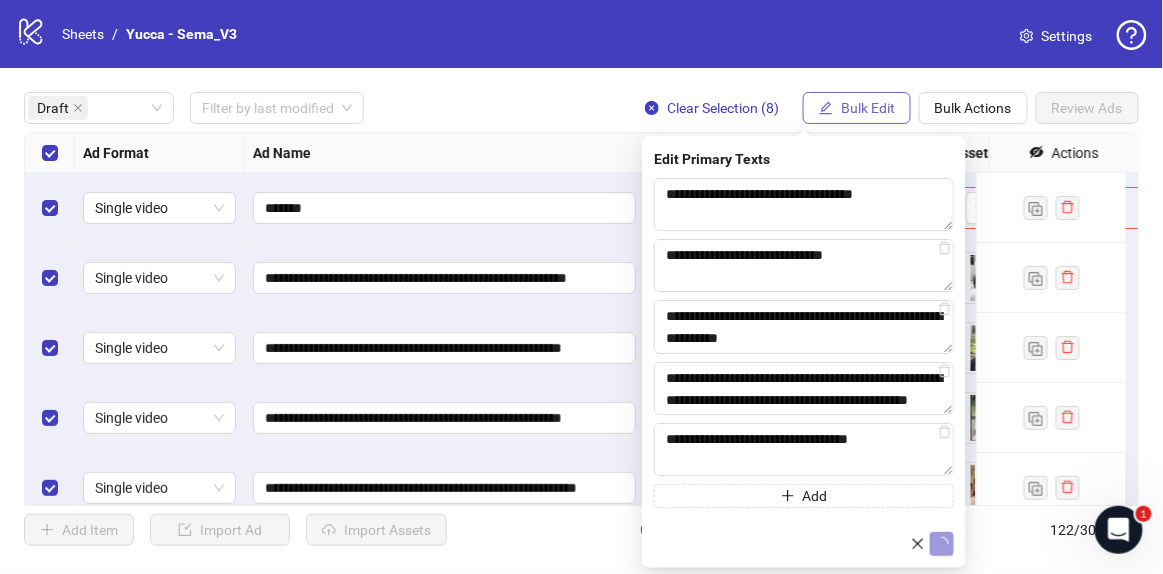 click on "Bulk Edit" at bounding box center [868, 108] 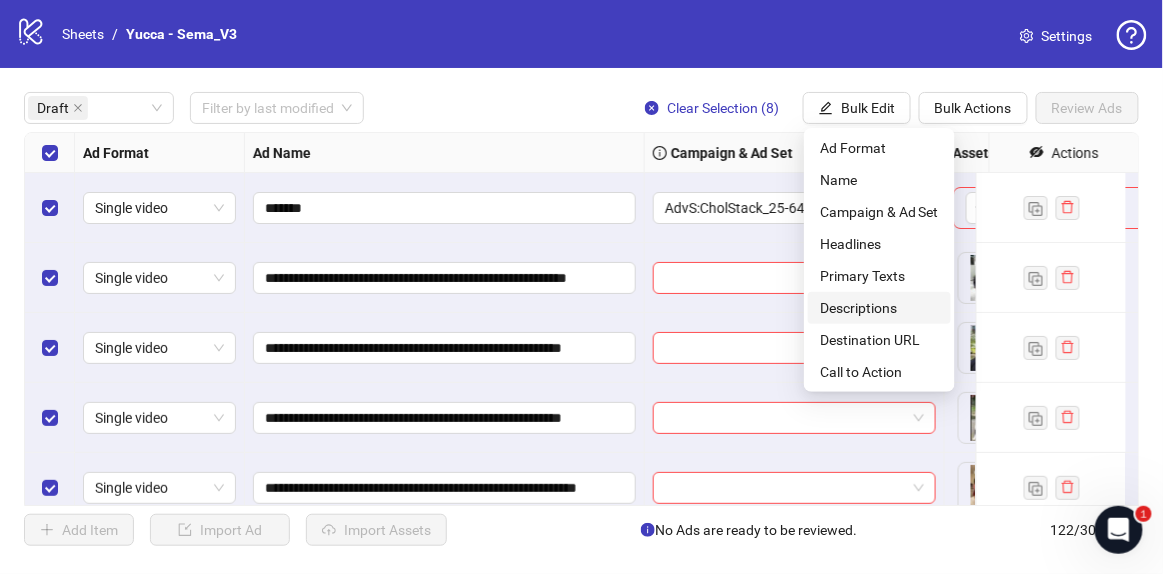 click on "Descriptions" at bounding box center (879, 308) 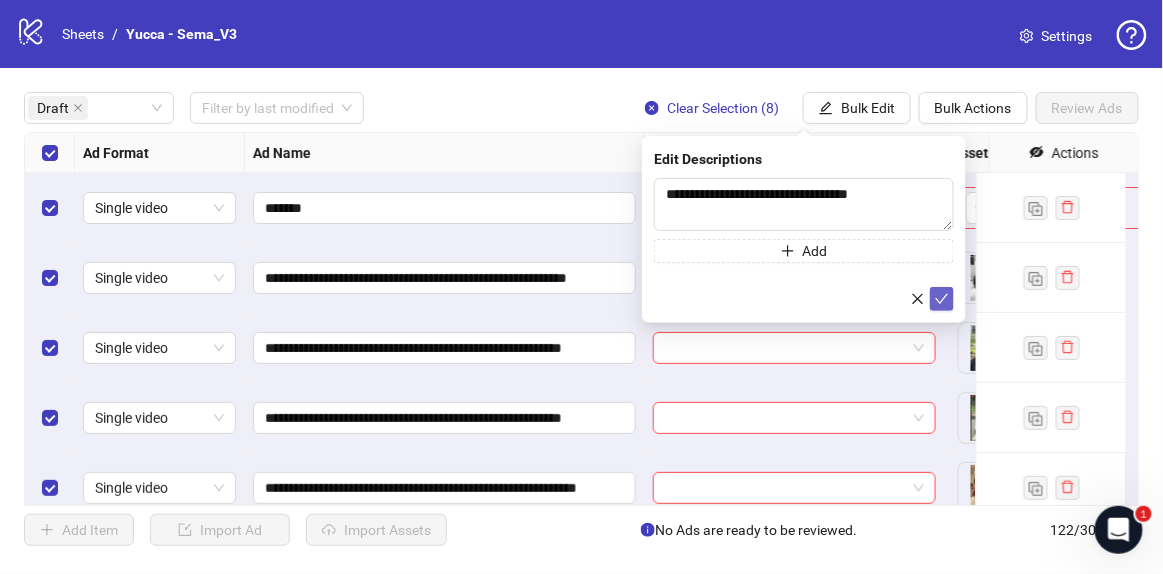 click 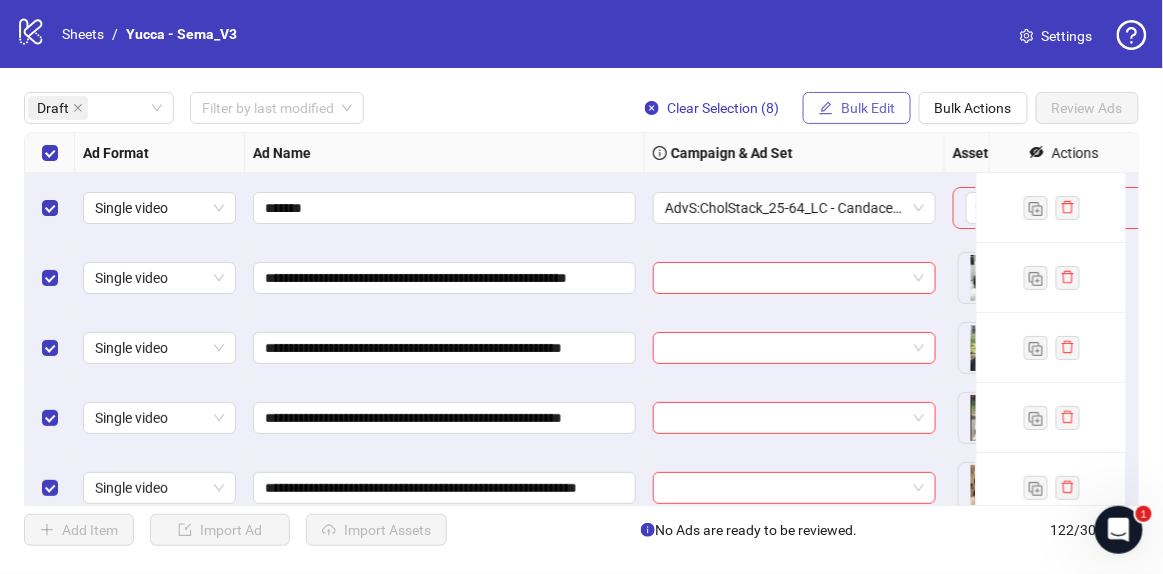 click on "Bulk Edit" at bounding box center [868, 108] 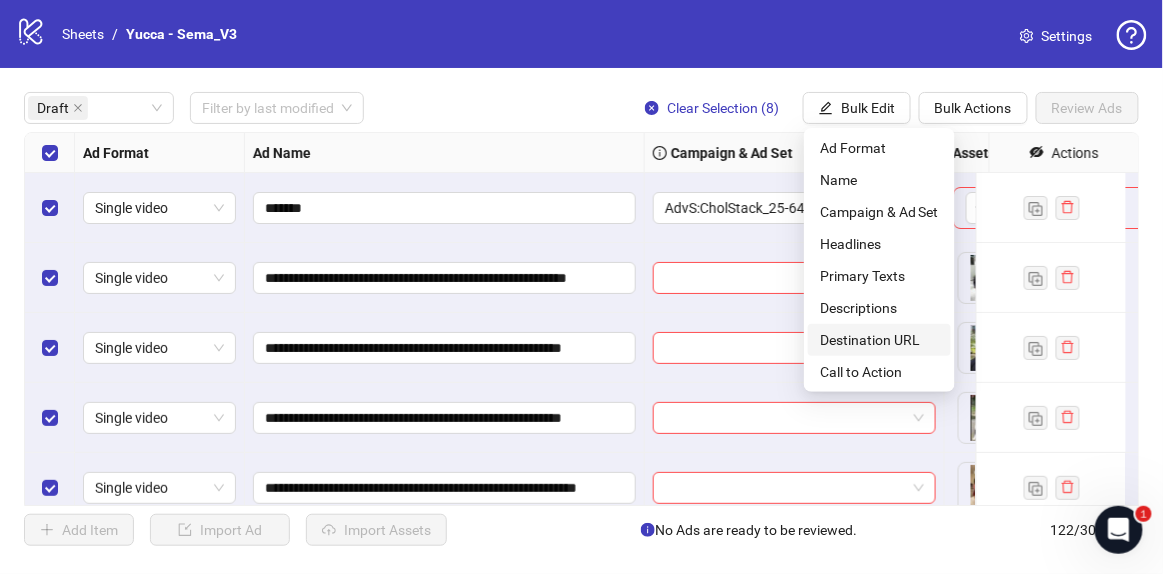 click on "Destination URL" at bounding box center [879, 340] 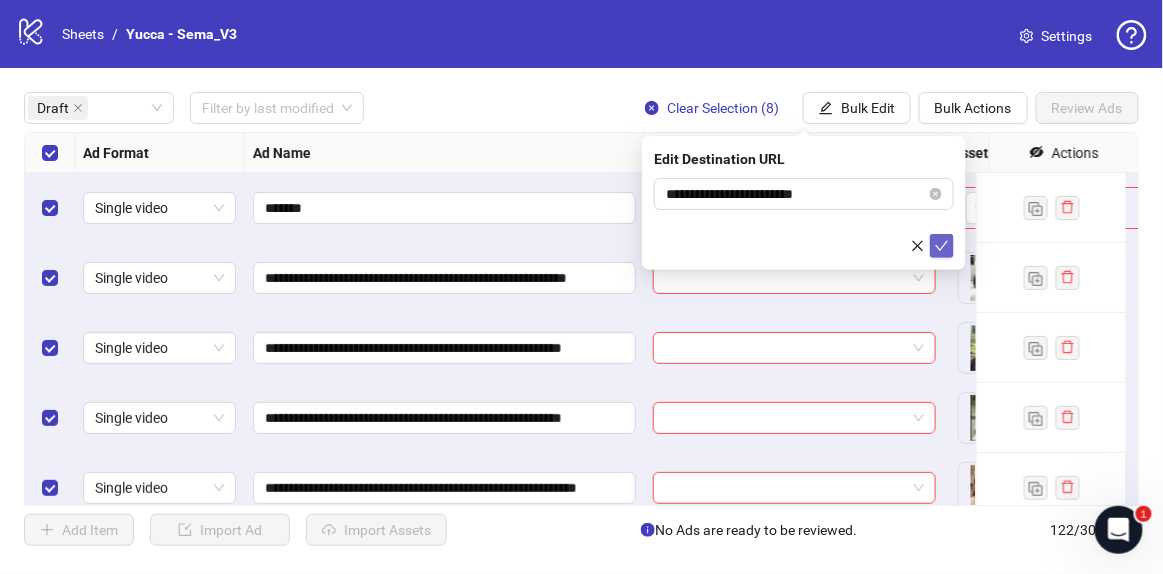 click at bounding box center (942, 246) 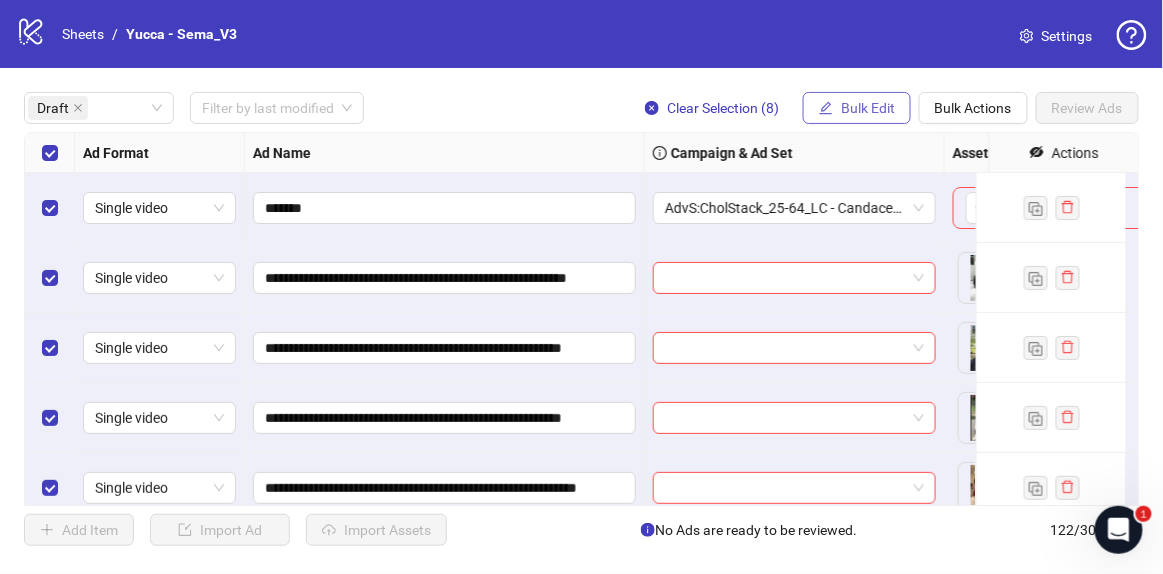 click on "Bulk Edit" at bounding box center (857, 108) 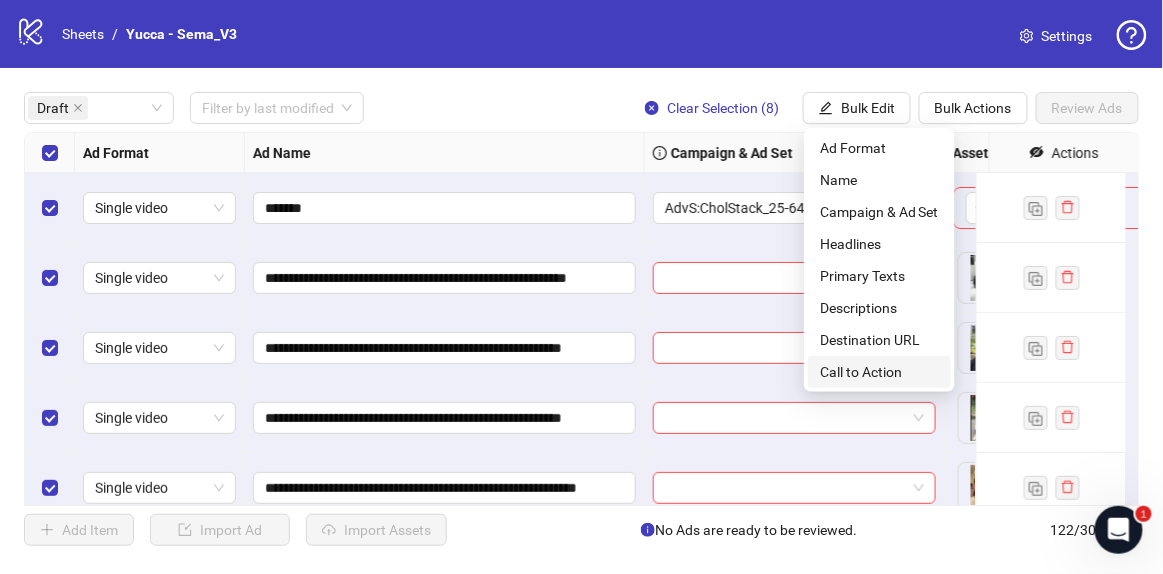 click on "Call to Action" at bounding box center [879, 372] 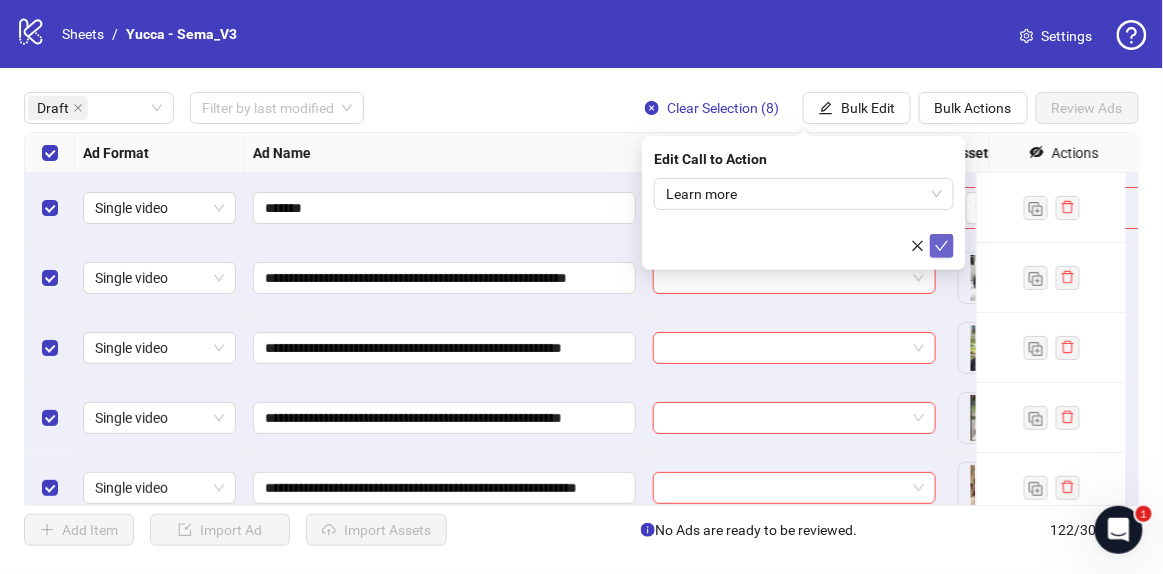 click 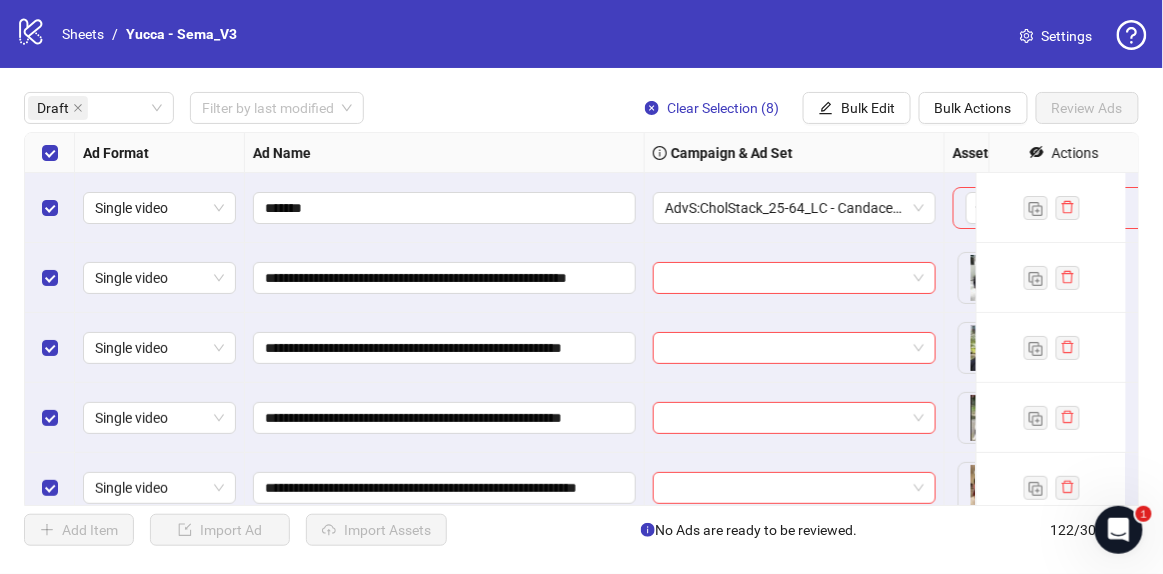 click at bounding box center (50, 208) 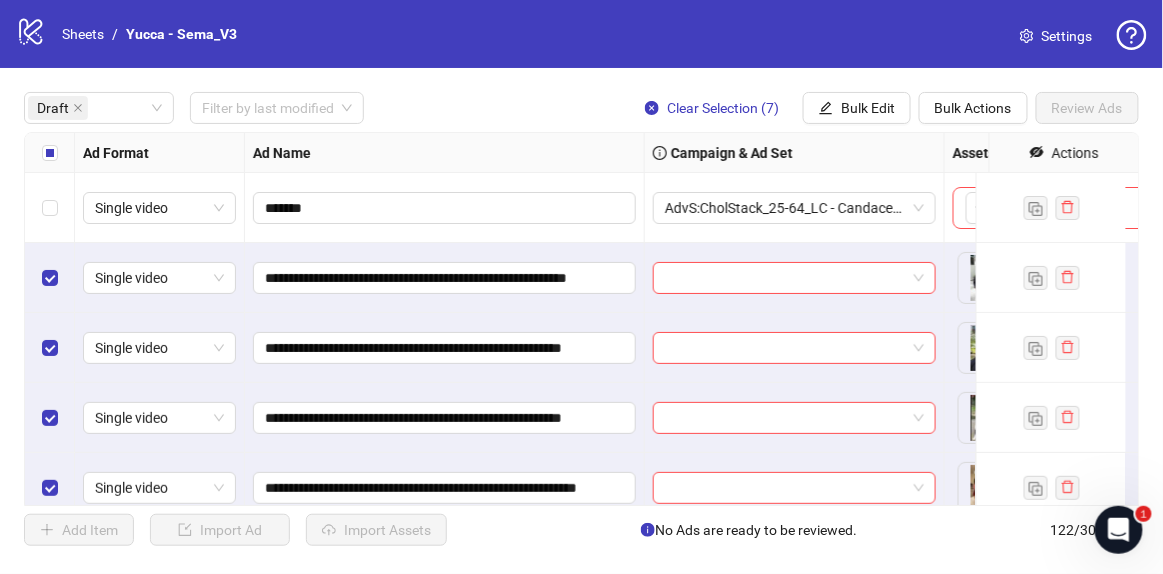 click on "**********" at bounding box center (581, 319) 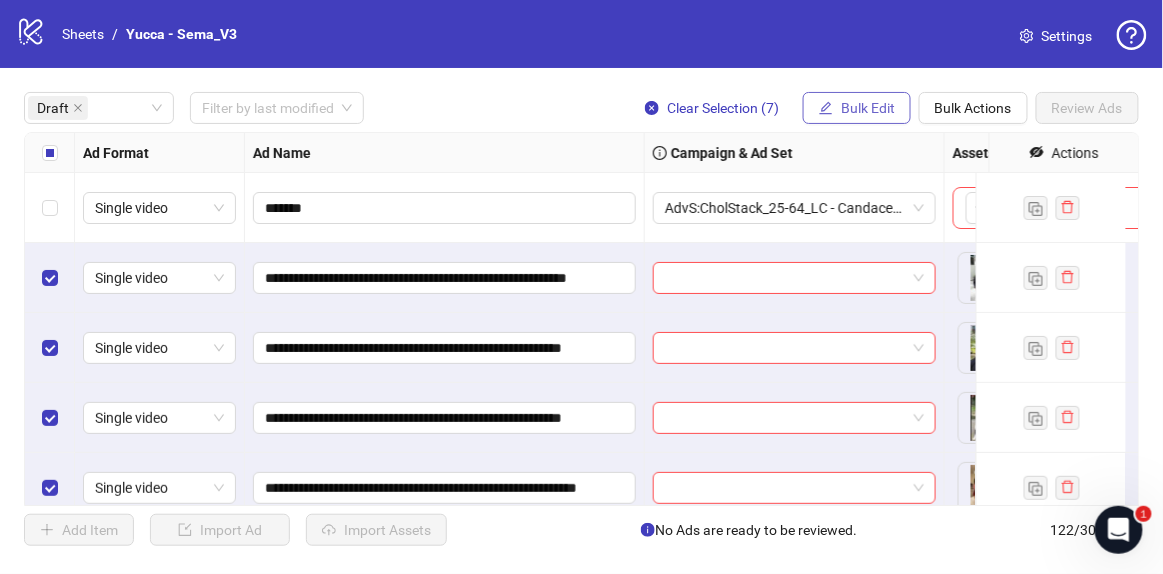 click on "Bulk Edit" at bounding box center (868, 108) 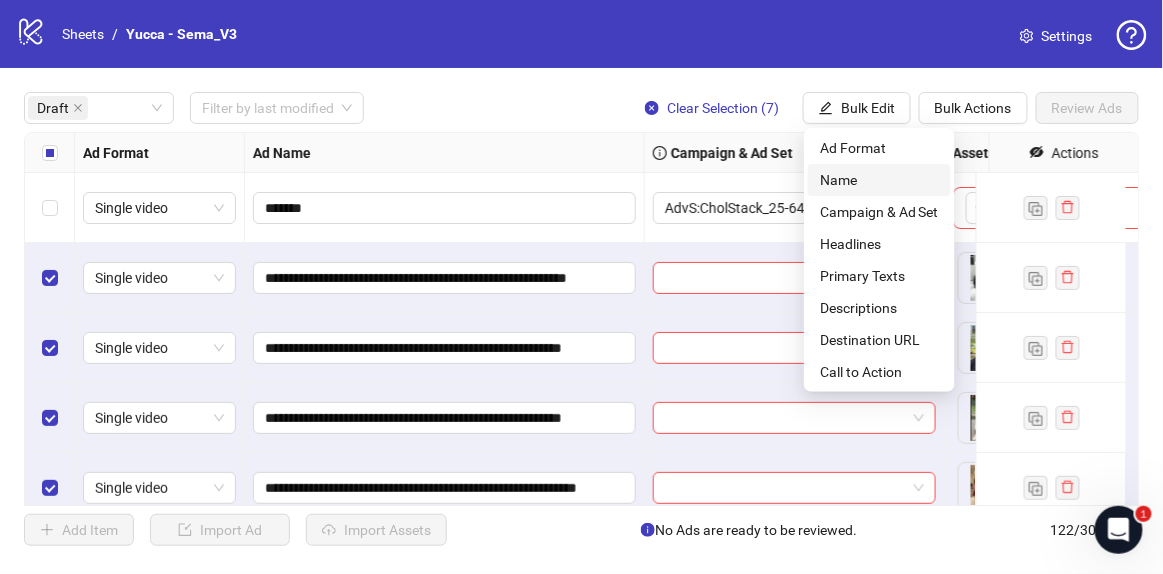 click on "Name" at bounding box center [879, 180] 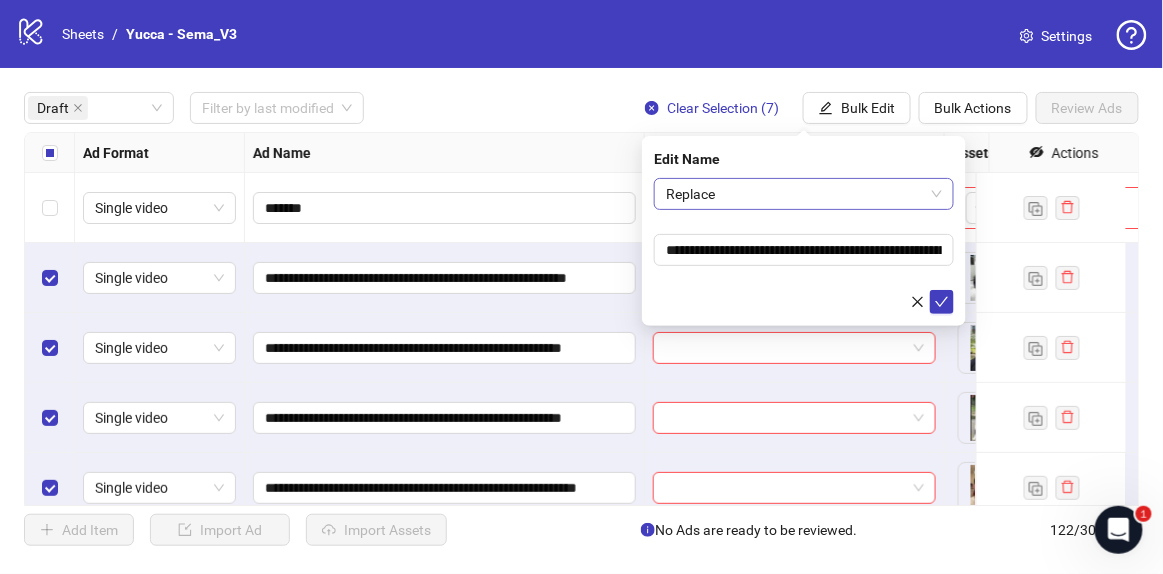 click on "Replace" at bounding box center (804, 194) 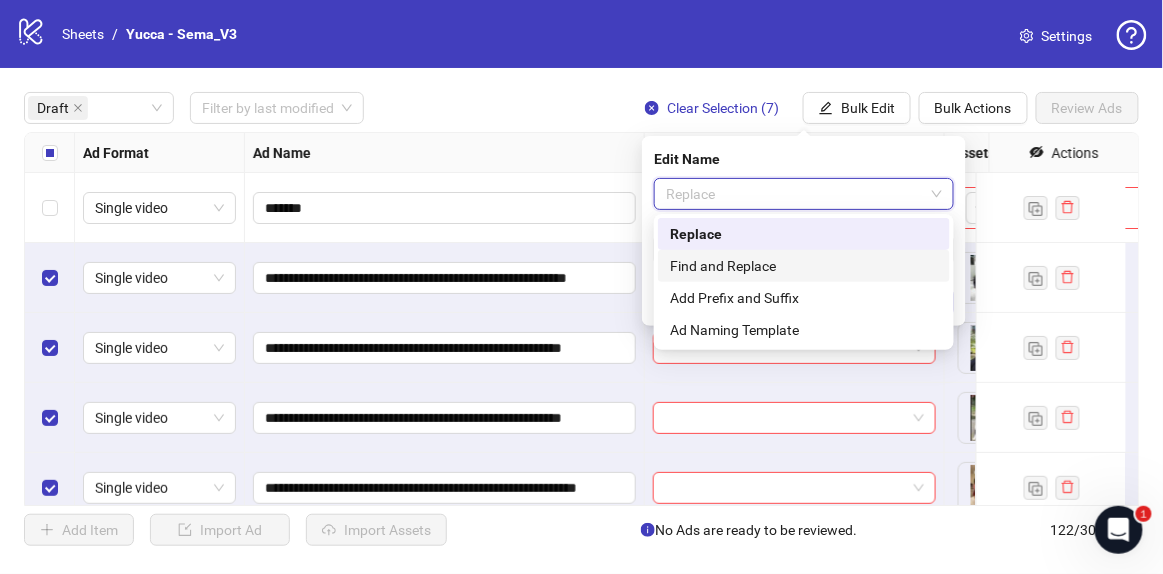 click on "Find and Replace" at bounding box center (804, 266) 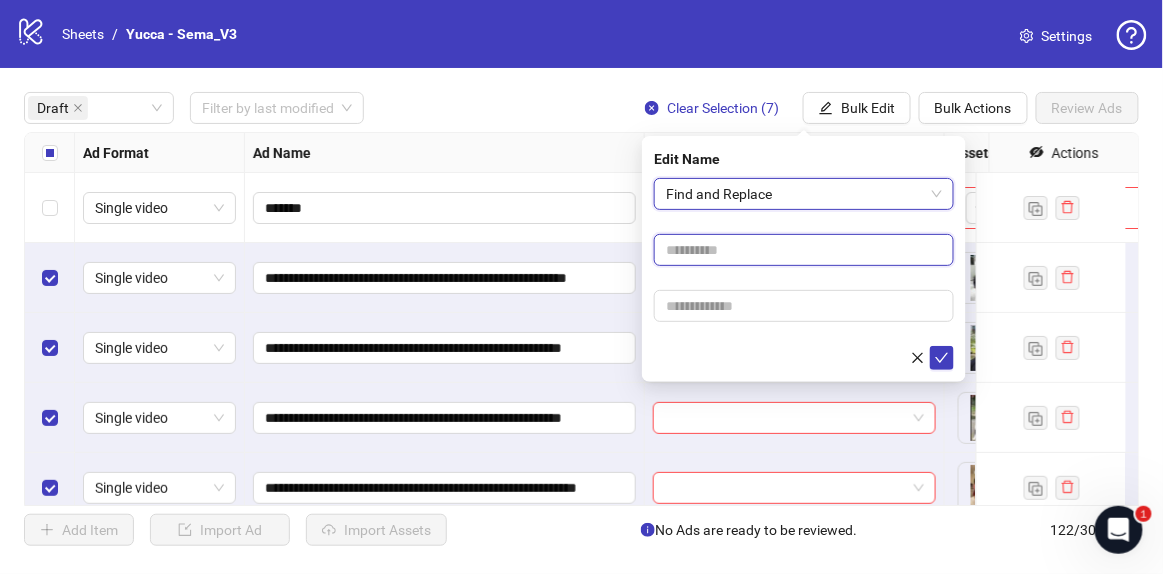 drag, startPoint x: 796, startPoint y: 243, endPoint x: 796, endPoint y: 265, distance: 22 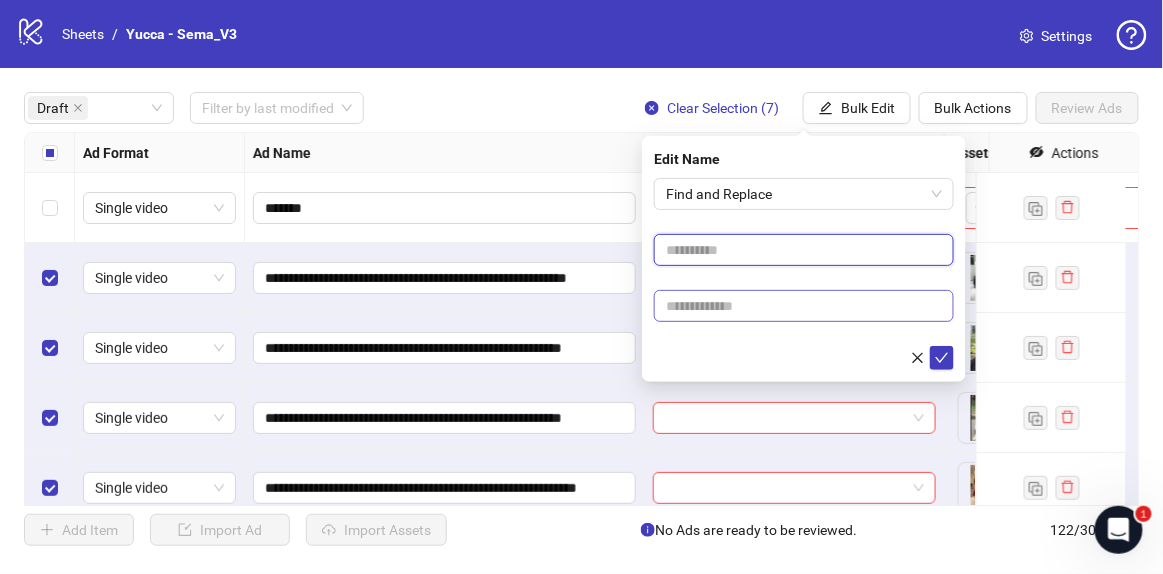 type on "****" 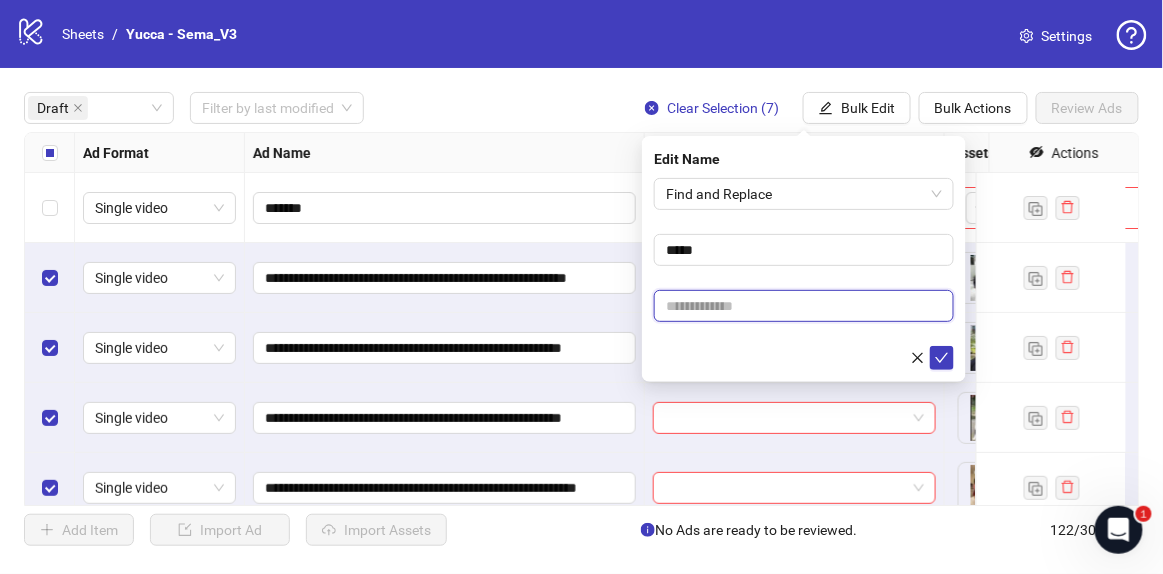 click at bounding box center (804, 306) 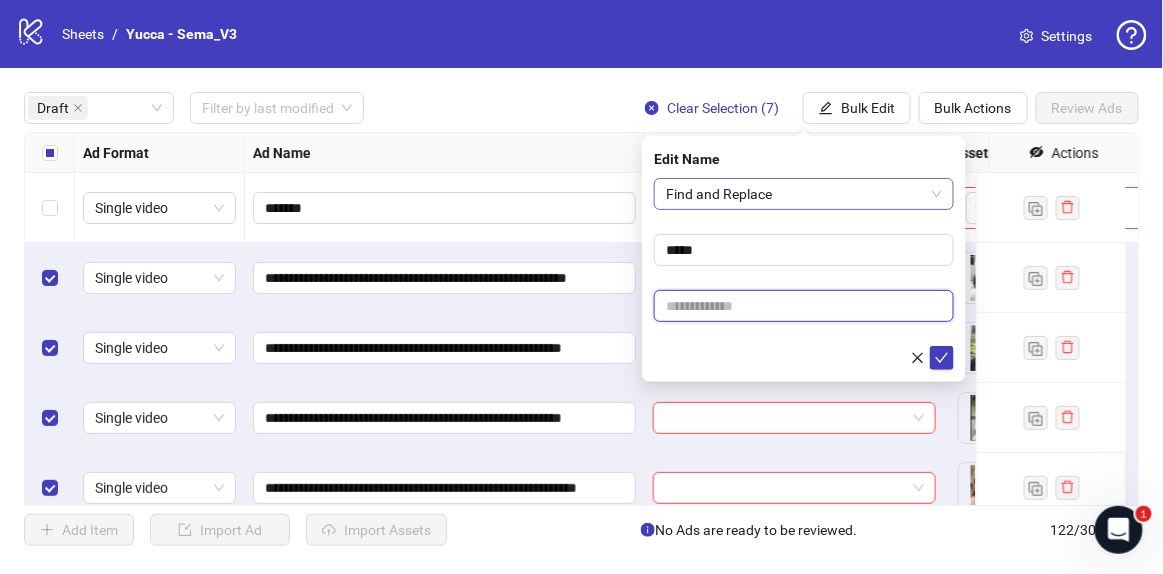 paste on "**********" 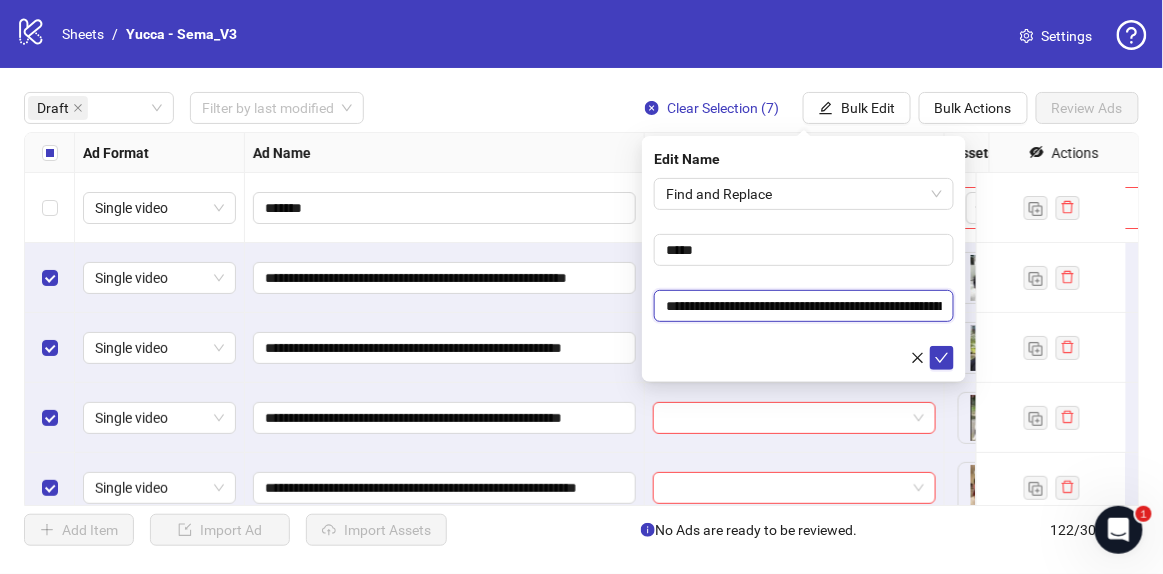scroll, scrollTop: 0, scrollLeft: 99, axis: horizontal 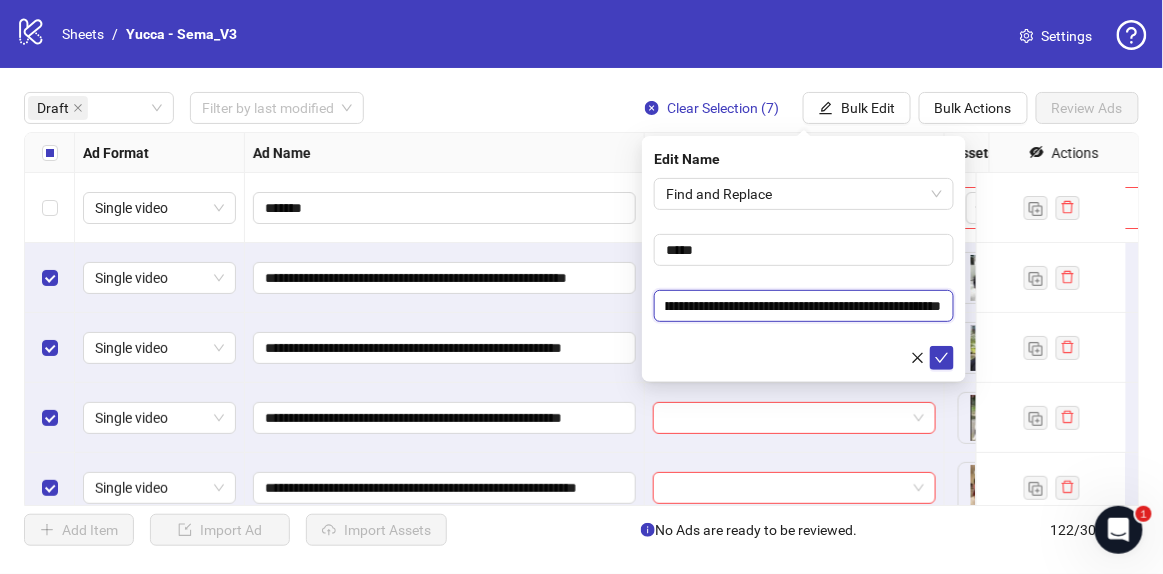 click on "**********" at bounding box center [804, 305] 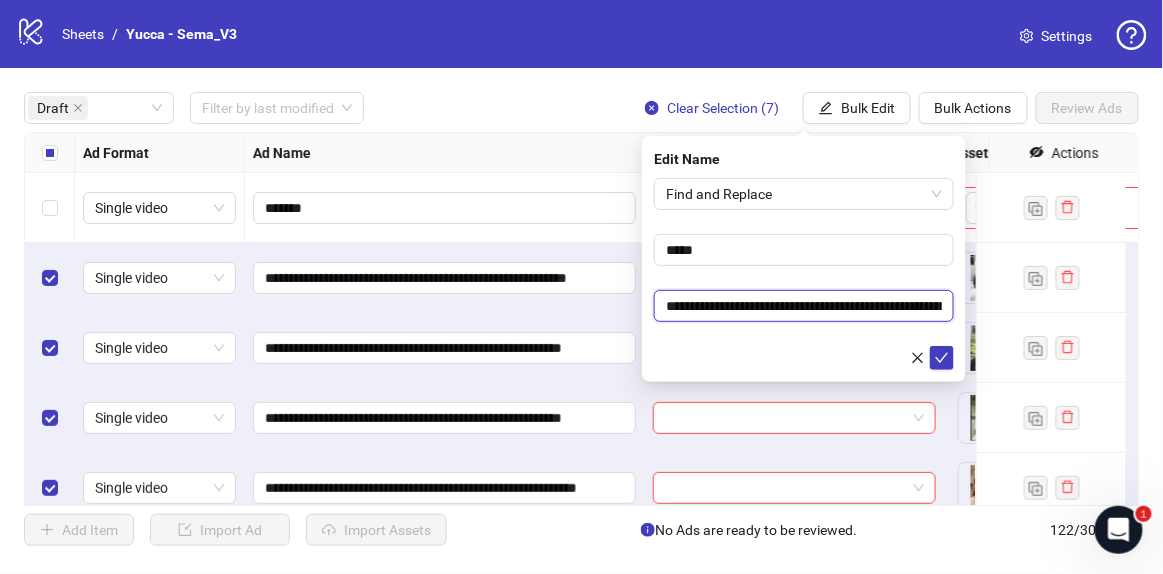 drag, startPoint x: 778, startPoint y: 309, endPoint x: 701, endPoint y: 318, distance: 77.52419 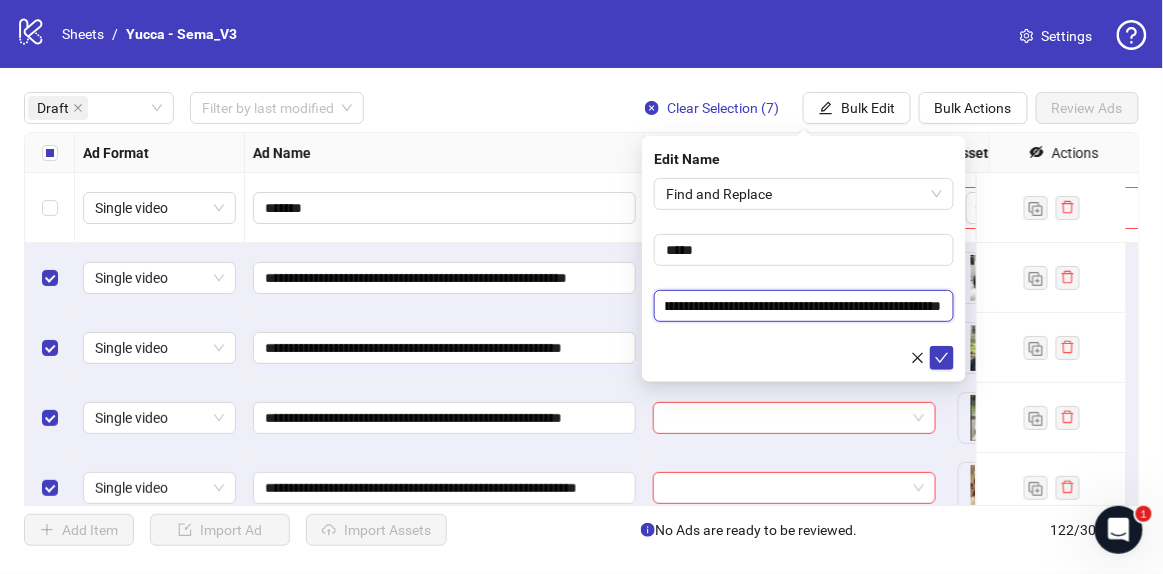 drag, startPoint x: 880, startPoint y: 306, endPoint x: 953, endPoint y: 311, distance: 73.171036 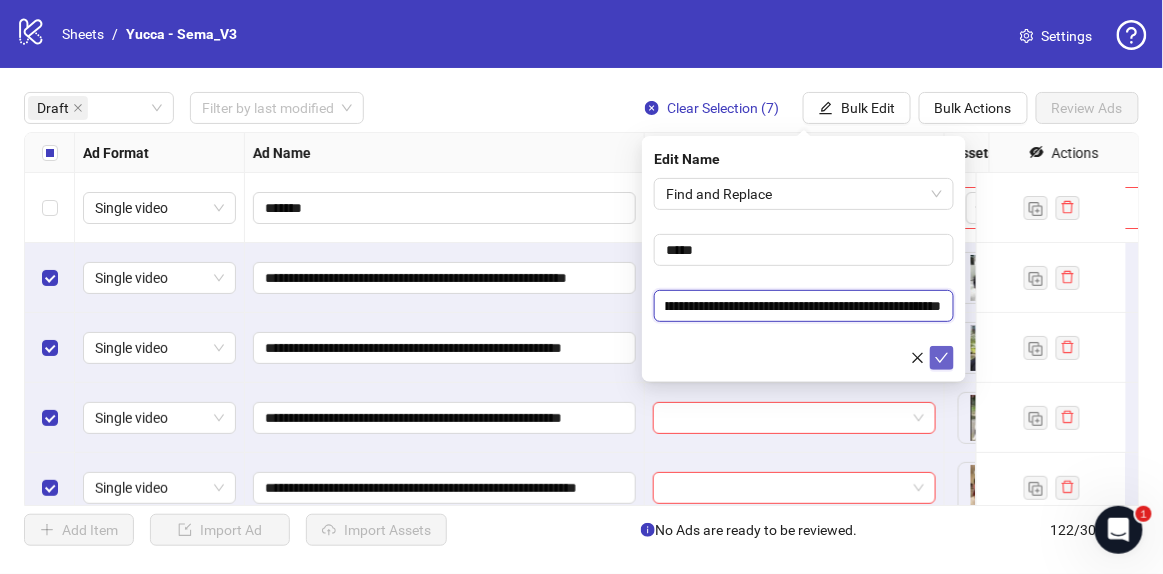 type on "**********" 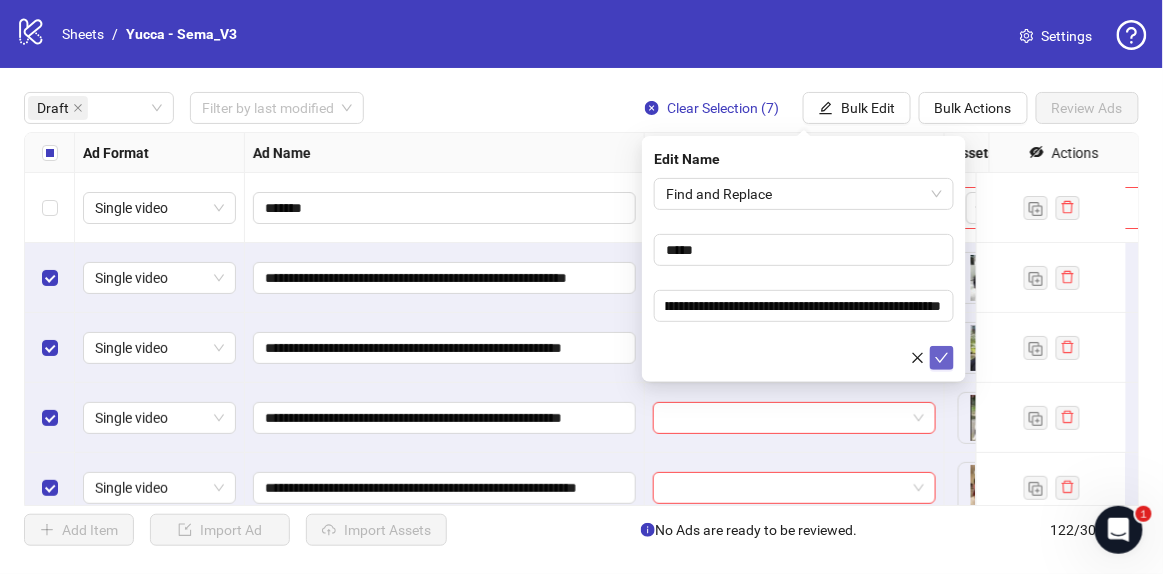click 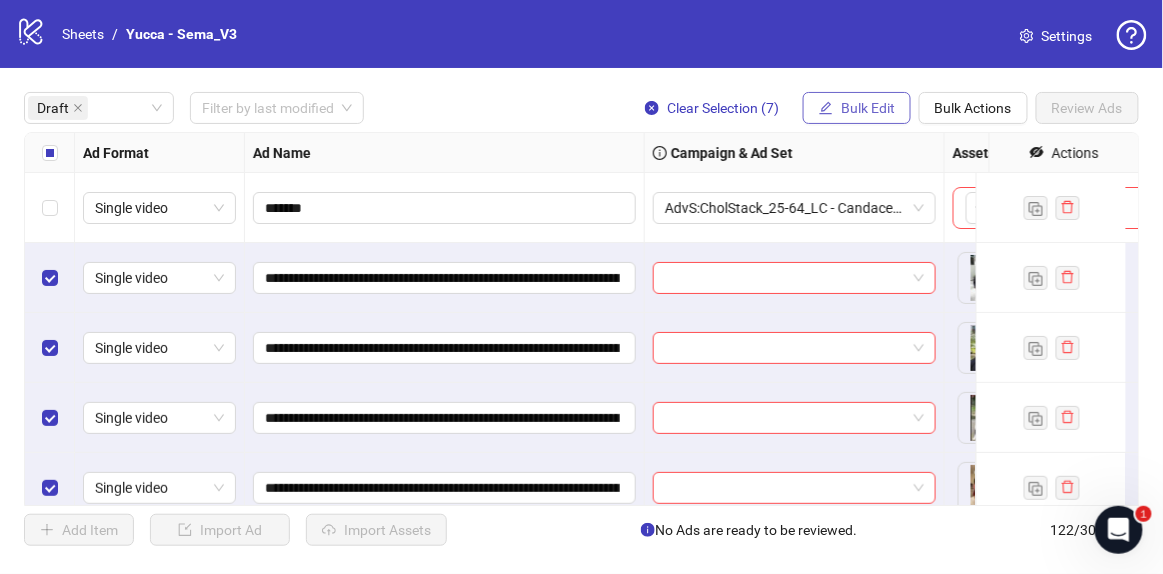 click on "Bulk Edit" at bounding box center [857, 108] 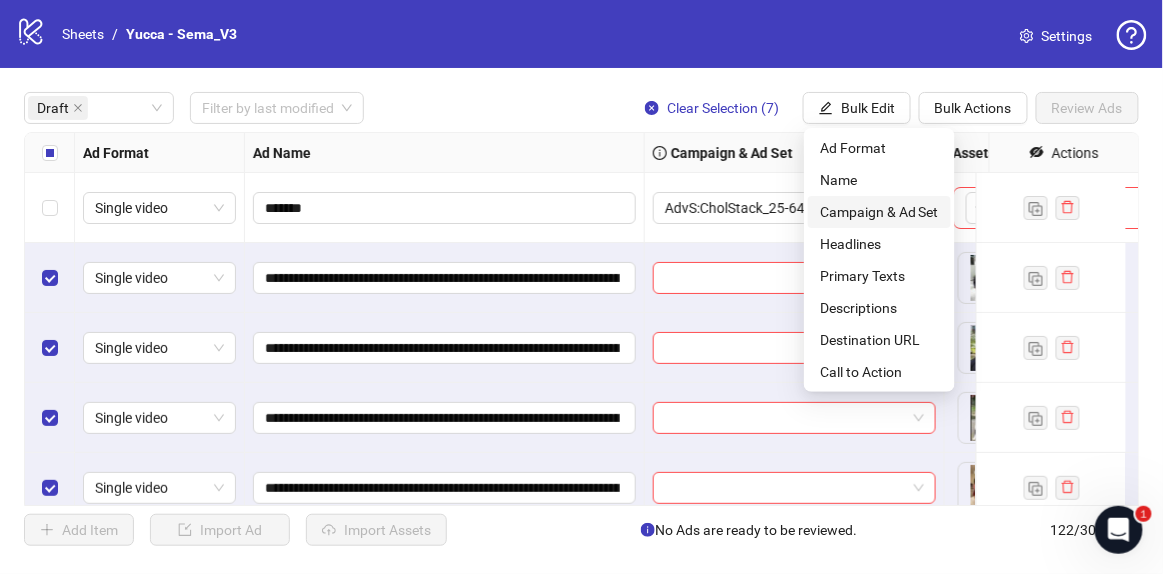 click on "Campaign & Ad Set" at bounding box center (879, 212) 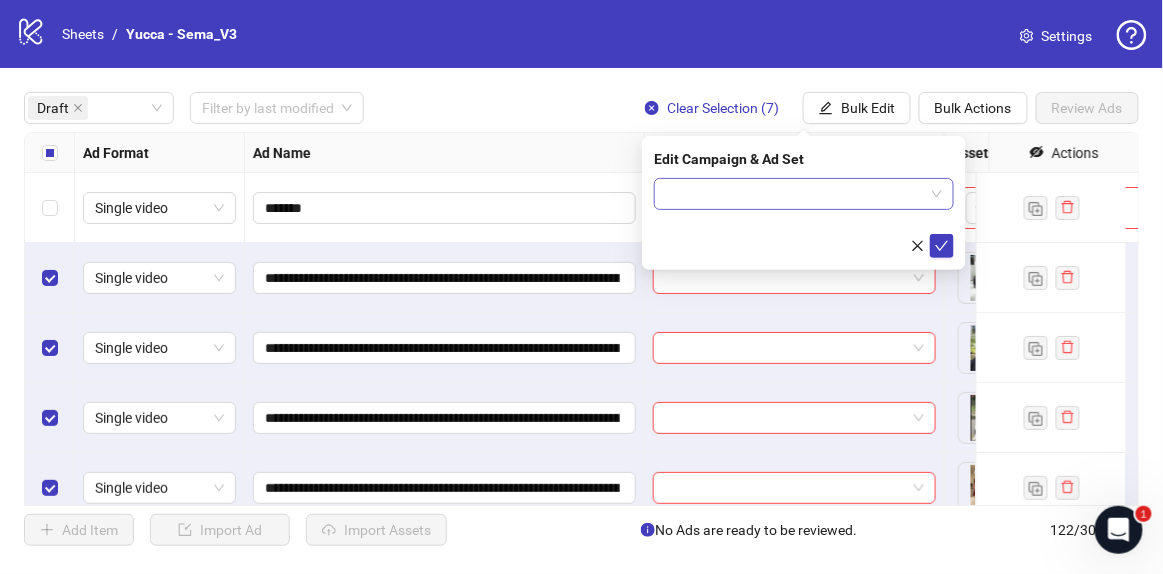 click at bounding box center [795, 194] 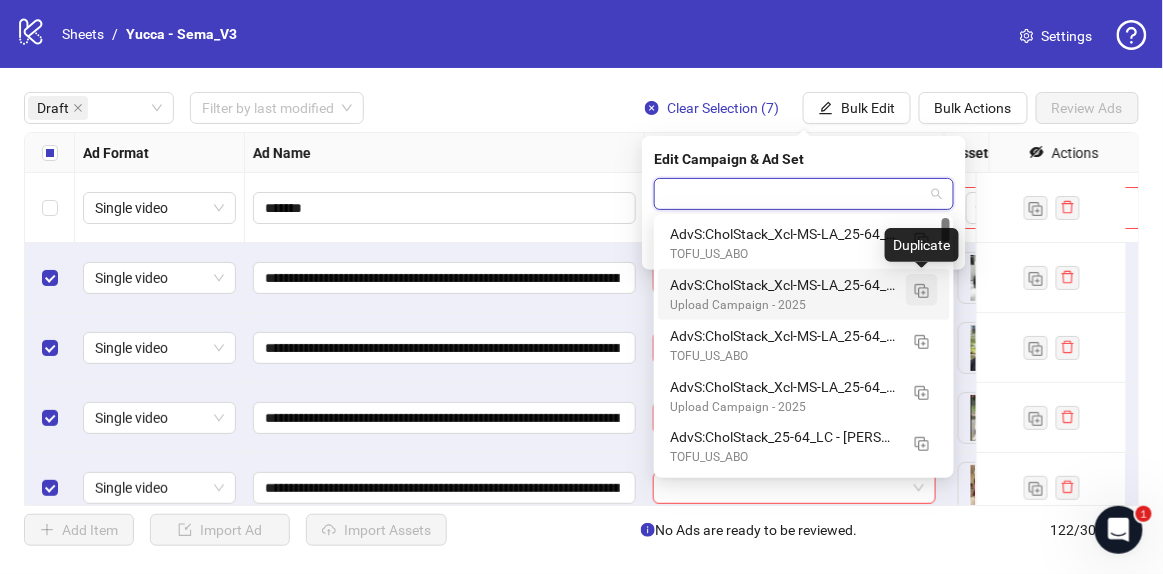 click at bounding box center (922, 291) 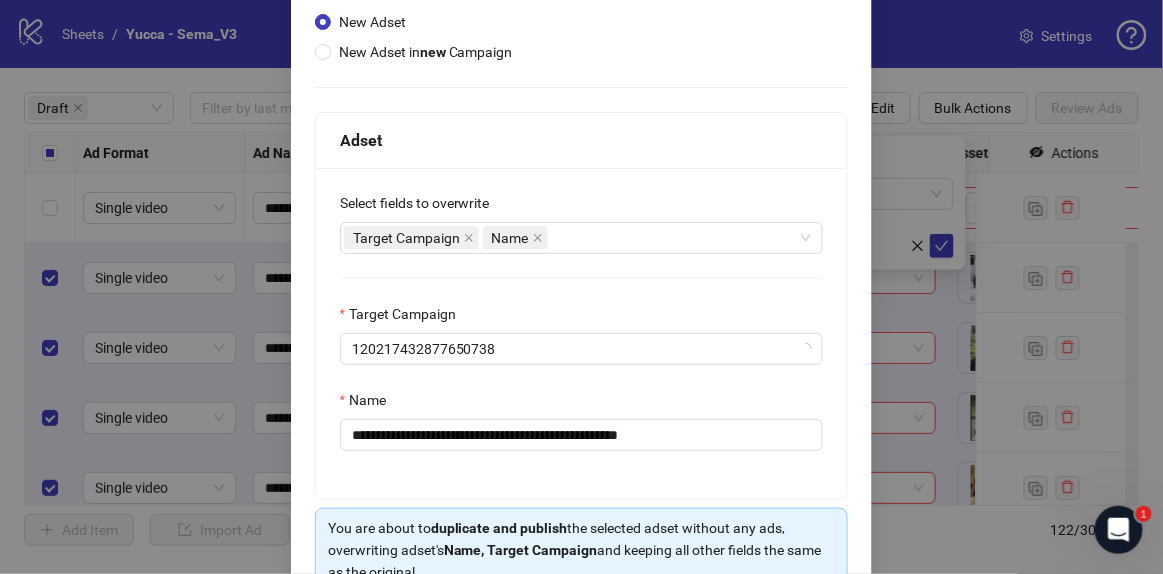scroll, scrollTop: 321, scrollLeft: 0, axis: vertical 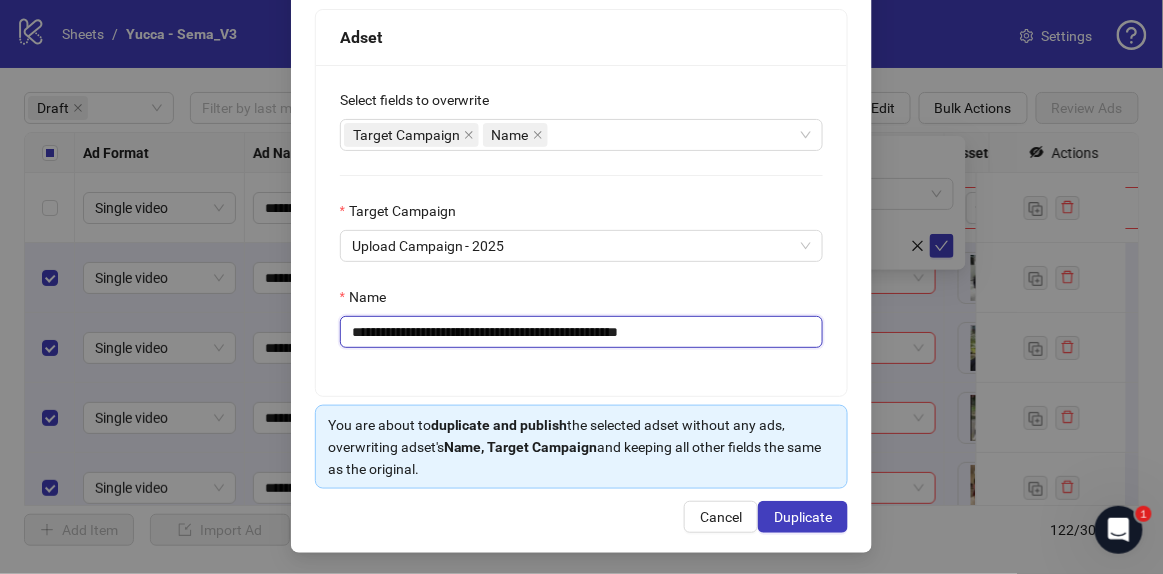 drag, startPoint x: 638, startPoint y: 330, endPoint x: 863, endPoint y: 333, distance: 225.02 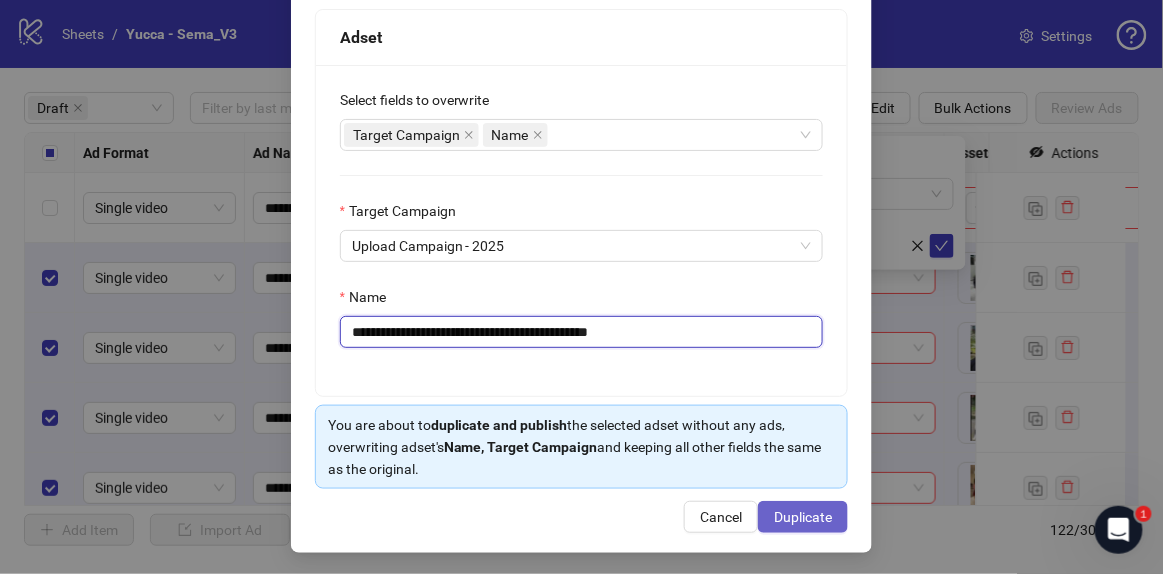 type on "**********" 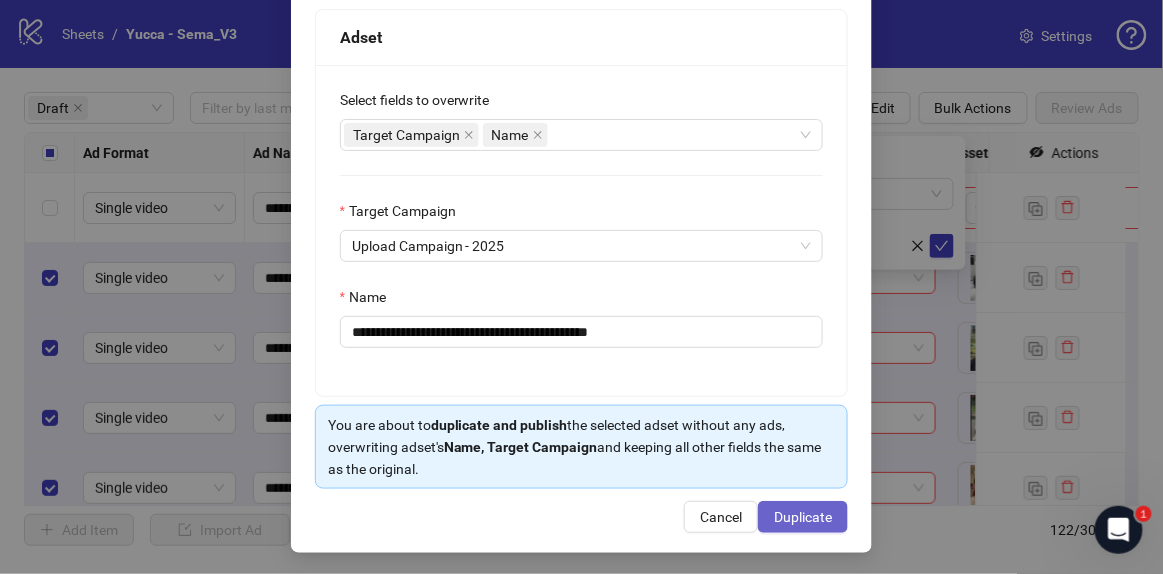 click on "Duplicate" at bounding box center [803, 517] 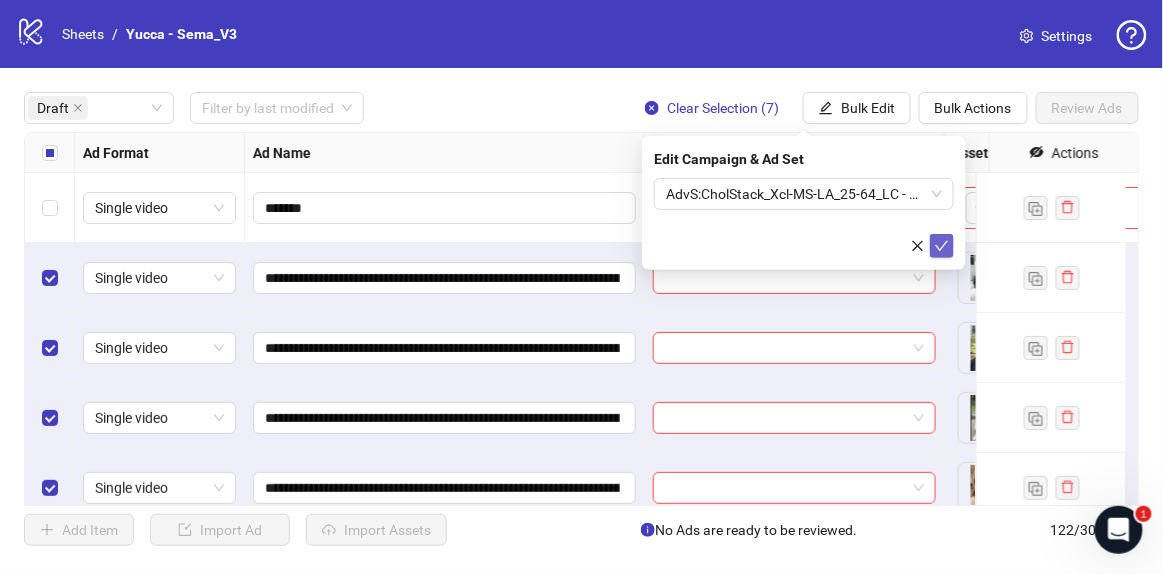 click 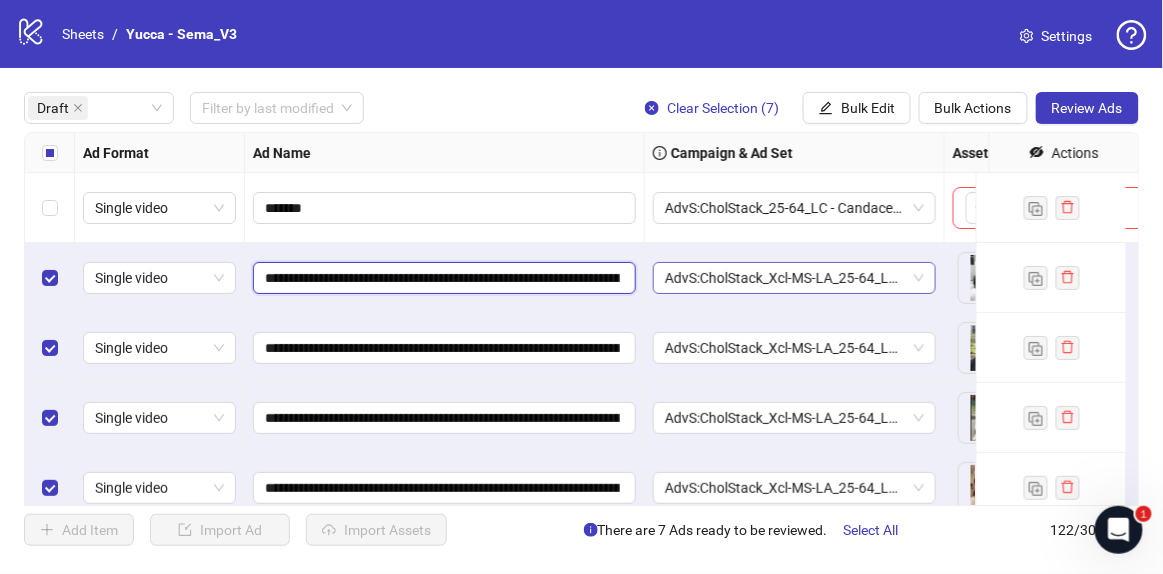 scroll, scrollTop: 0, scrollLeft: 407, axis: horizontal 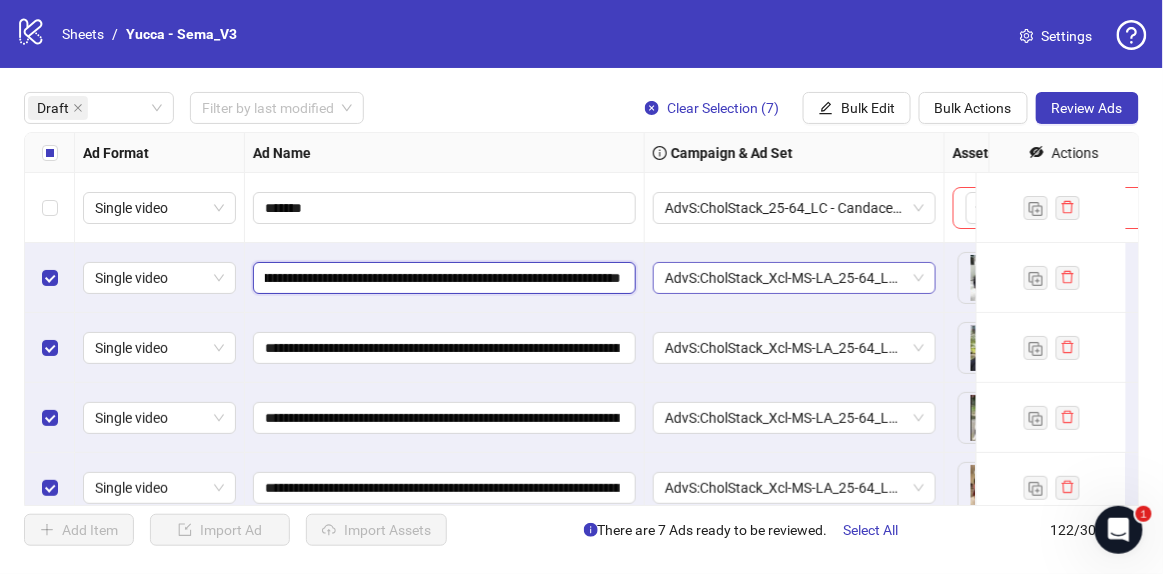 drag, startPoint x: 427, startPoint y: 278, endPoint x: 770, endPoint y: 276, distance: 343.00583 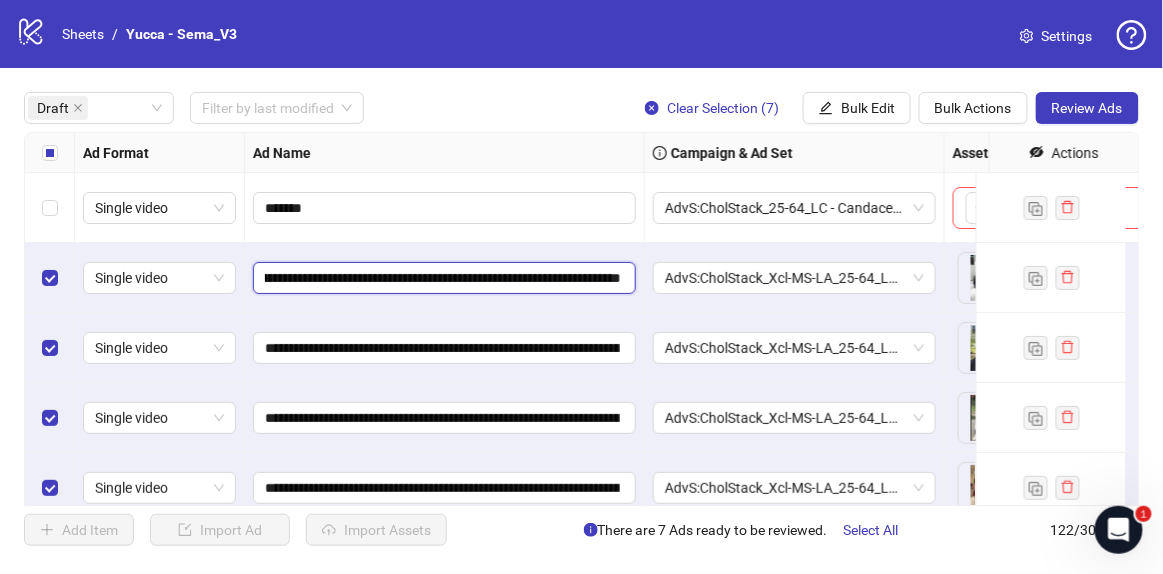 click on "**********" at bounding box center [443, 278] 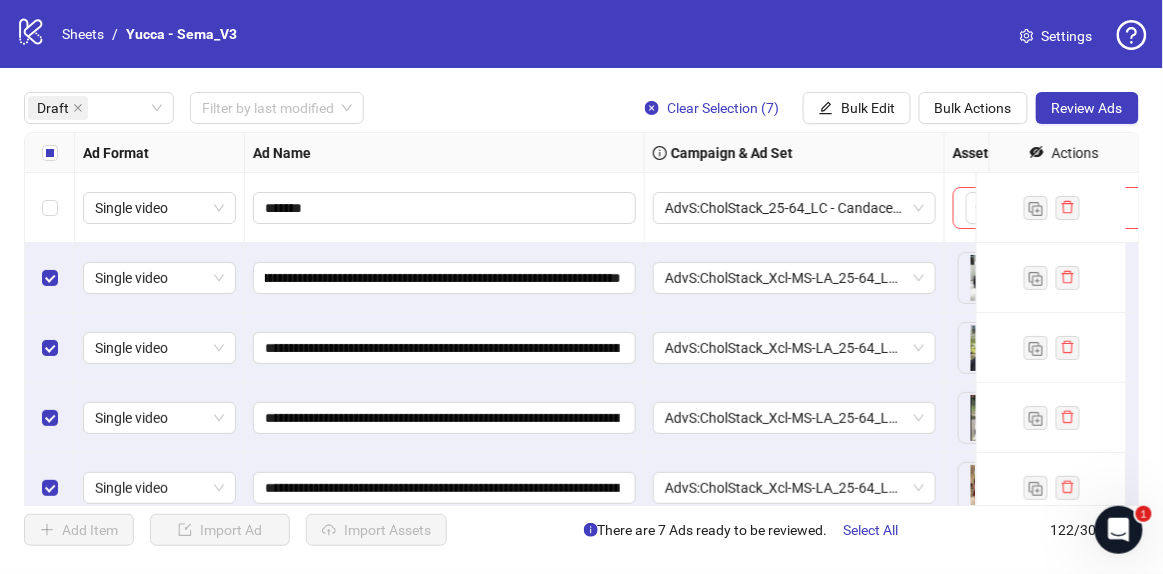 scroll, scrollTop: 0, scrollLeft: 0, axis: both 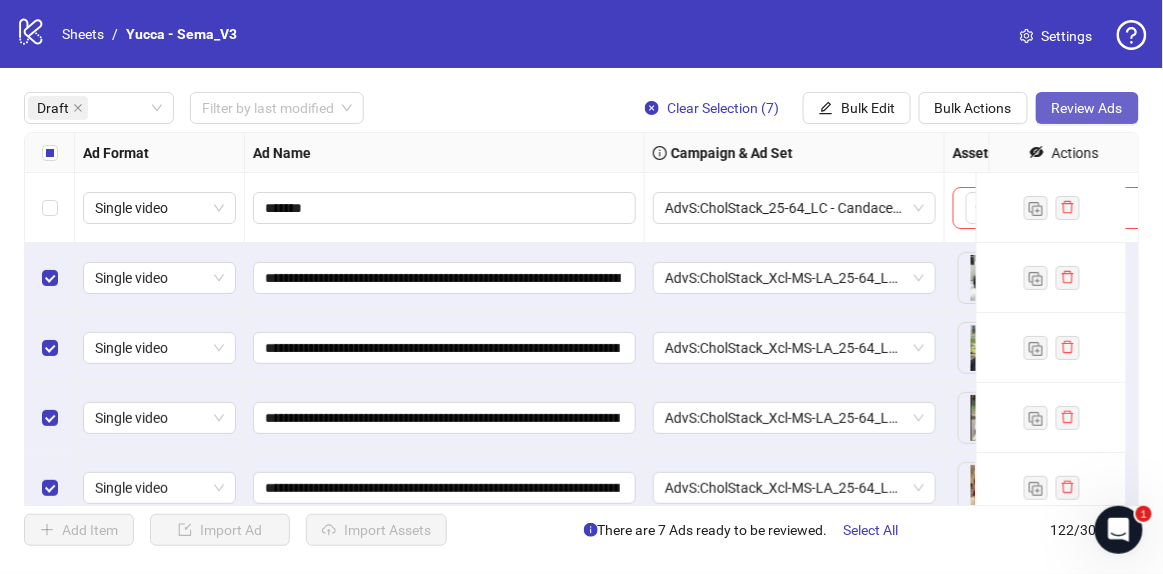 click on "Review Ads" at bounding box center [1087, 108] 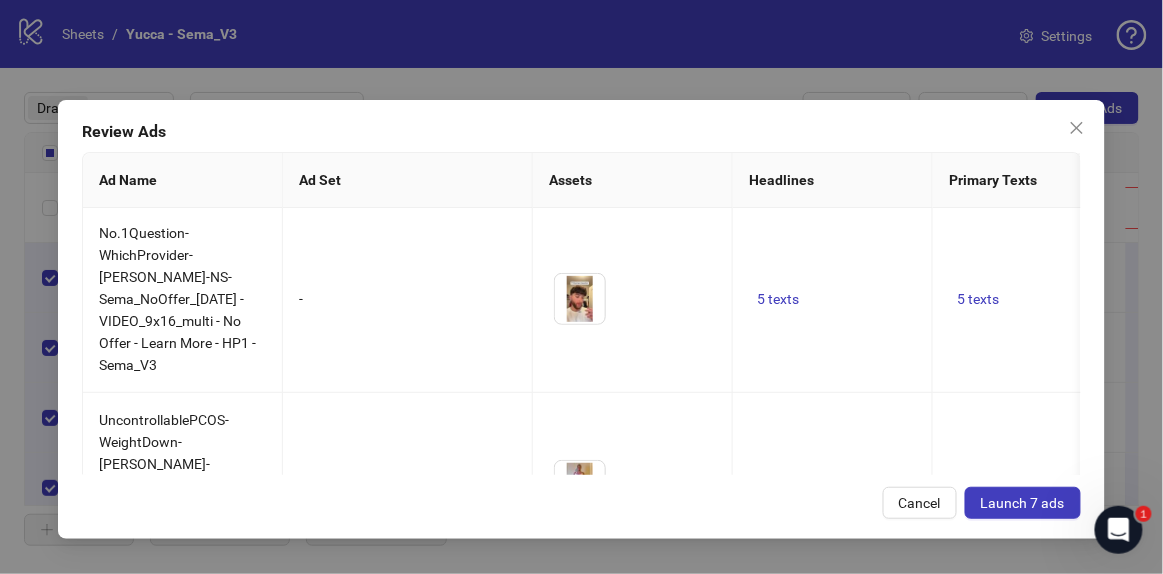 scroll, scrollTop: 898, scrollLeft: 0, axis: vertical 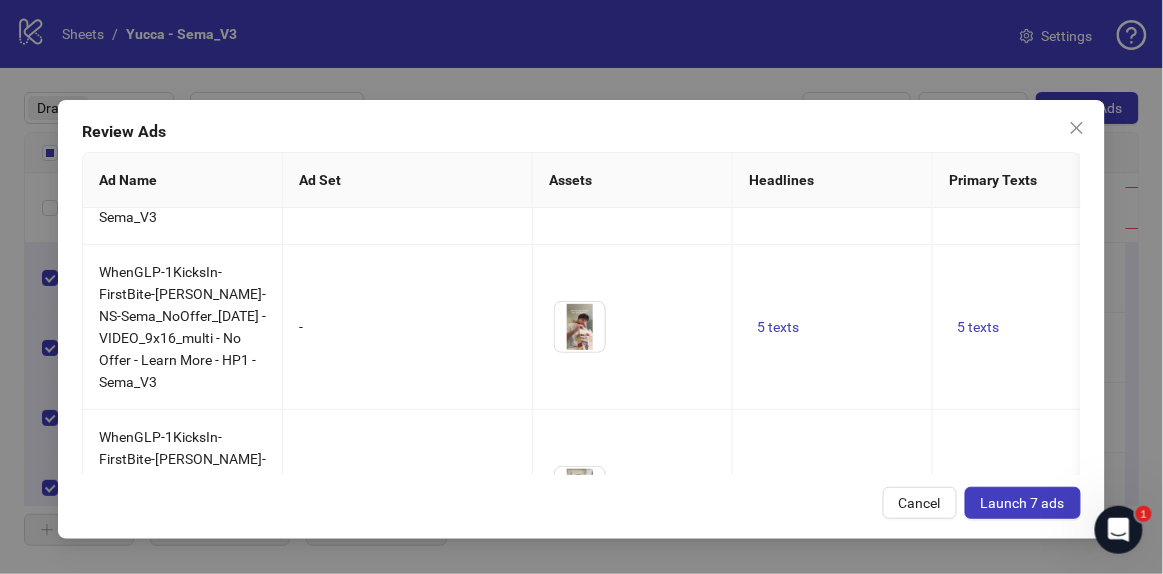click on "Launch 7 ads" at bounding box center [1023, 503] 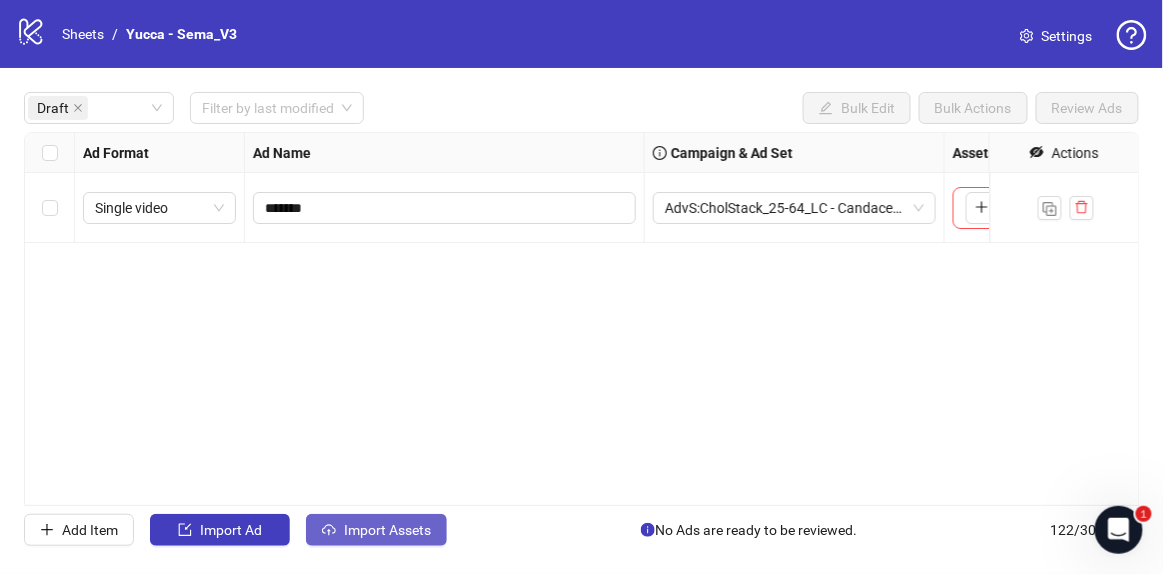 click on "Import Assets" at bounding box center [387, 530] 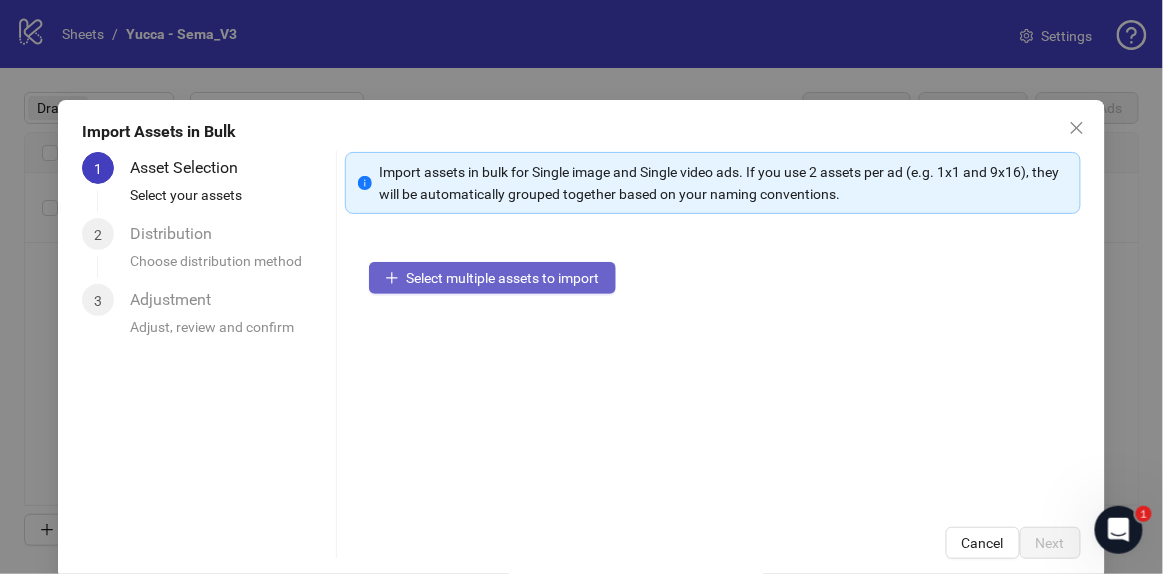 click on "Select multiple assets to import" at bounding box center [492, 278] 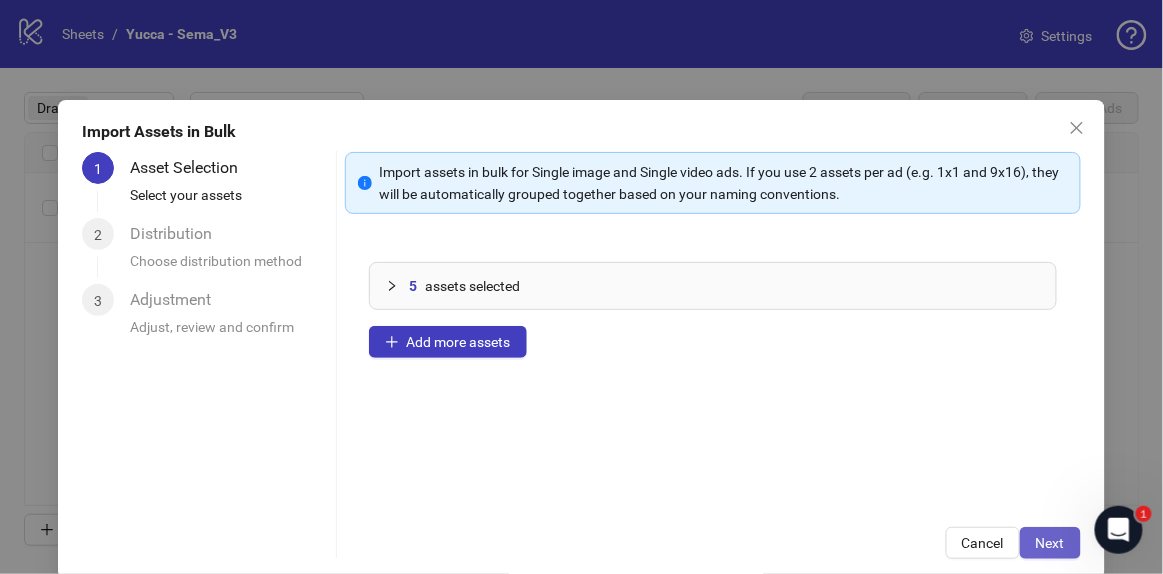 click on "Next" at bounding box center [1050, 543] 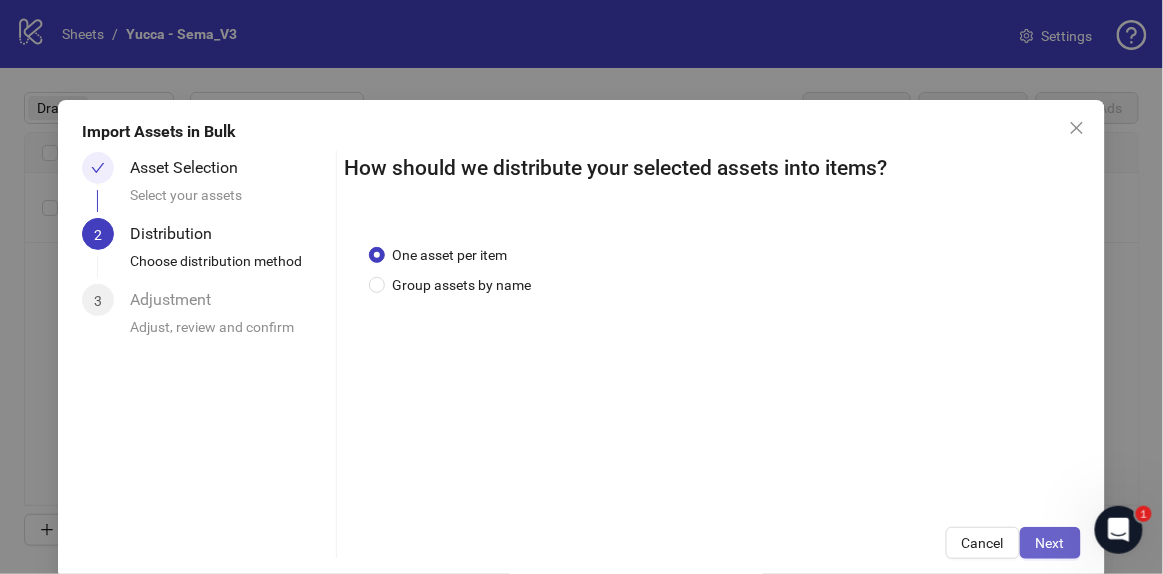 click on "Next" at bounding box center (1050, 543) 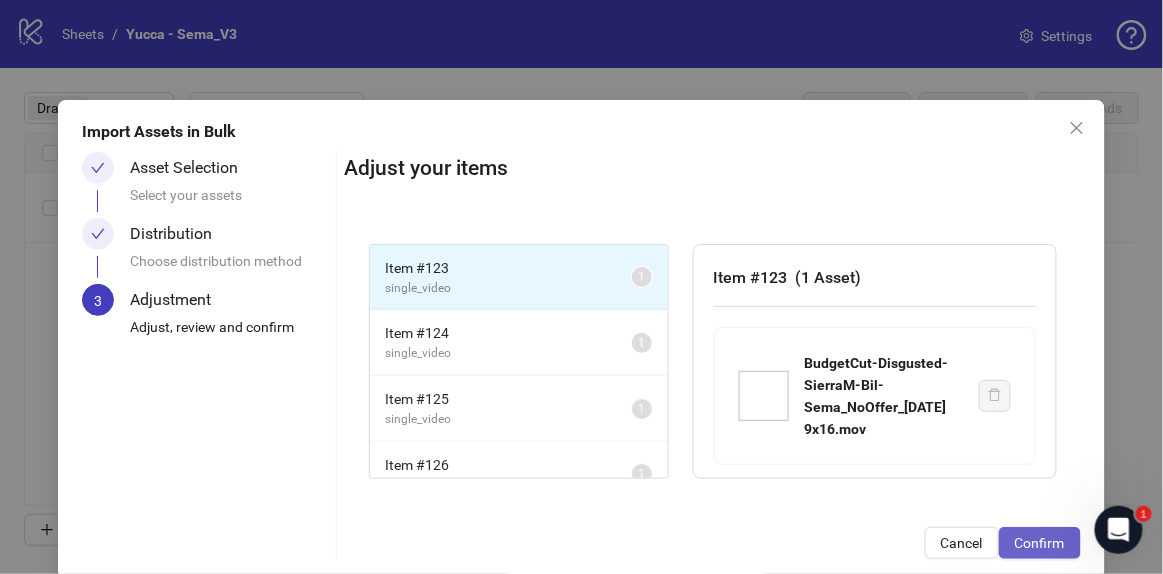 click on "Confirm" at bounding box center [1040, 543] 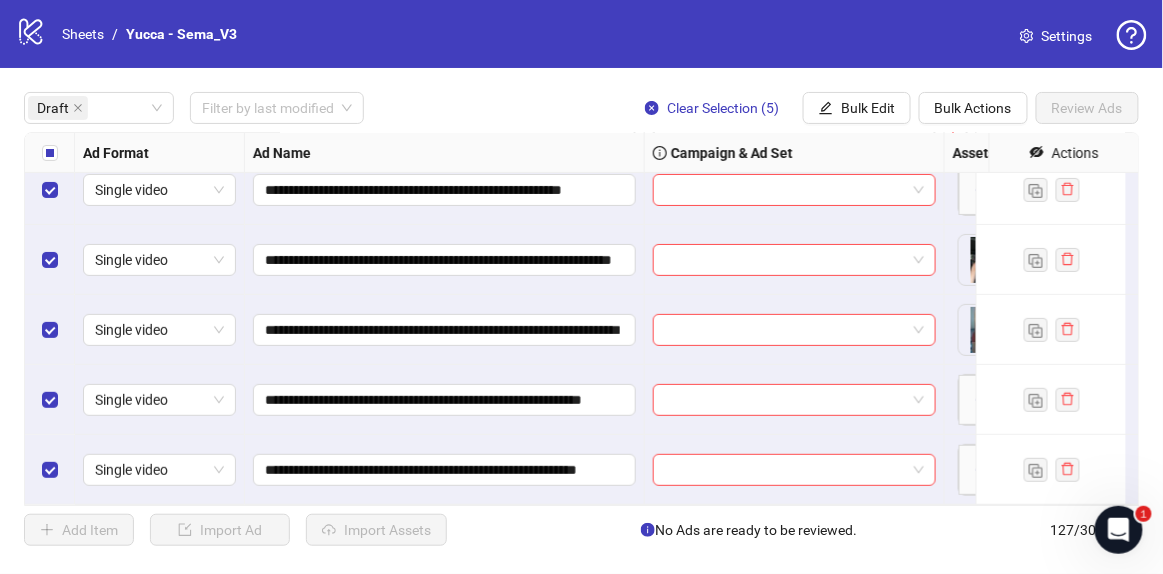 scroll, scrollTop: 0, scrollLeft: 0, axis: both 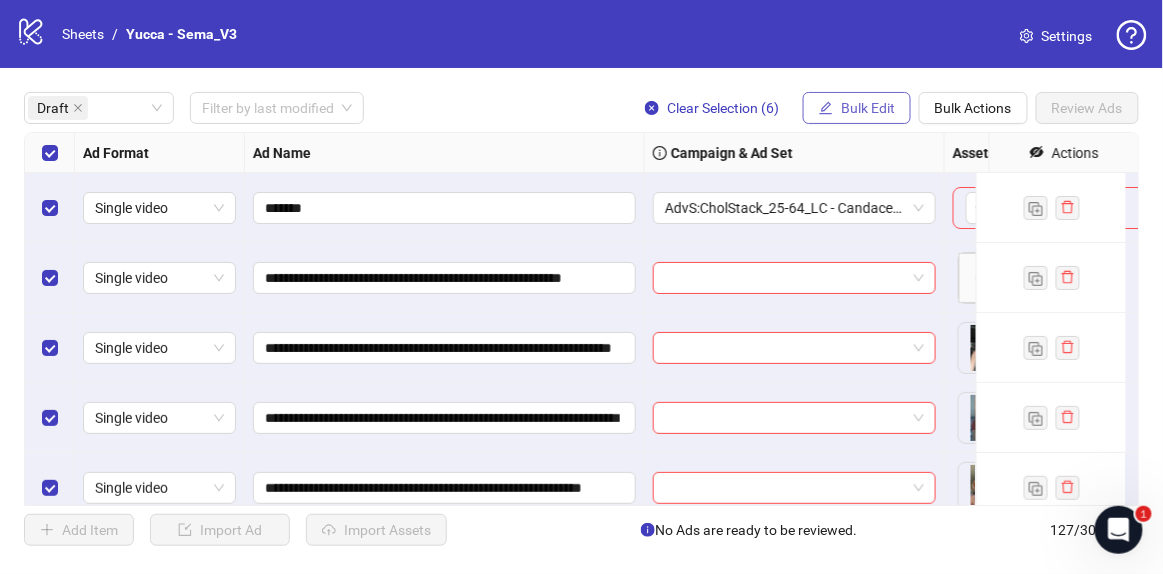 click on "Bulk Edit" at bounding box center (868, 108) 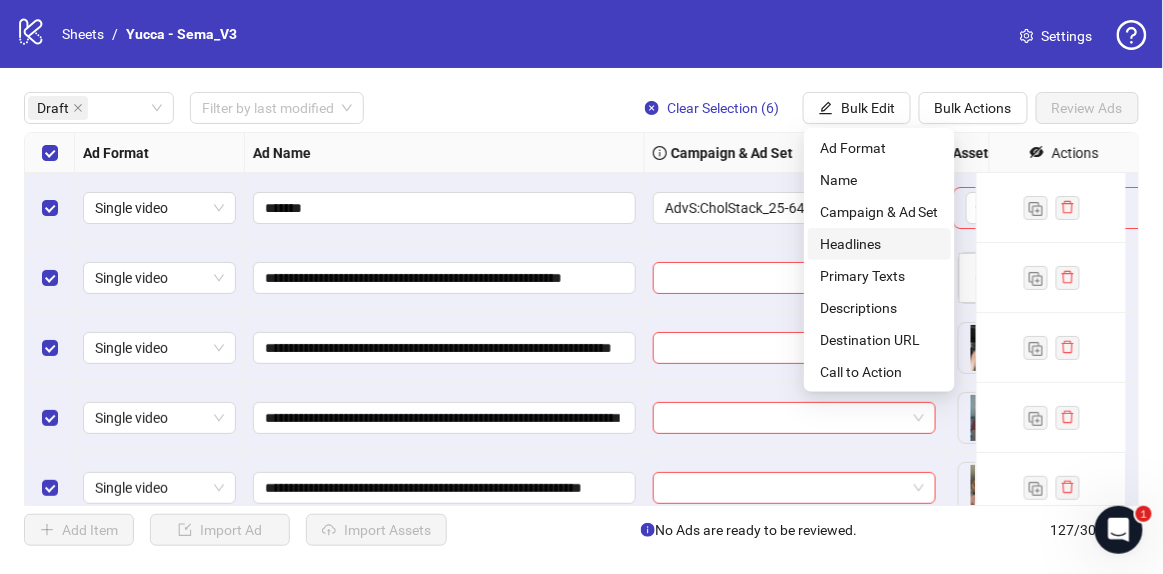 click on "Headlines" at bounding box center [879, 244] 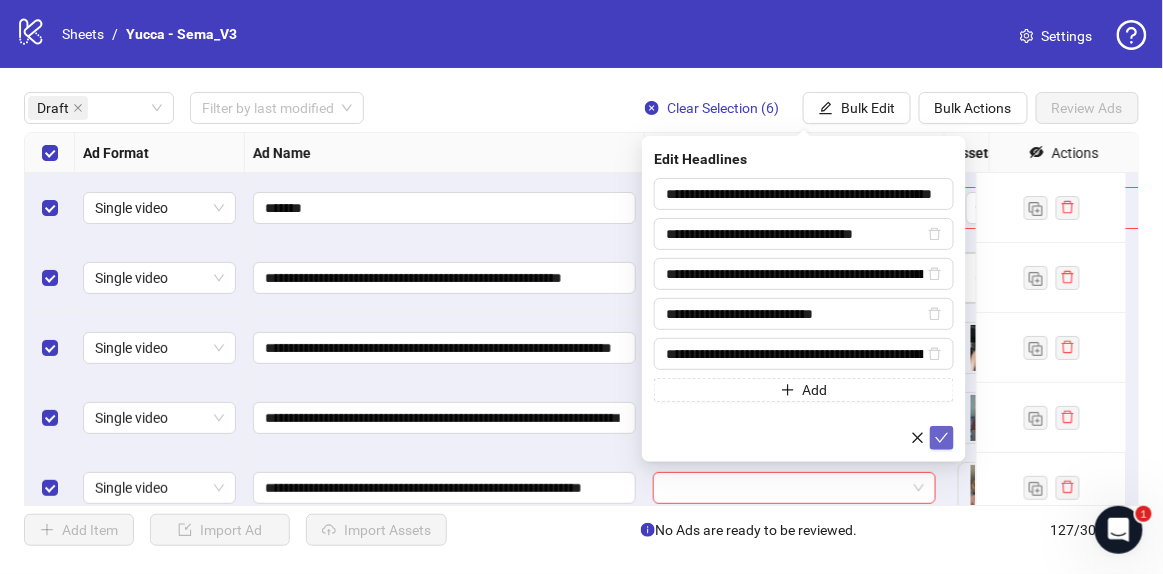 click 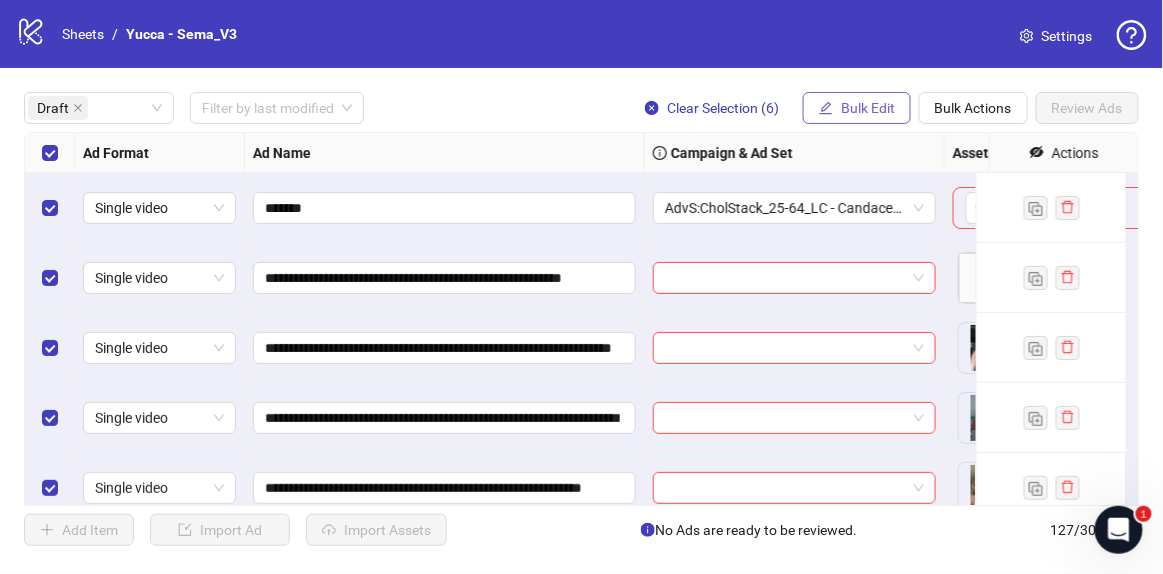 click on "Bulk Edit" at bounding box center [868, 108] 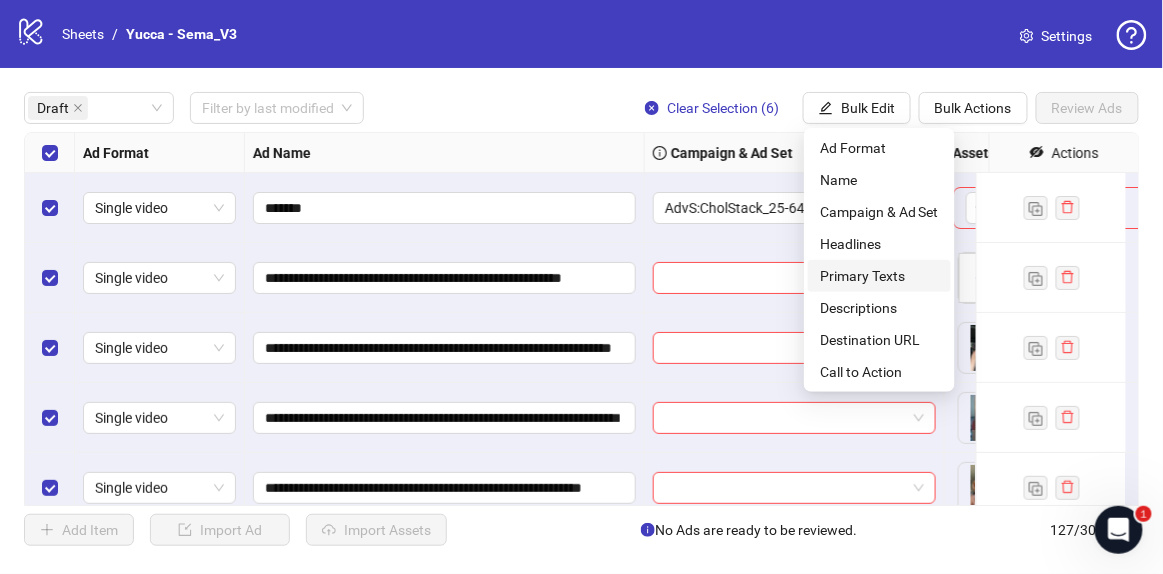 click on "Primary Texts" at bounding box center (879, 276) 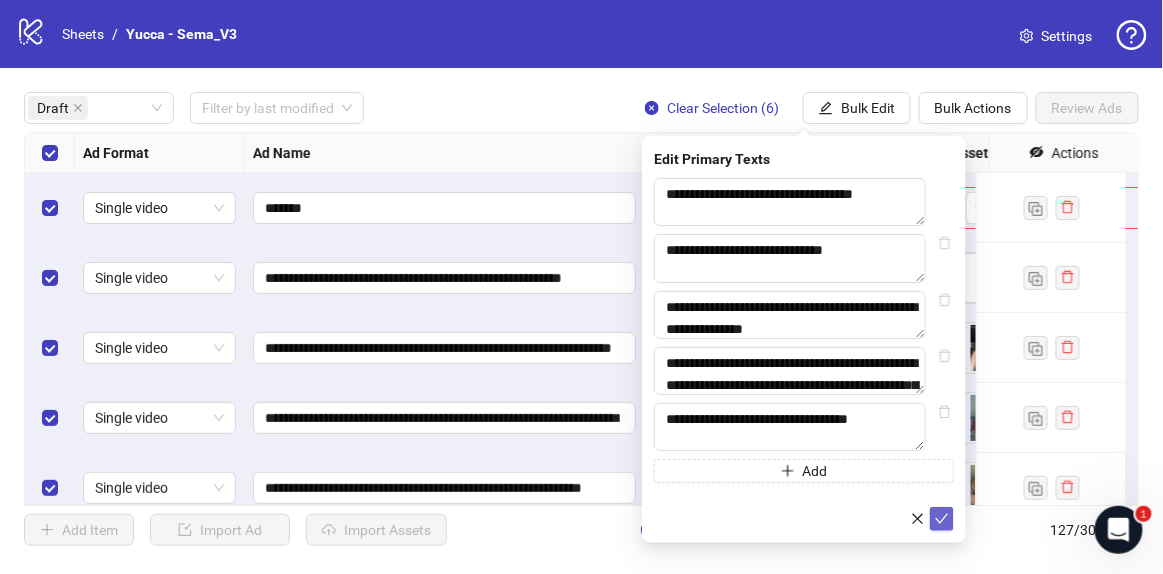 click 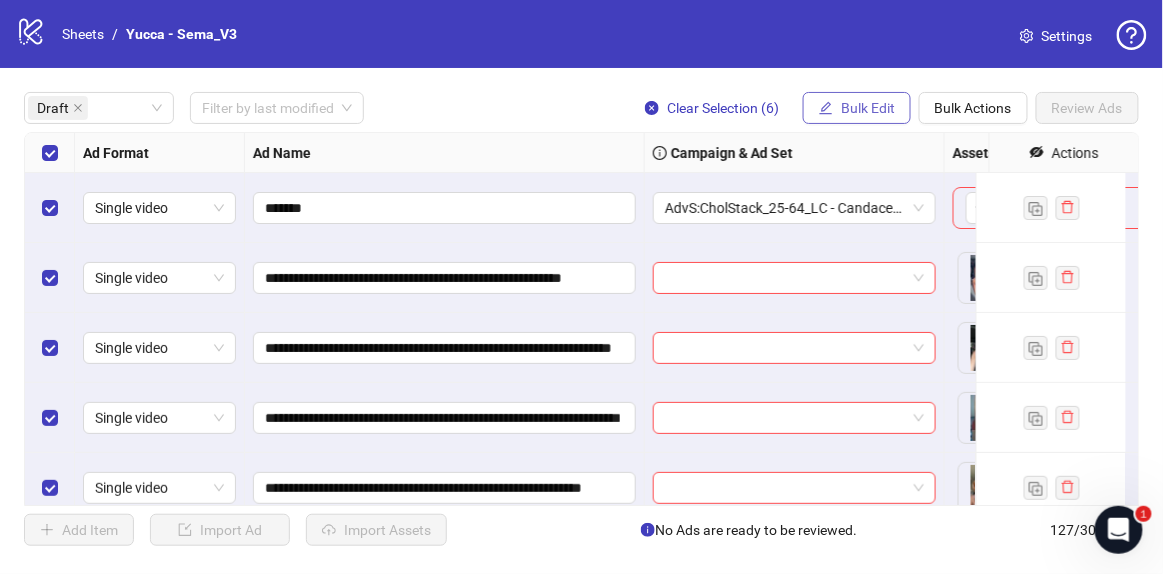 click on "Bulk Edit" at bounding box center (868, 108) 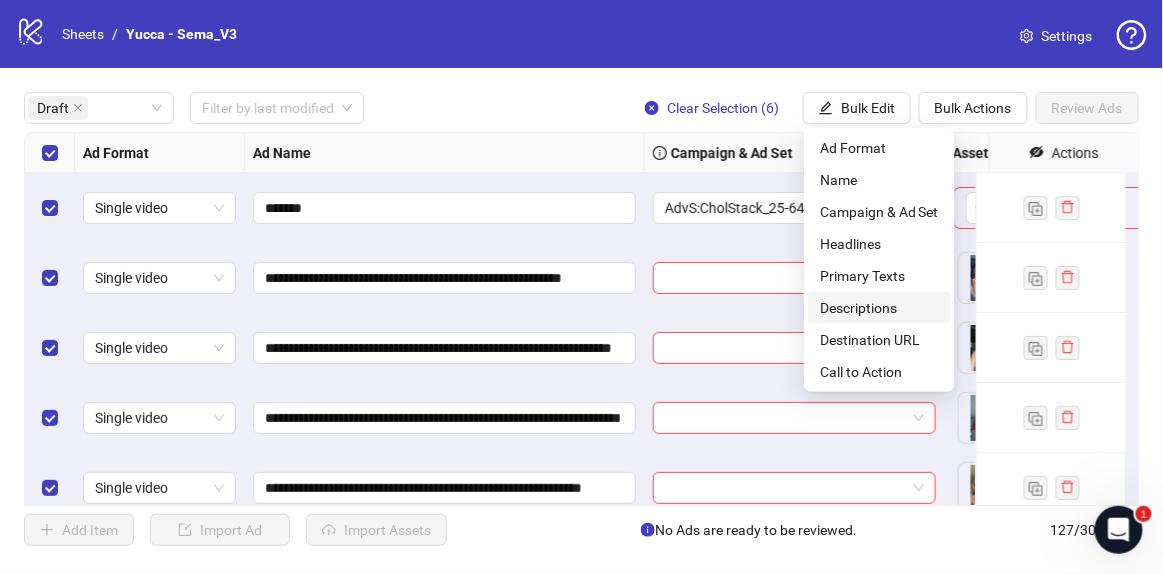 click on "Descriptions" at bounding box center (879, 308) 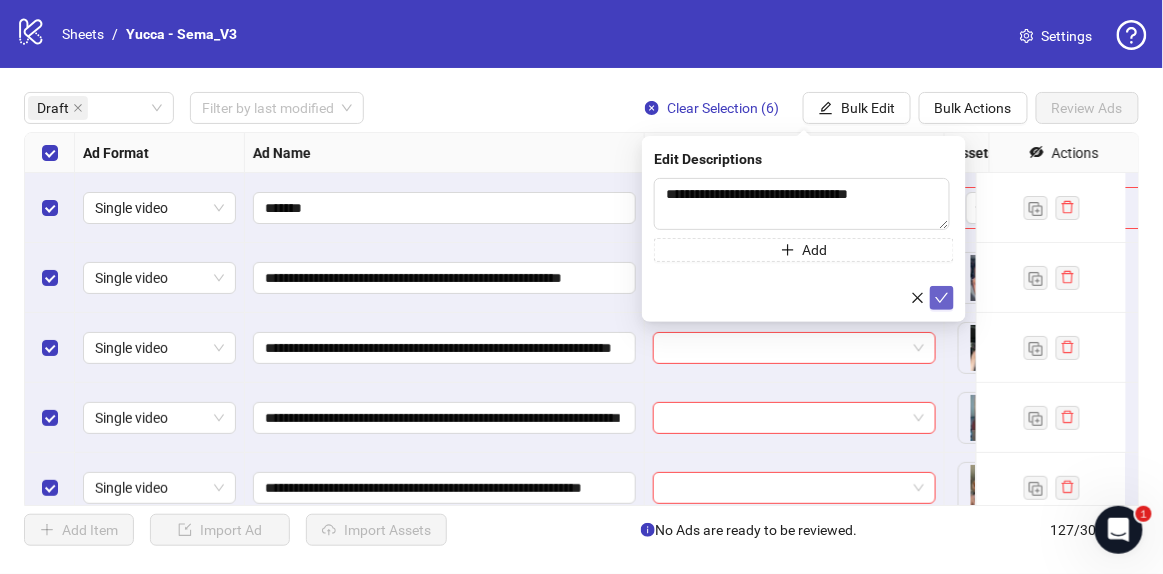 click 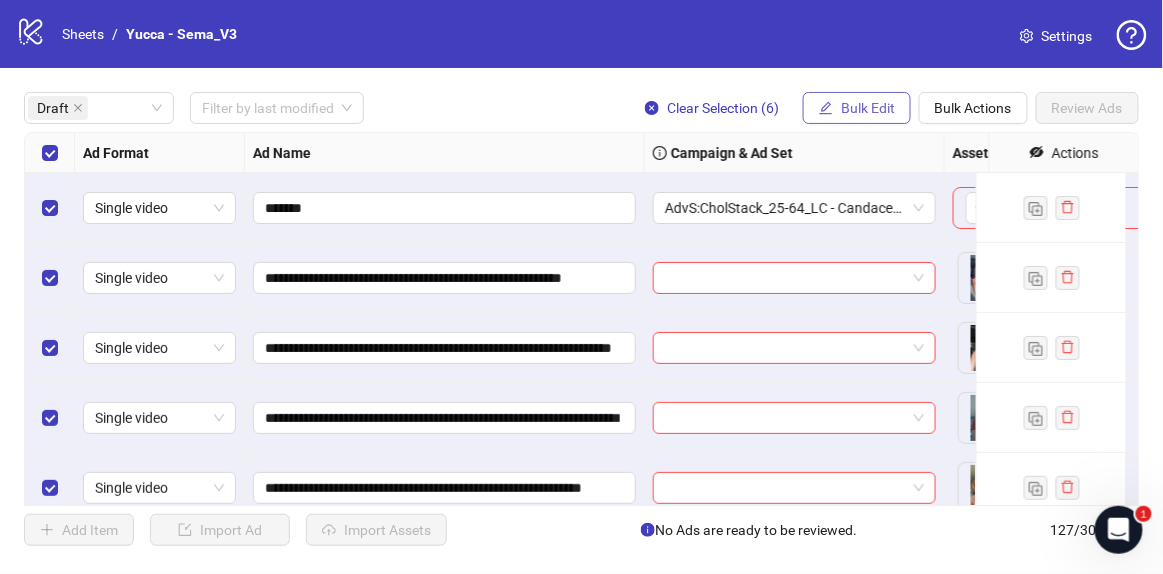 click on "Bulk Edit" at bounding box center (857, 108) 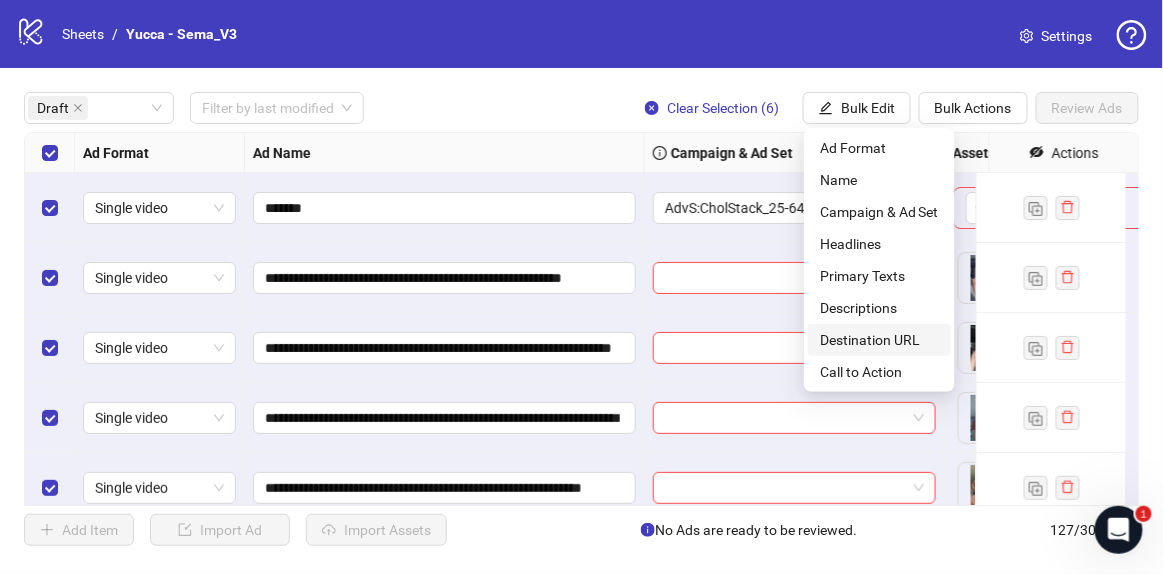 click on "Destination URL" at bounding box center (879, 340) 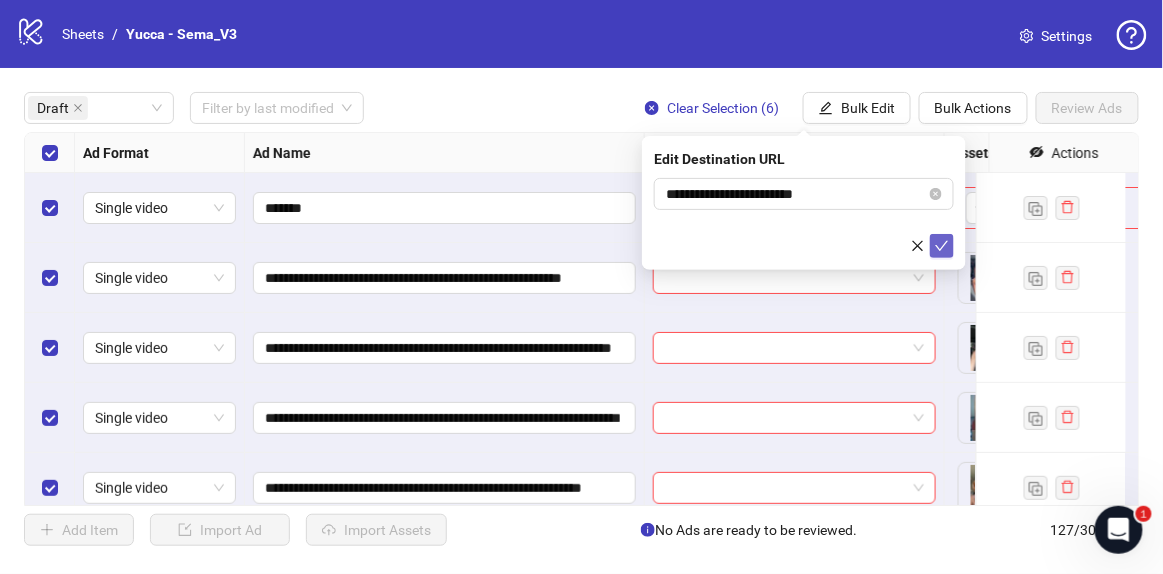 click at bounding box center [942, 246] 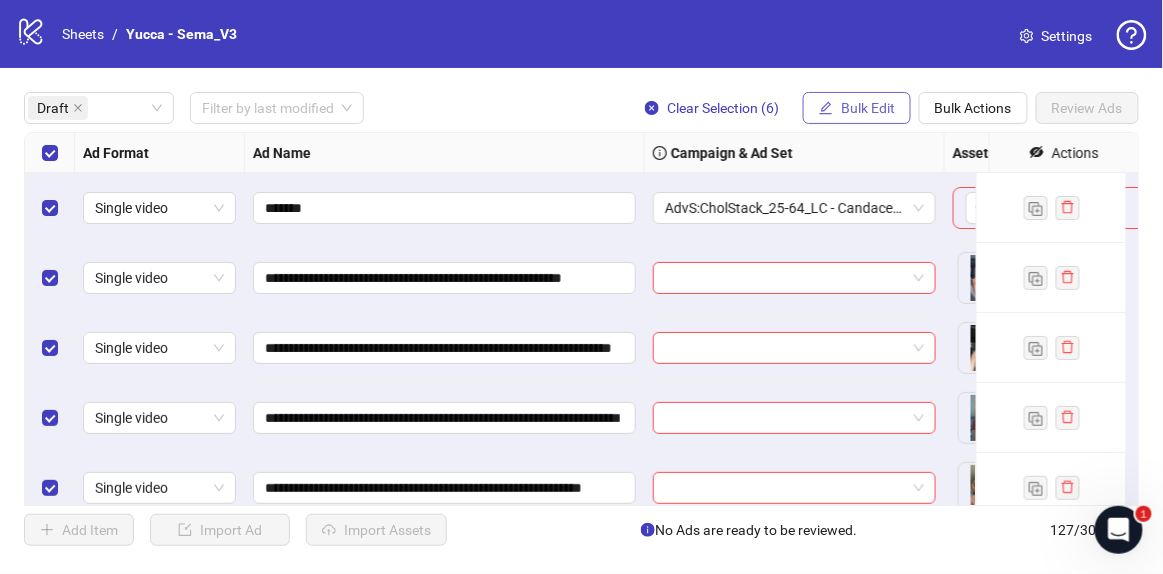 click on "Bulk Edit" at bounding box center [868, 108] 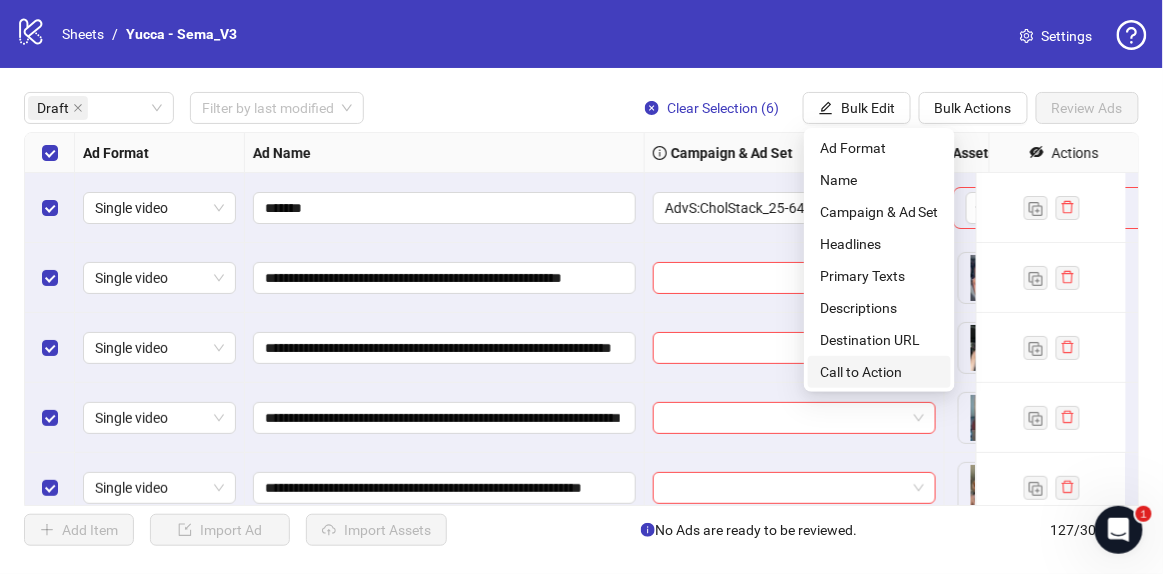 click on "Call to Action" at bounding box center (879, 372) 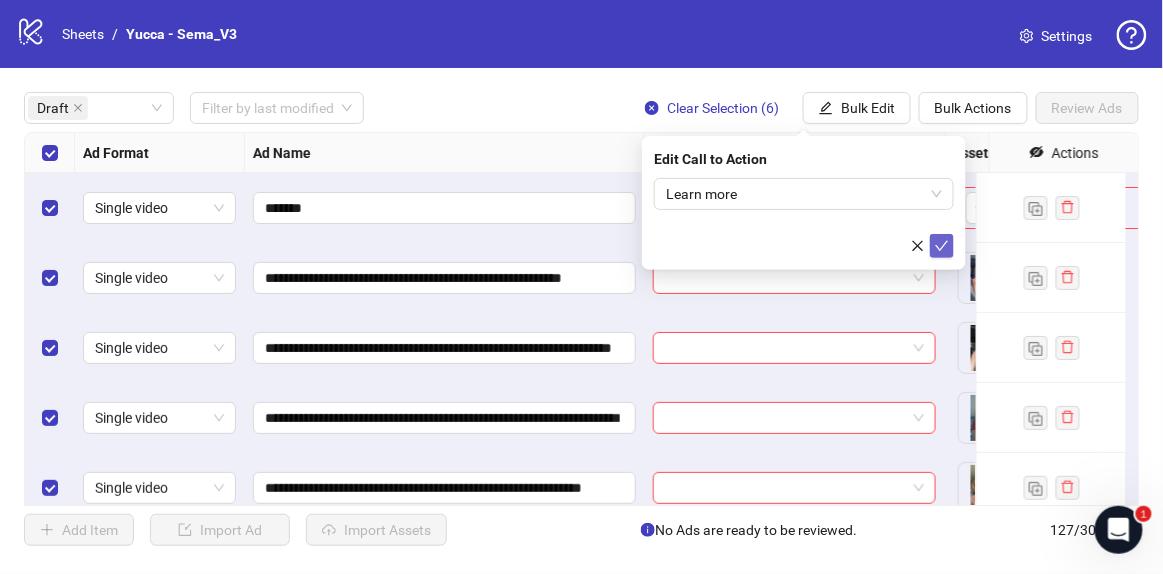 click 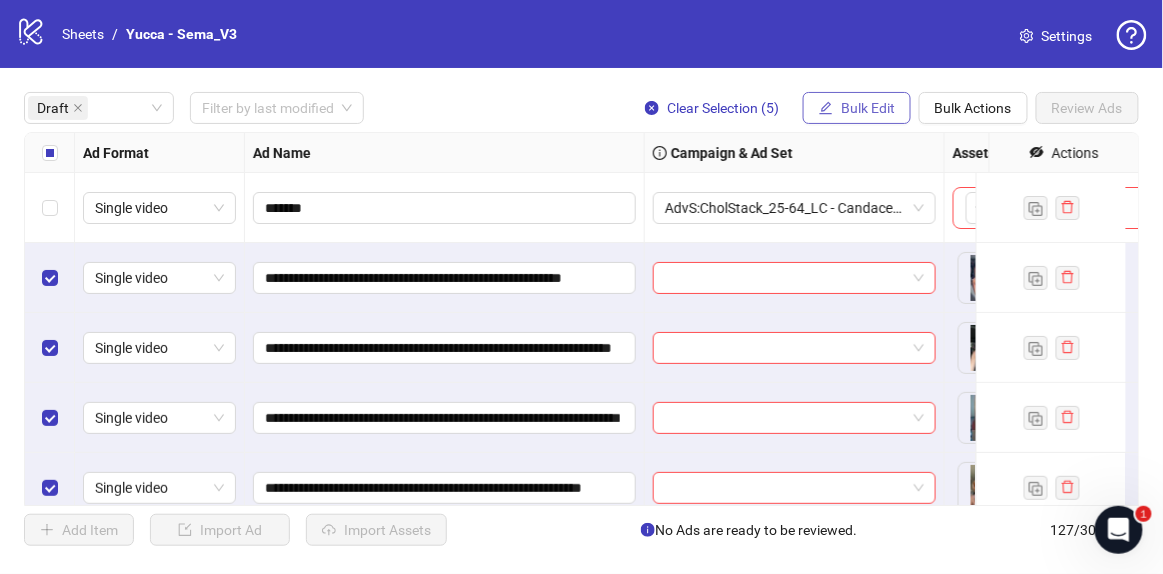 click on "Bulk Edit" at bounding box center [868, 108] 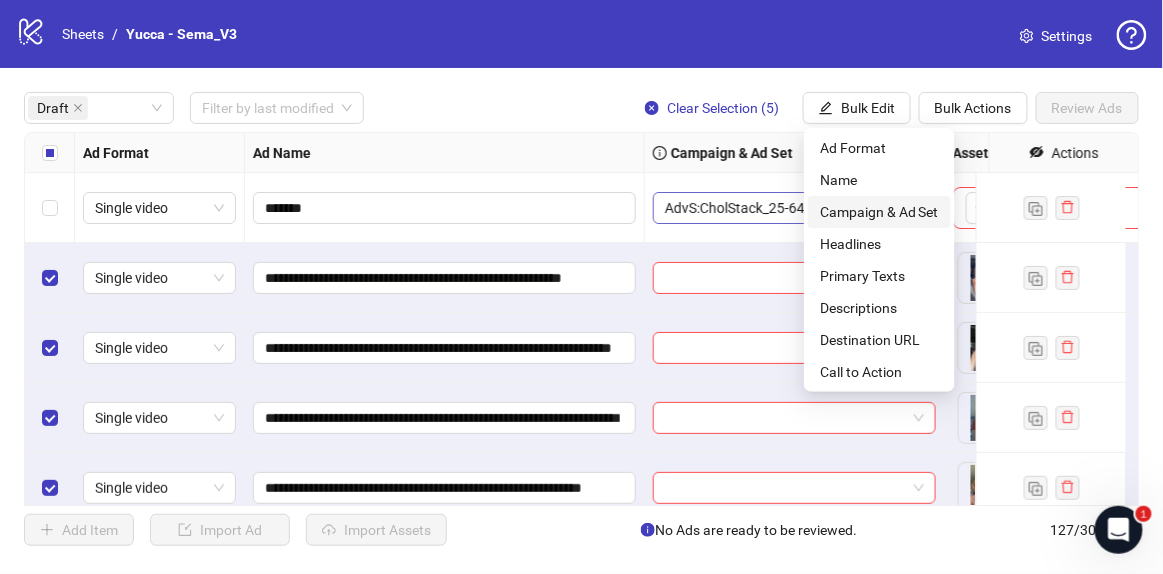 click on "Campaign & Ad Set" at bounding box center [879, 212] 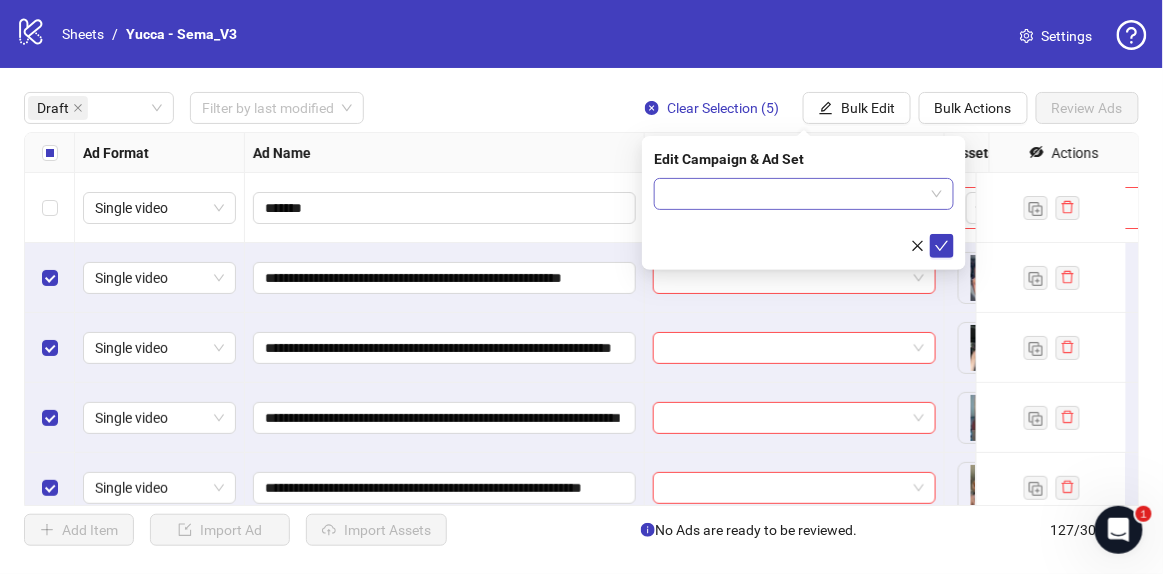 click at bounding box center (795, 194) 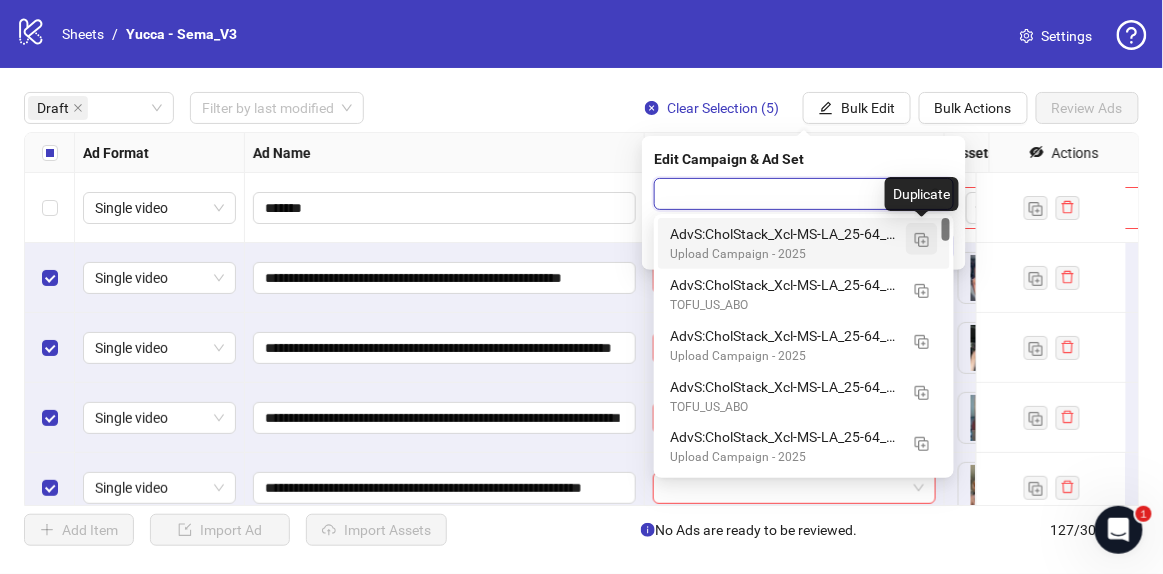 click at bounding box center (922, 240) 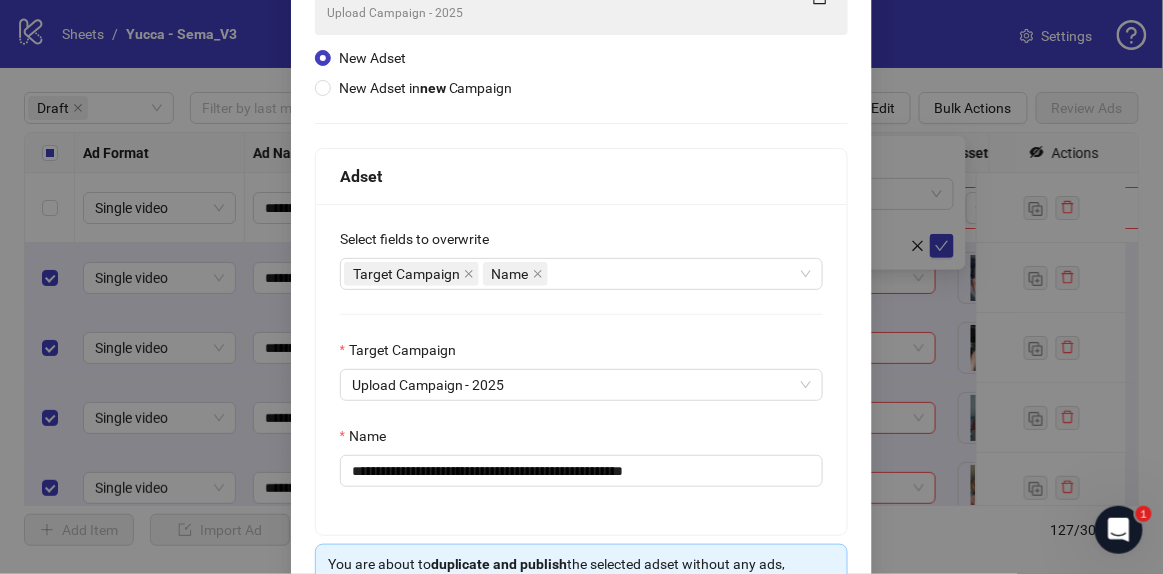 scroll, scrollTop: 321, scrollLeft: 0, axis: vertical 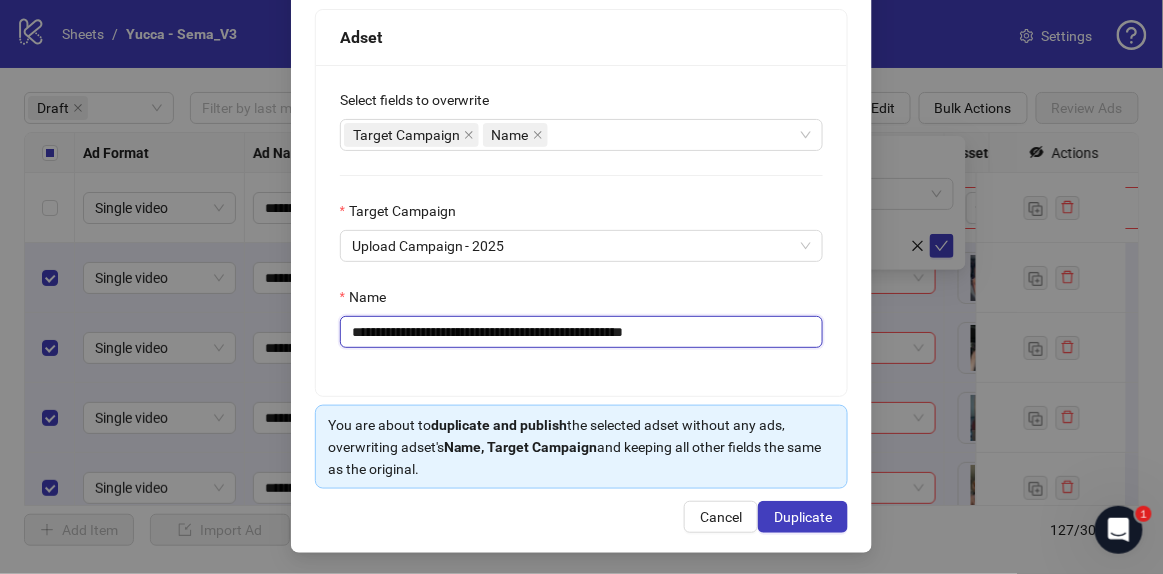 drag, startPoint x: 590, startPoint y: 332, endPoint x: 850, endPoint y: 344, distance: 260.27676 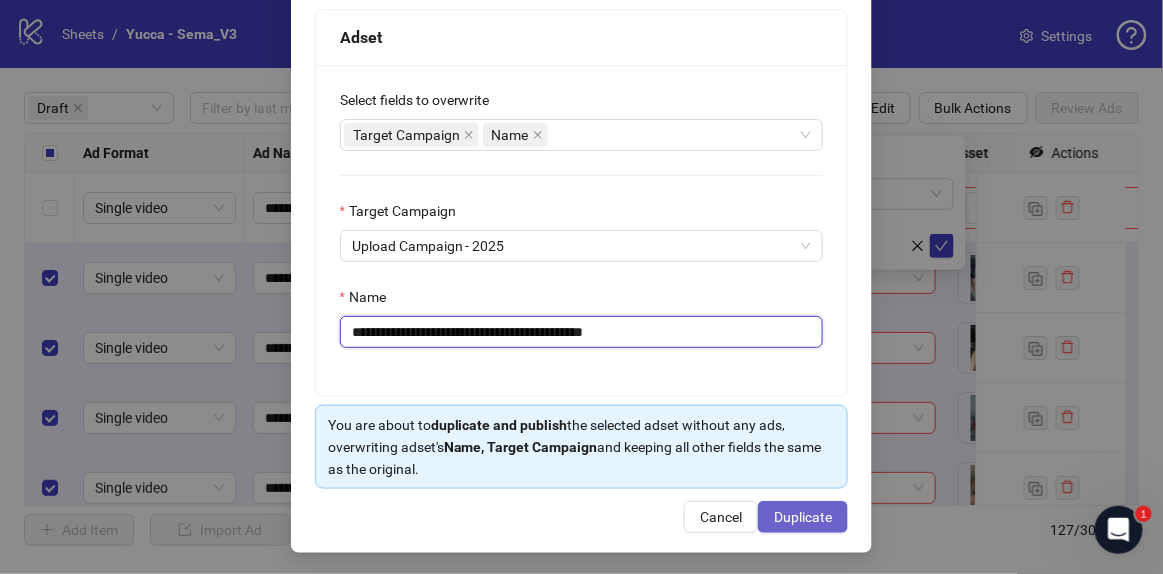 type on "**********" 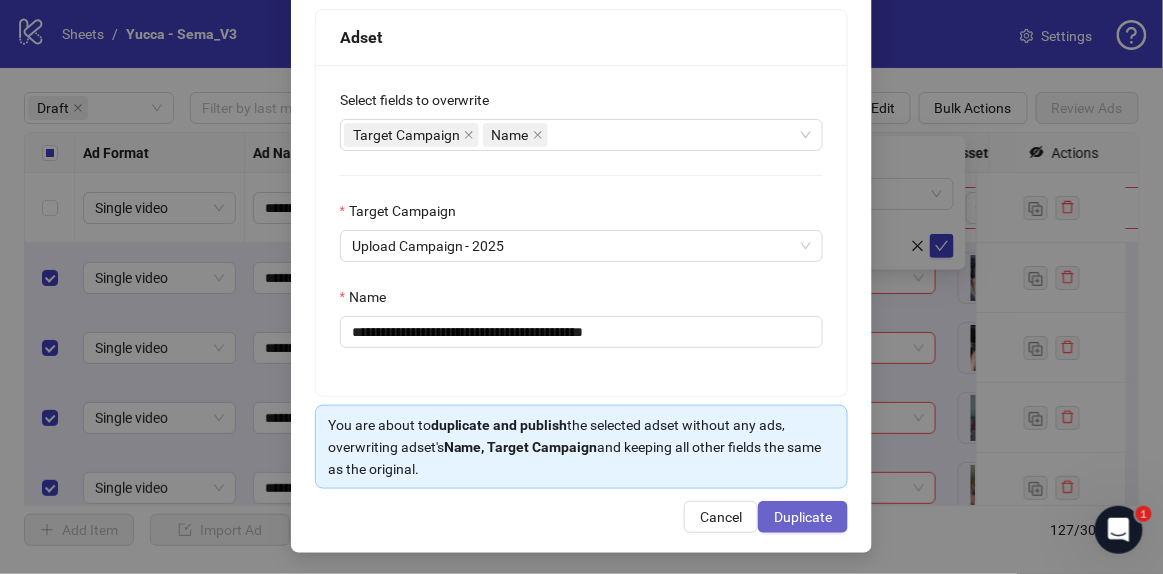 click on "Duplicate" at bounding box center (803, 517) 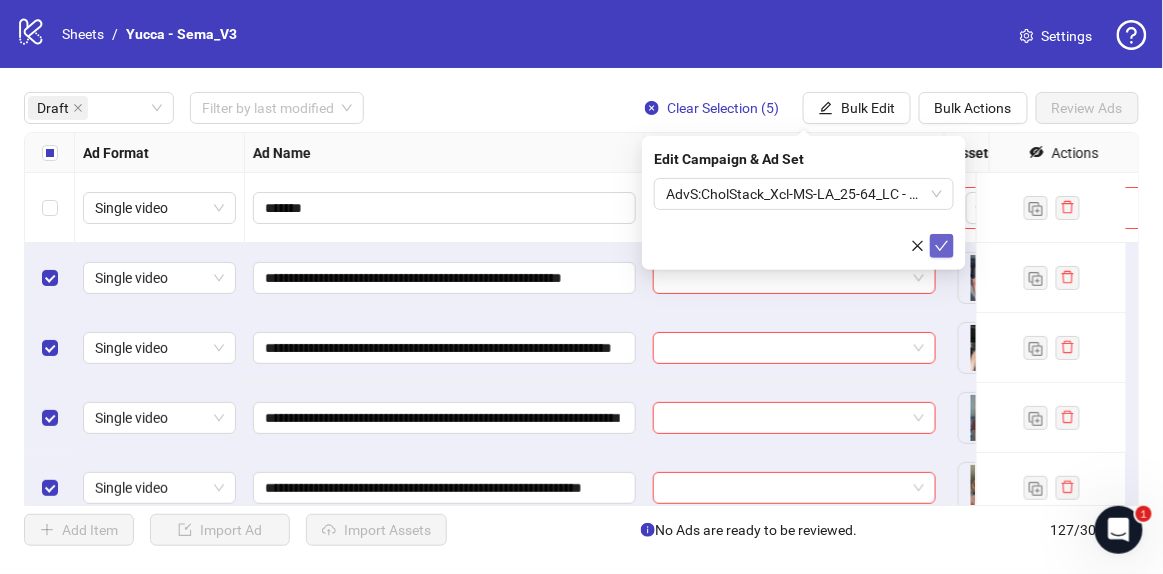 click 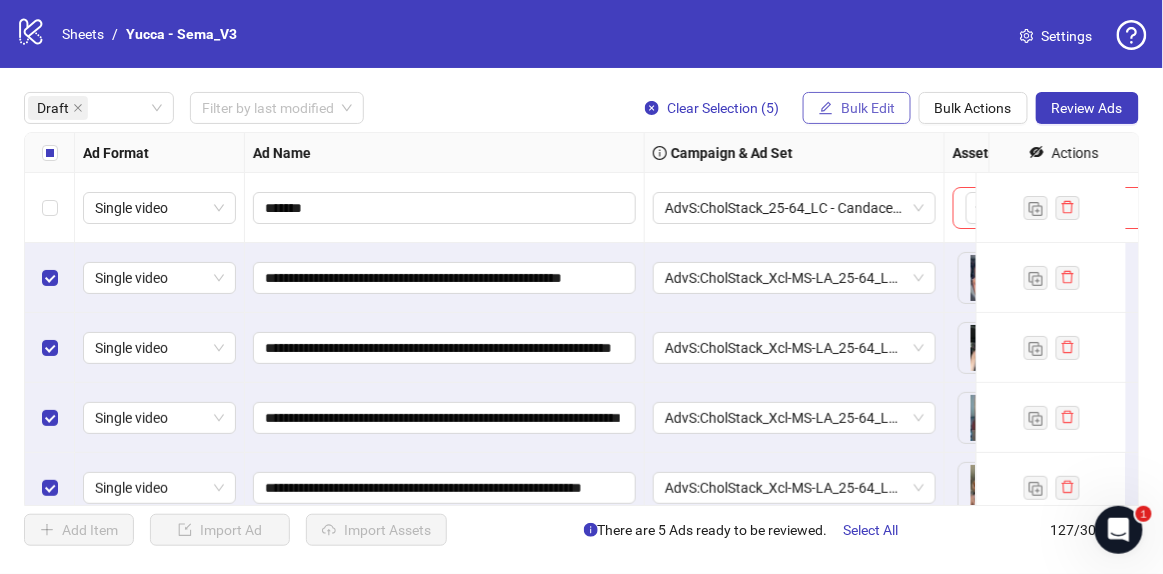 click on "Bulk Edit" at bounding box center (857, 108) 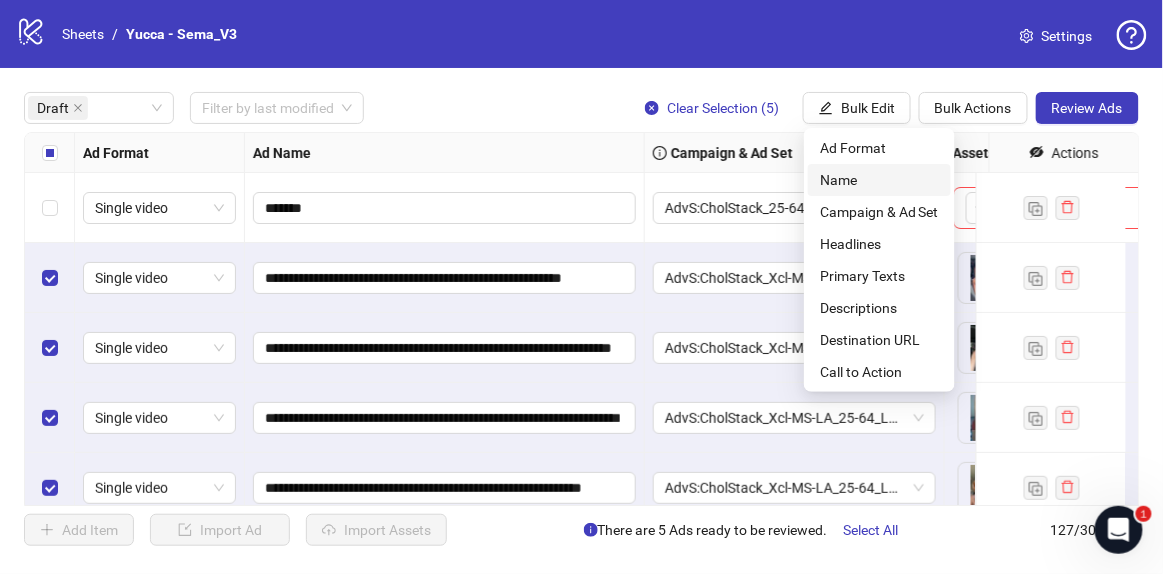 click on "Name" at bounding box center [879, 180] 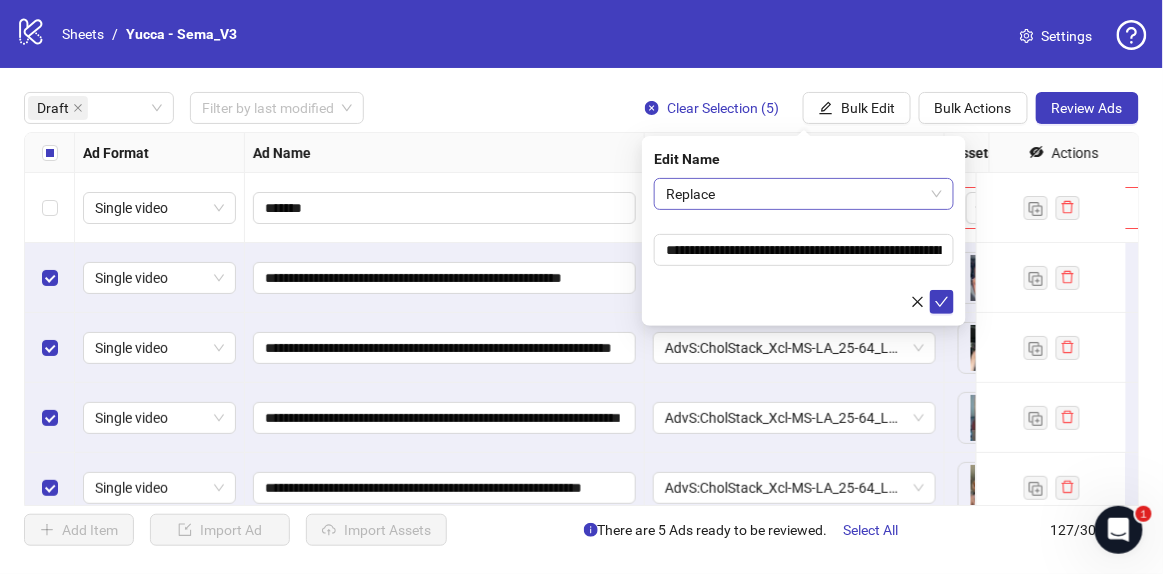 click on "Replace" at bounding box center [804, 194] 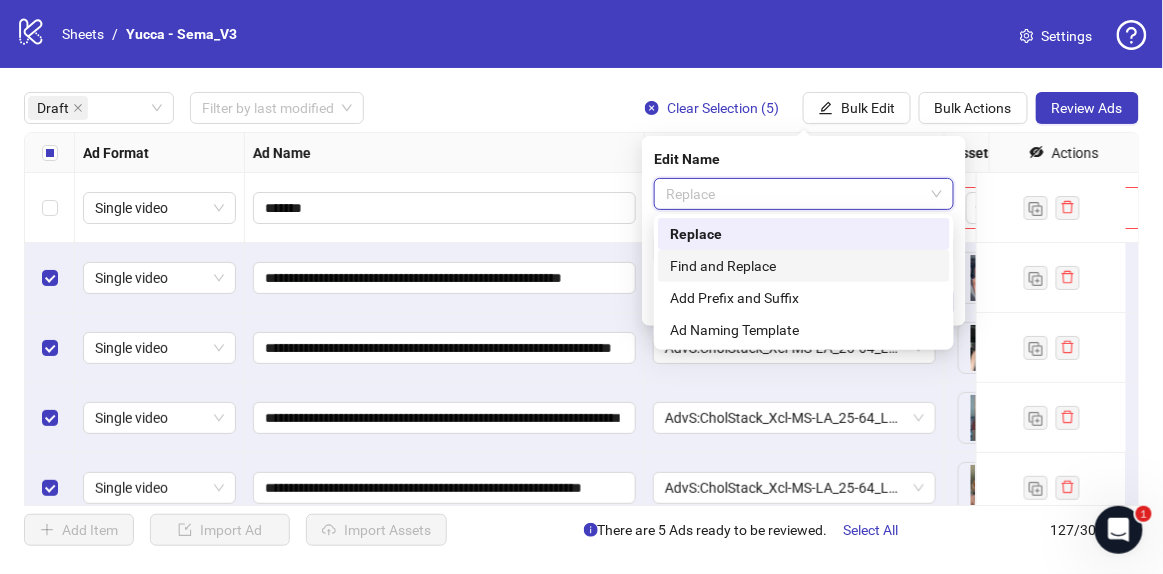 click on "Find and Replace" at bounding box center (804, 266) 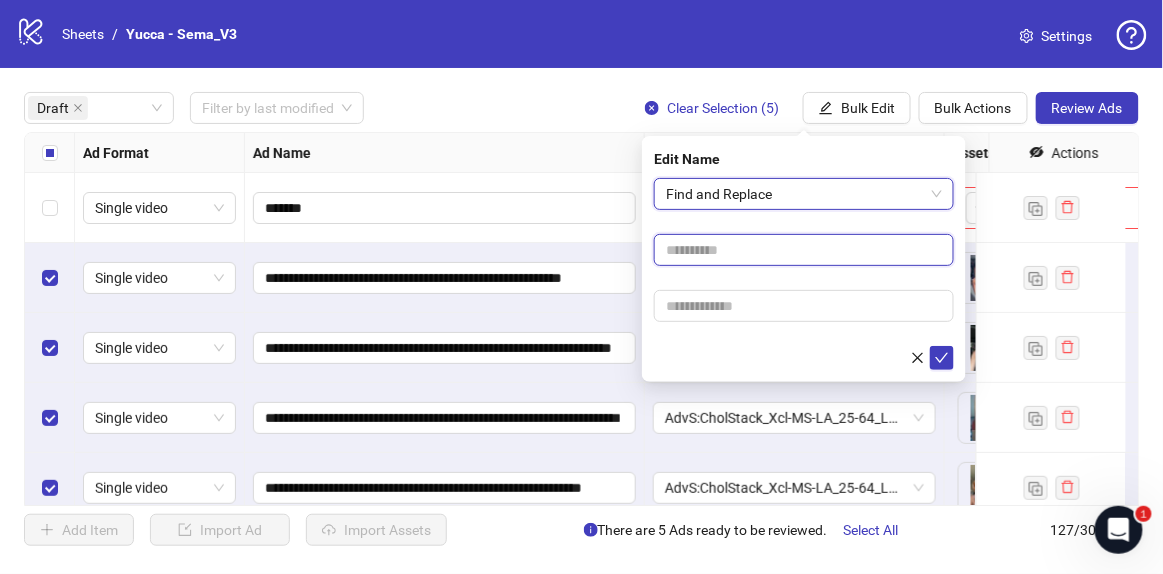 click at bounding box center [804, 250] 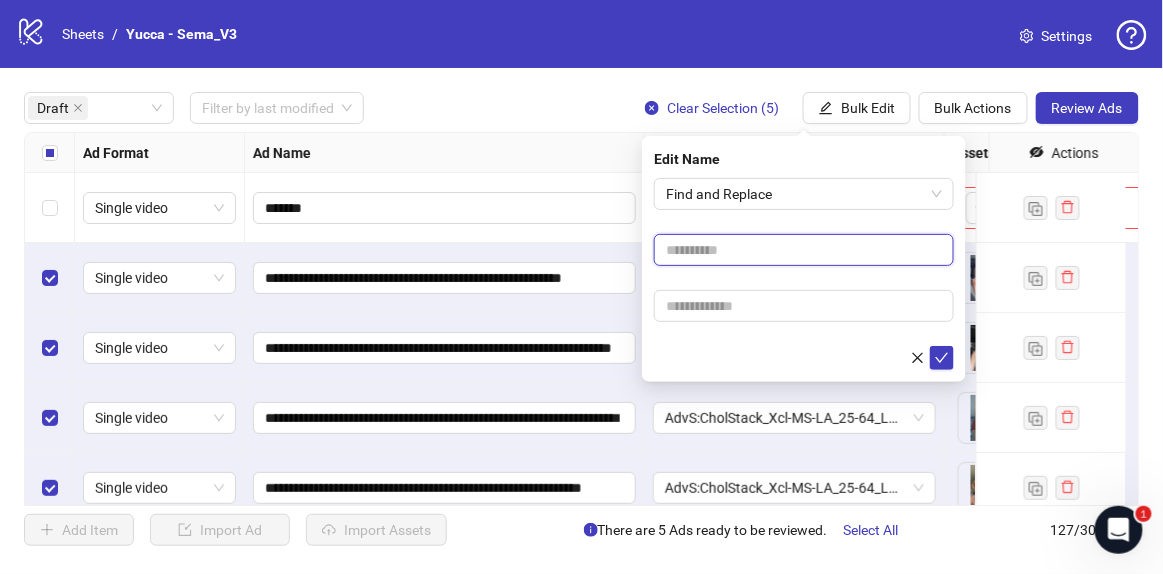 type on "****" 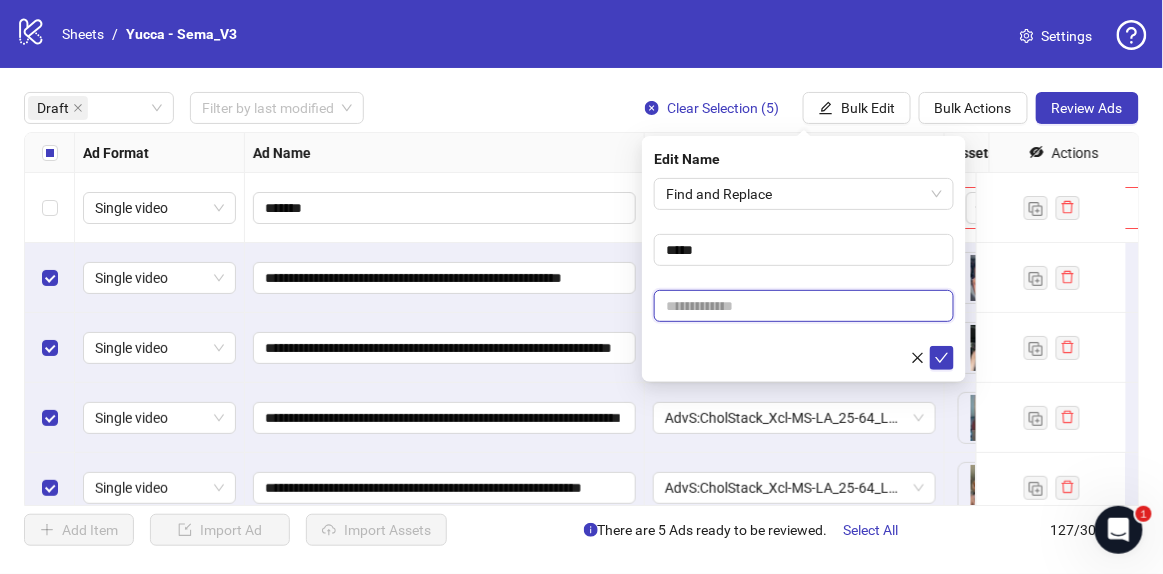 click at bounding box center [804, 306] 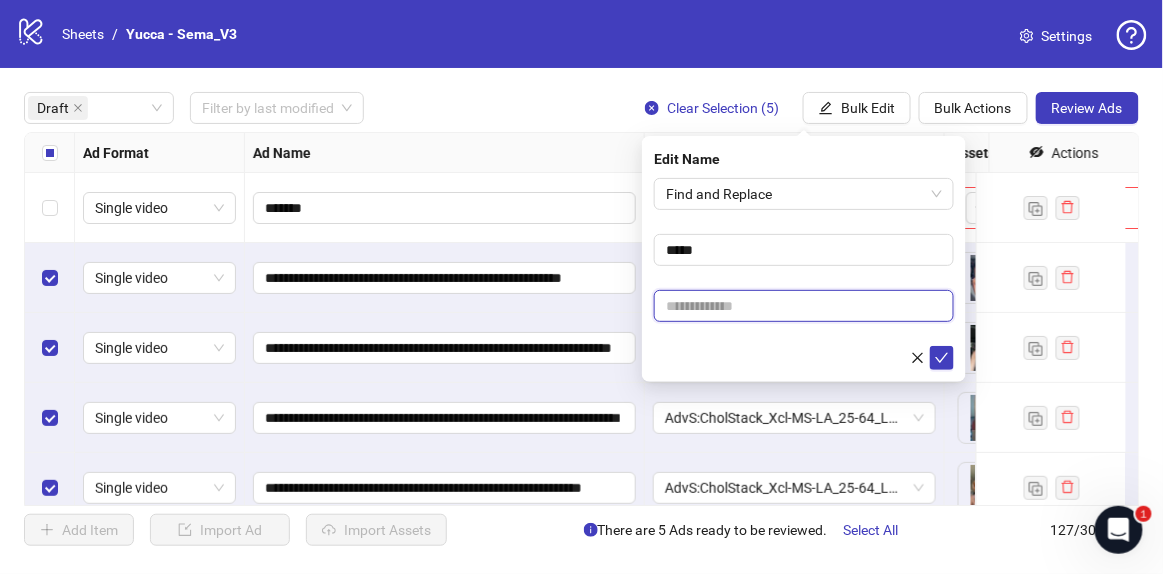 paste on "**********" 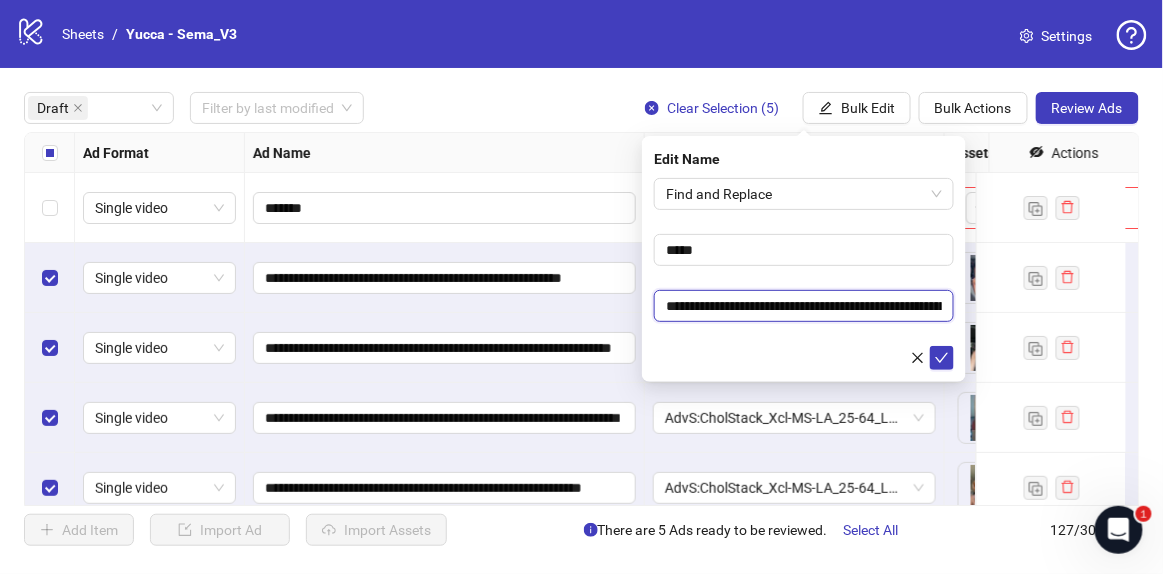 scroll, scrollTop: 0, scrollLeft: 99, axis: horizontal 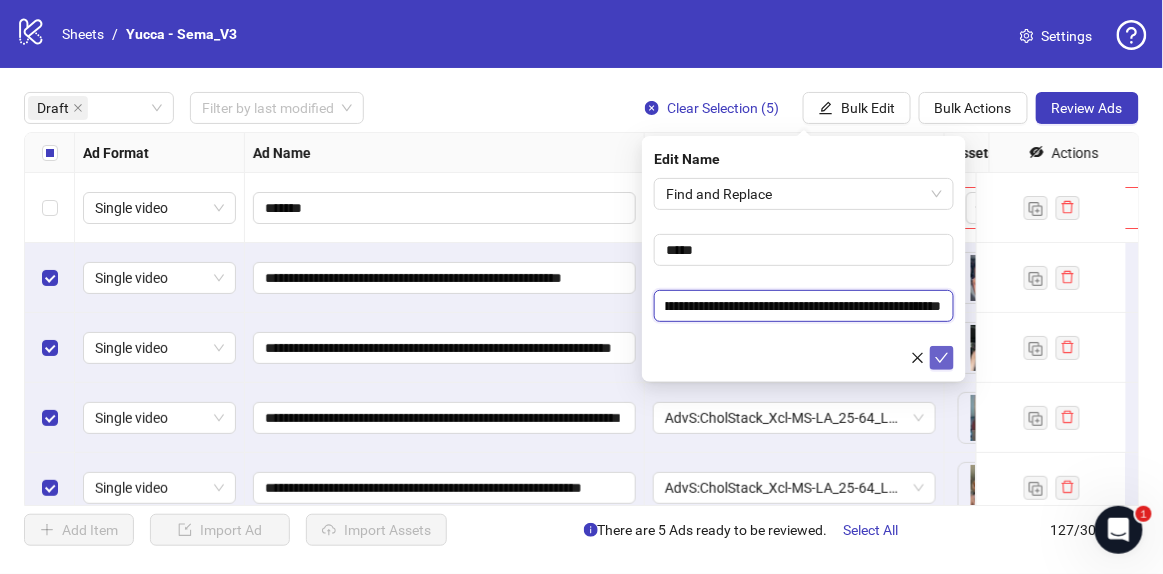 type on "**********" 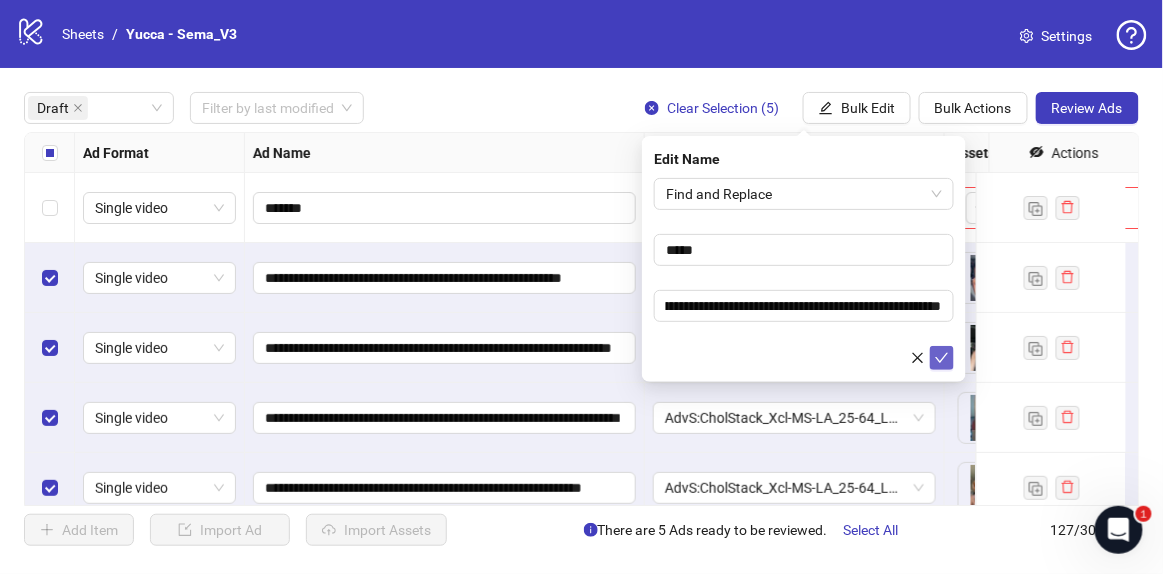 click 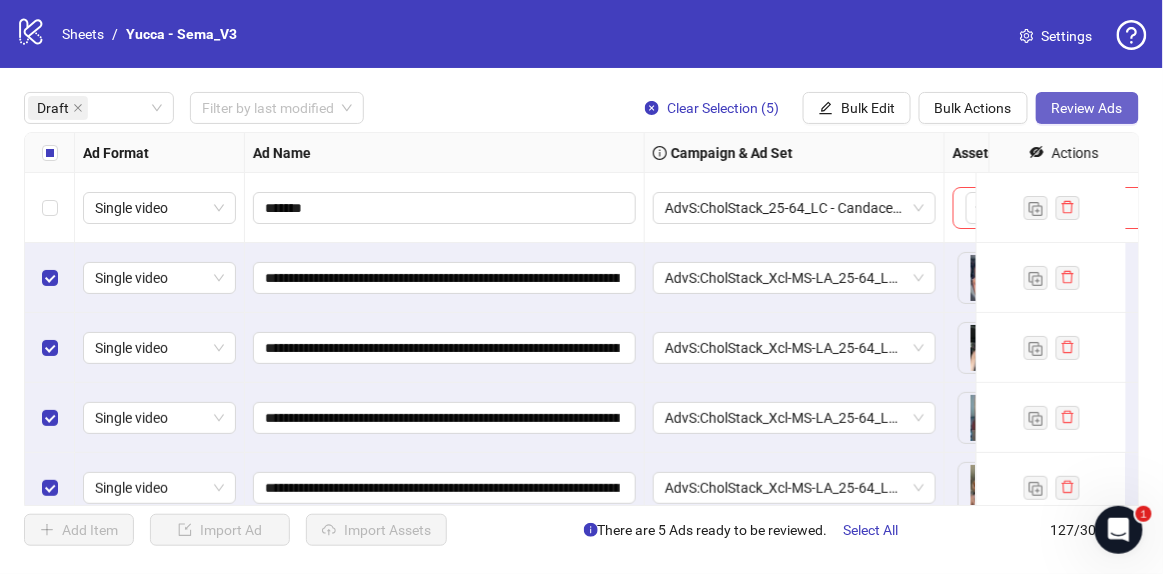 click on "Review Ads" at bounding box center [1087, 108] 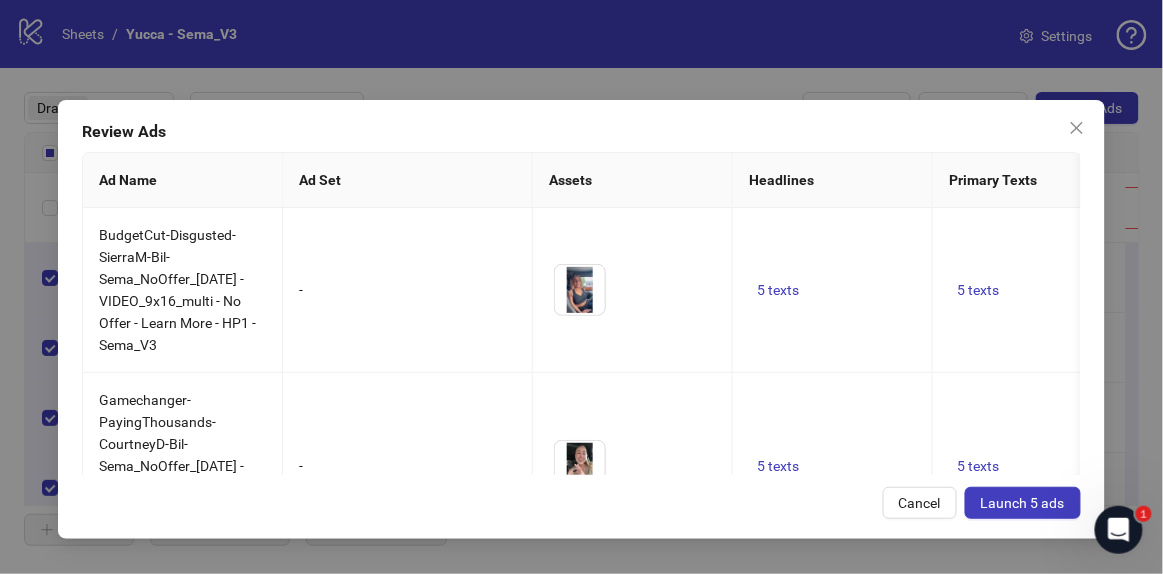 scroll, scrollTop: 0, scrollLeft: 372, axis: horizontal 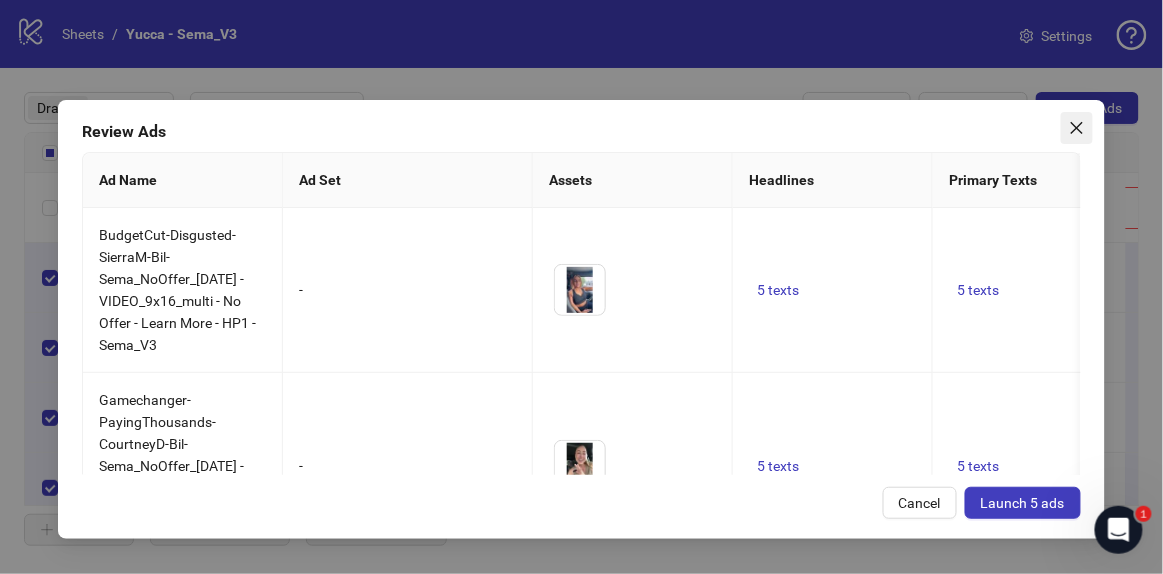 click 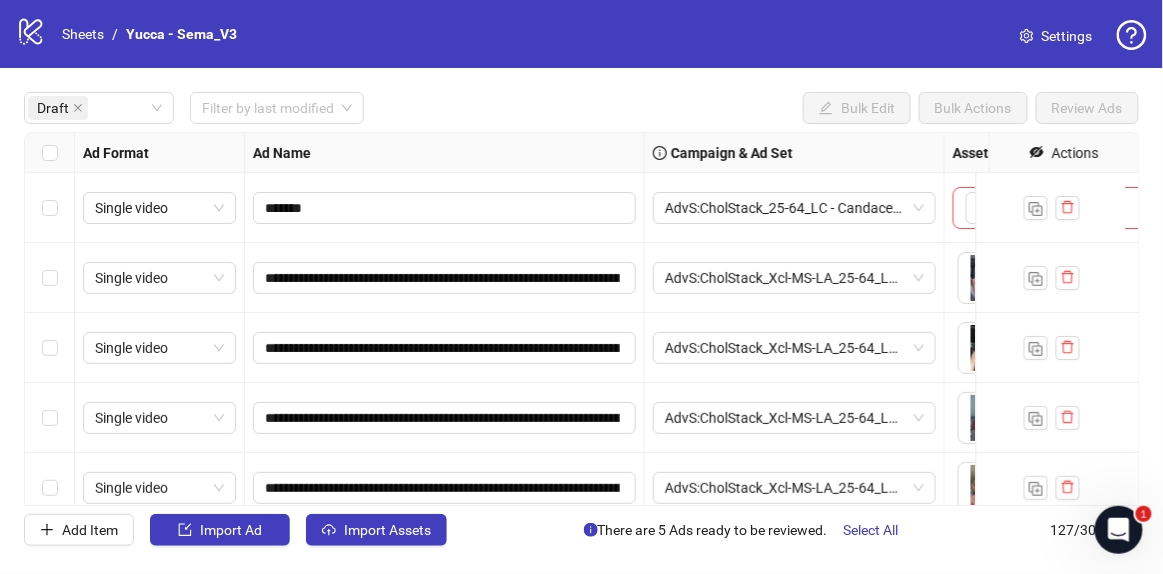 click 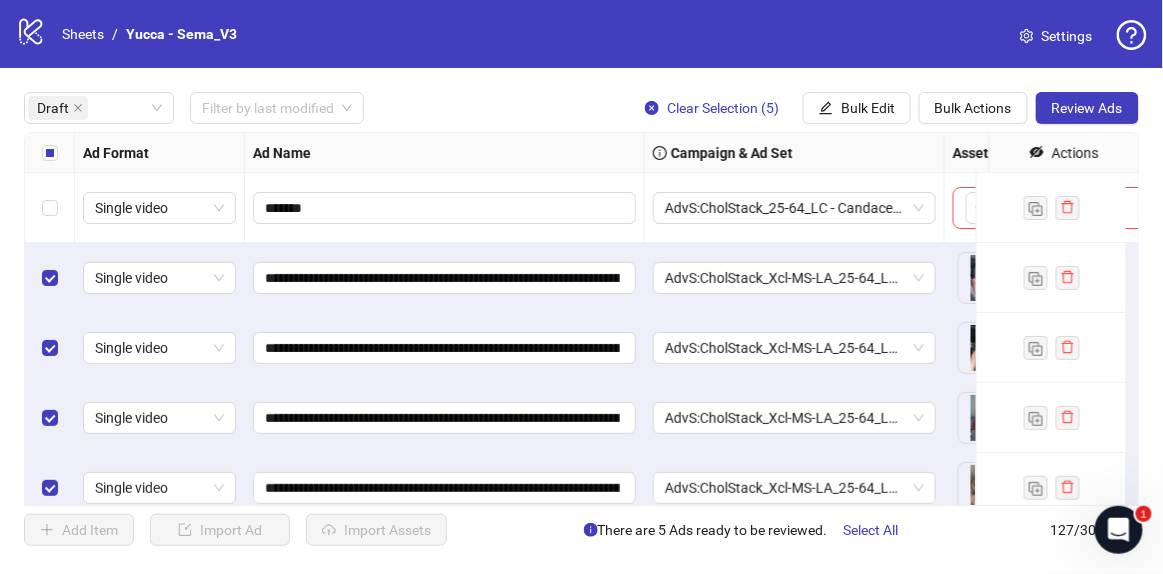 click on "Review Ads" at bounding box center (1087, 108) 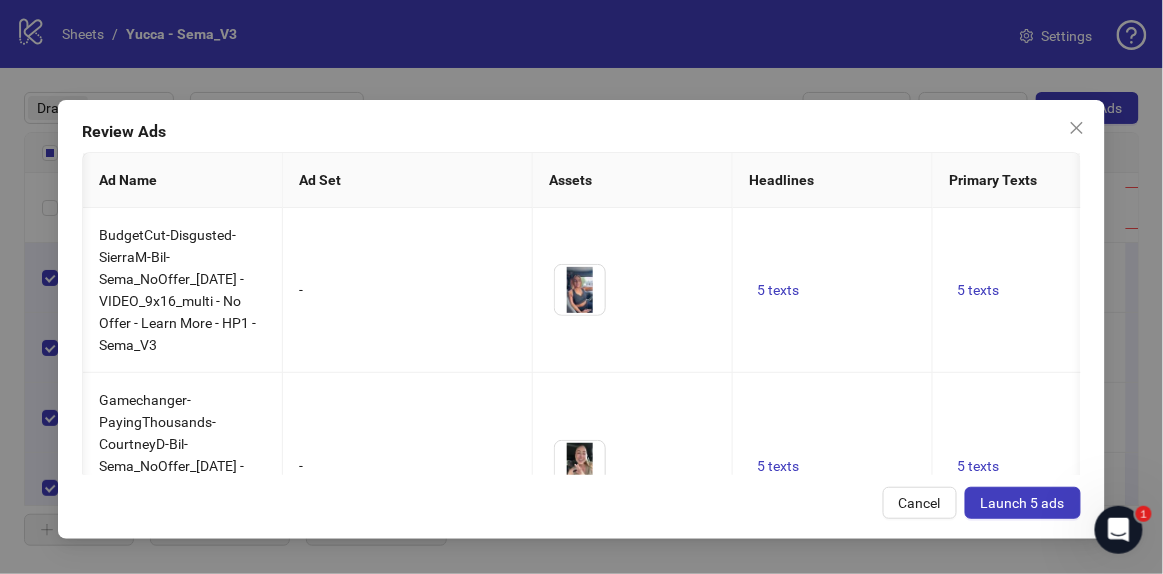 scroll, scrollTop: 0, scrollLeft: 646, axis: horizontal 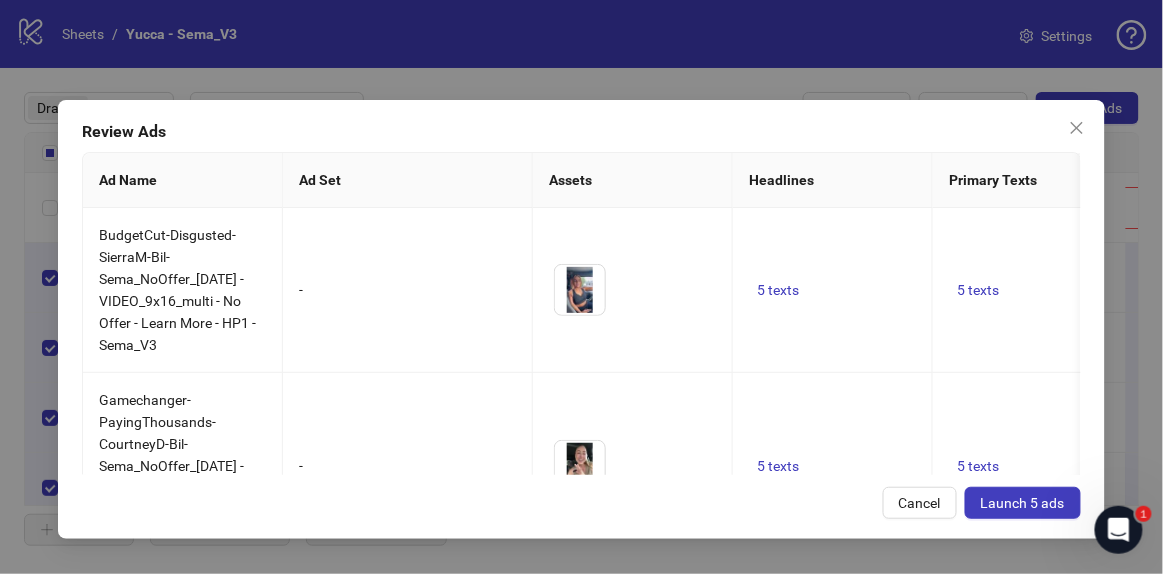 click on "Launch 5 ads" at bounding box center [1023, 503] 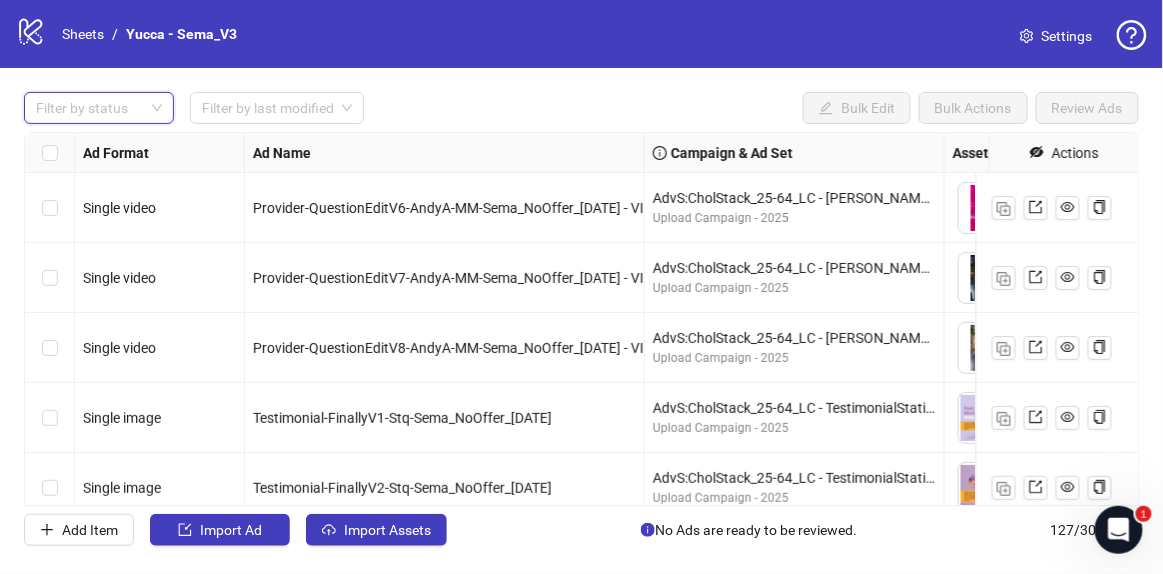click at bounding box center [88, 108] 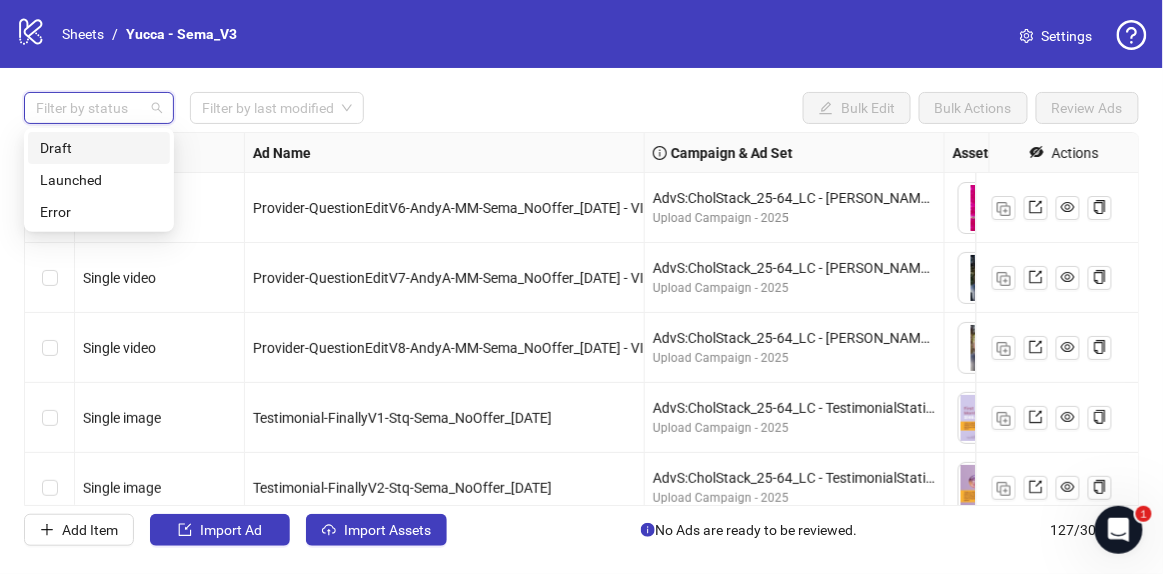 click on "Draft" at bounding box center [99, 148] 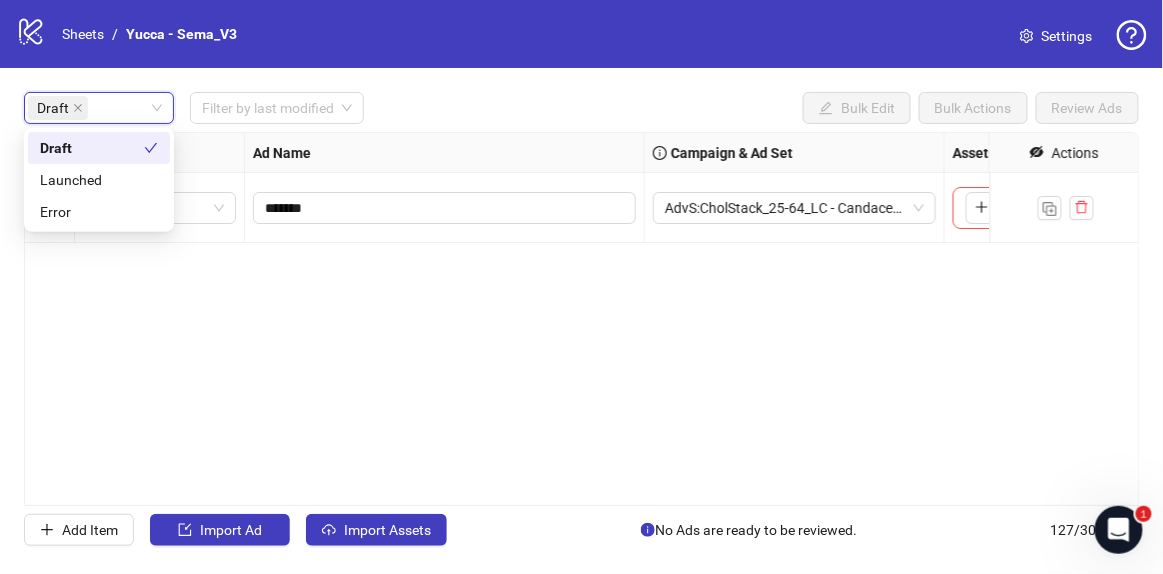 click on "Ad Name" at bounding box center [445, 153] 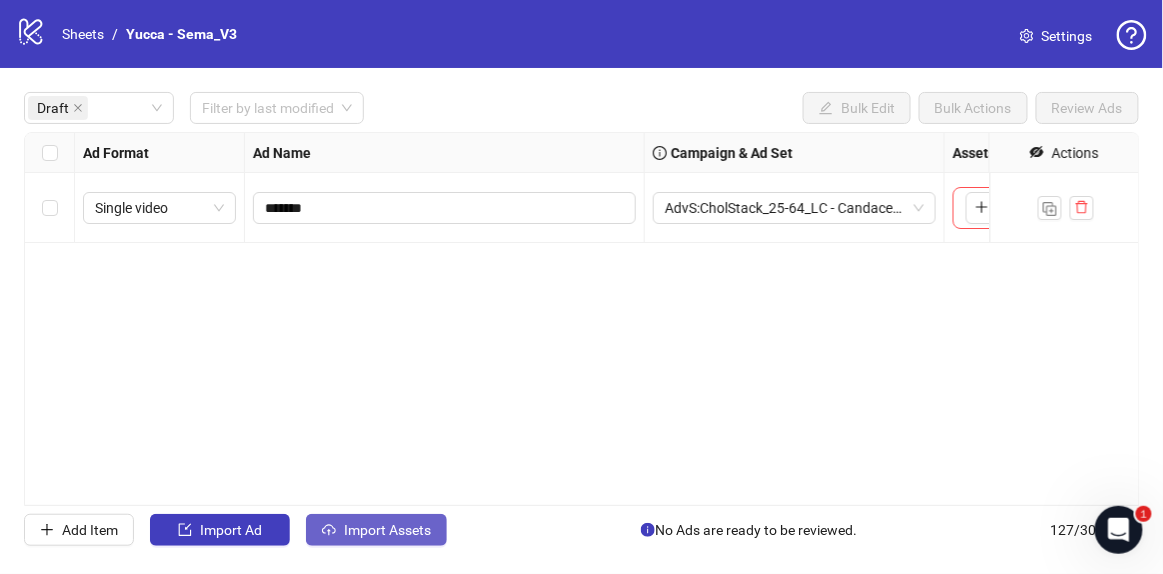 click on "Import Assets" at bounding box center (387, 530) 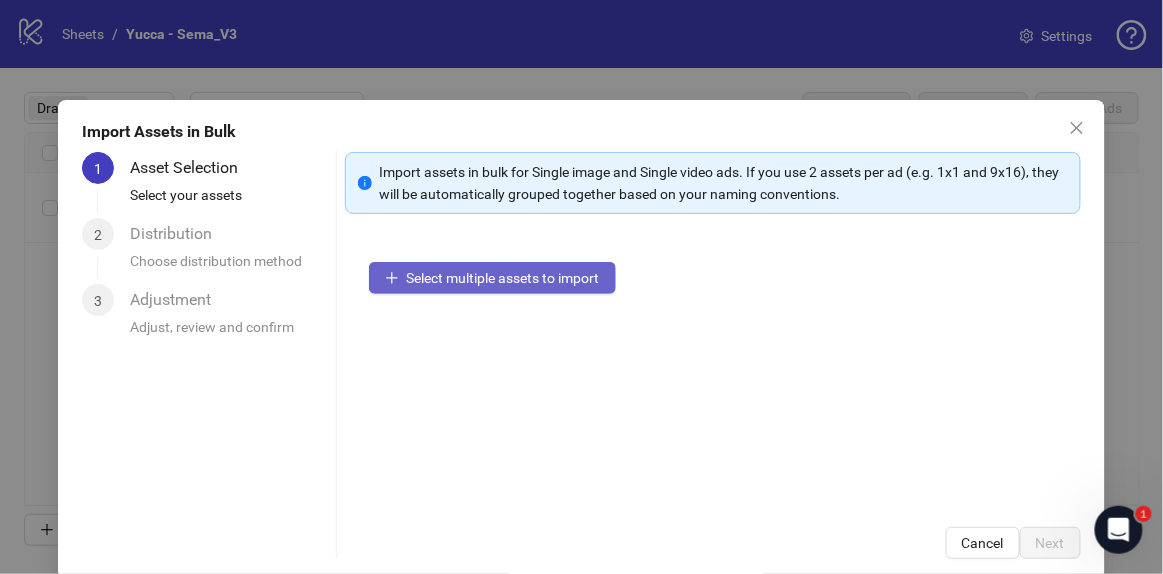 click on "Select multiple assets to import" at bounding box center [492, 278] 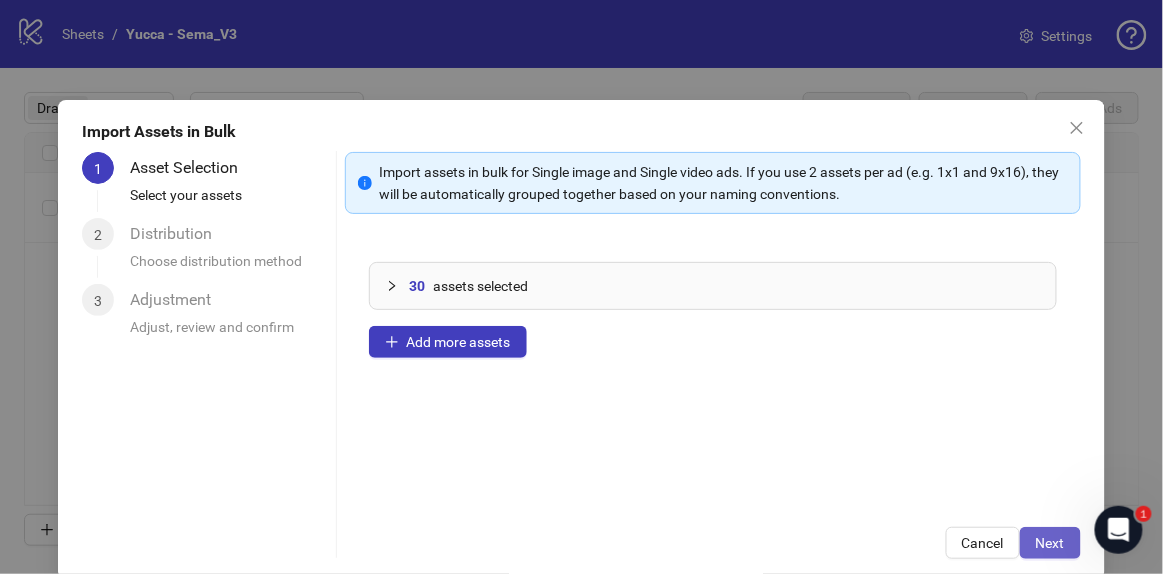 click on "Next" at bounding box center [1050, 543] 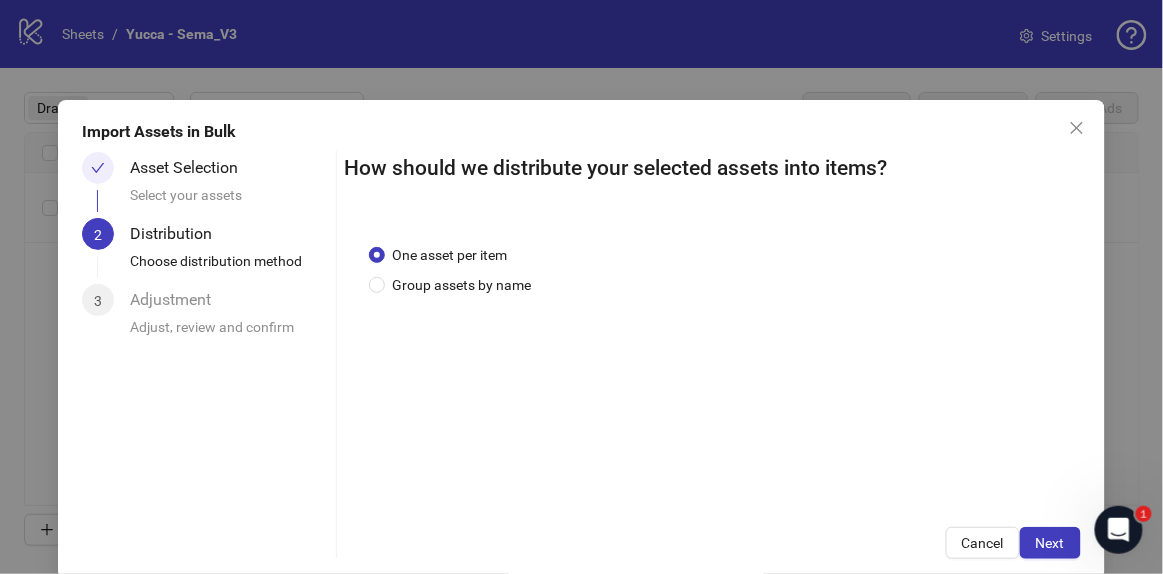 click on "One asset per item Group assets by name" at bounding box center [454, 270] 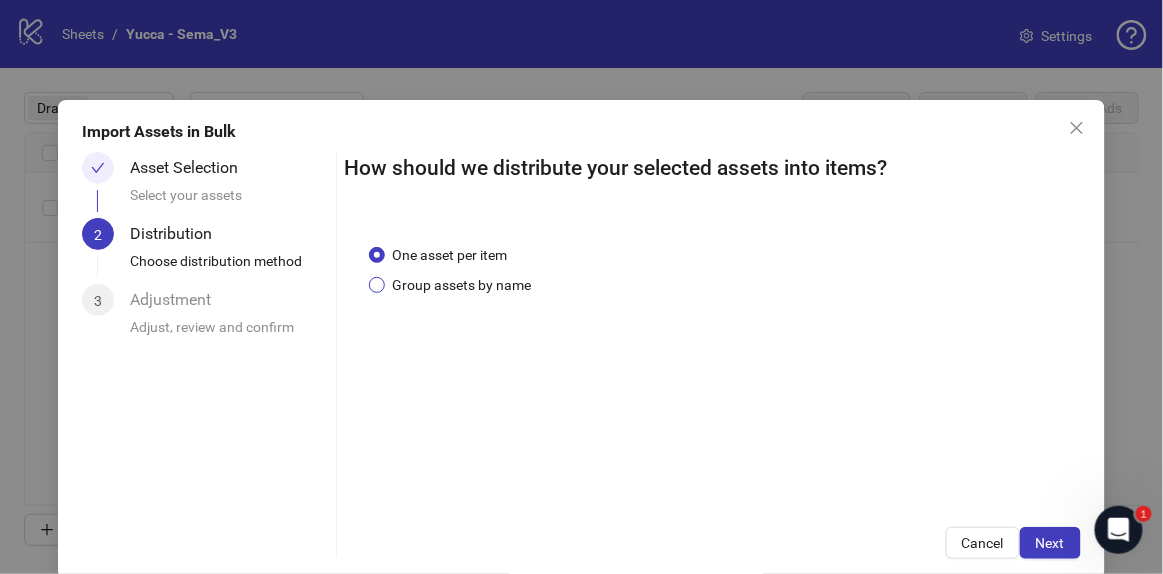 click on "Group assets by name" at bounding box center (462, 285) 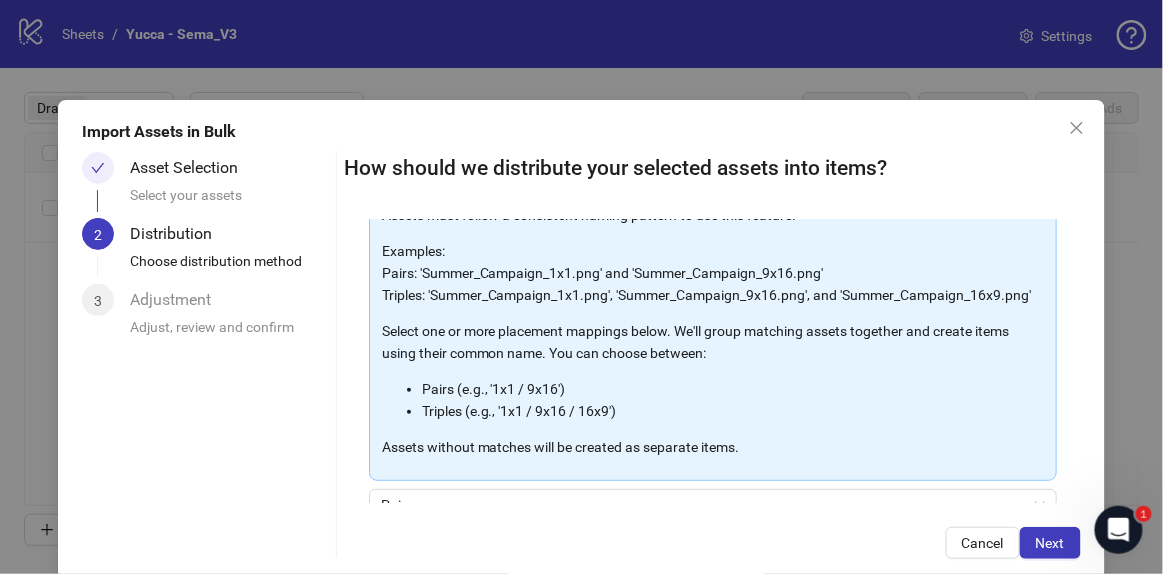 scroll, scrollTop: 324, scrollLeft: 0, axis: vertical 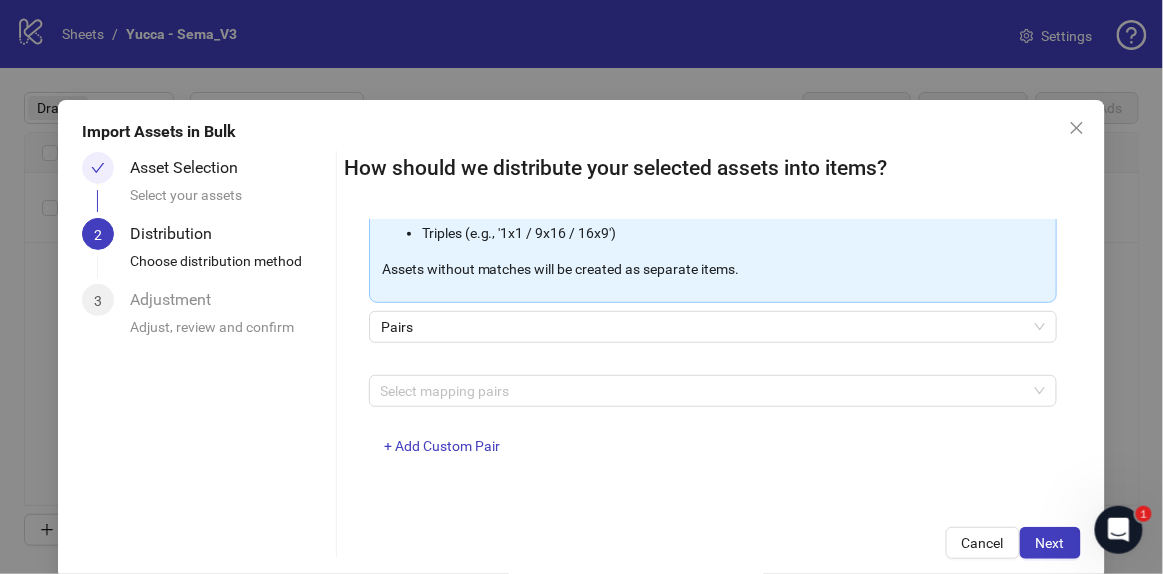 click on "Assets must follow a consistent naming pattern to use this feature. Examples: Pairs: 'Summer_Campaign_1x1.png' and 'Summer_Campaign_9x16.png' Triples: 'Summer_Campaign_1x1.png', 'Summer_Campaign_9x16.png', and 'Summer_Campaign_16x9.png' Select one or more placement mappings below. We'll group matching assets together and create items using their common name. You can choose between: Pairs (e.g., '1x1 / 9x16') Triples (e.g., '1x1 / 9x16 / 16x9') Assets without matches will be created as separate items. Pairs   Select mapping pairs + Add Custom Pair" at bounding box center (713, 248) 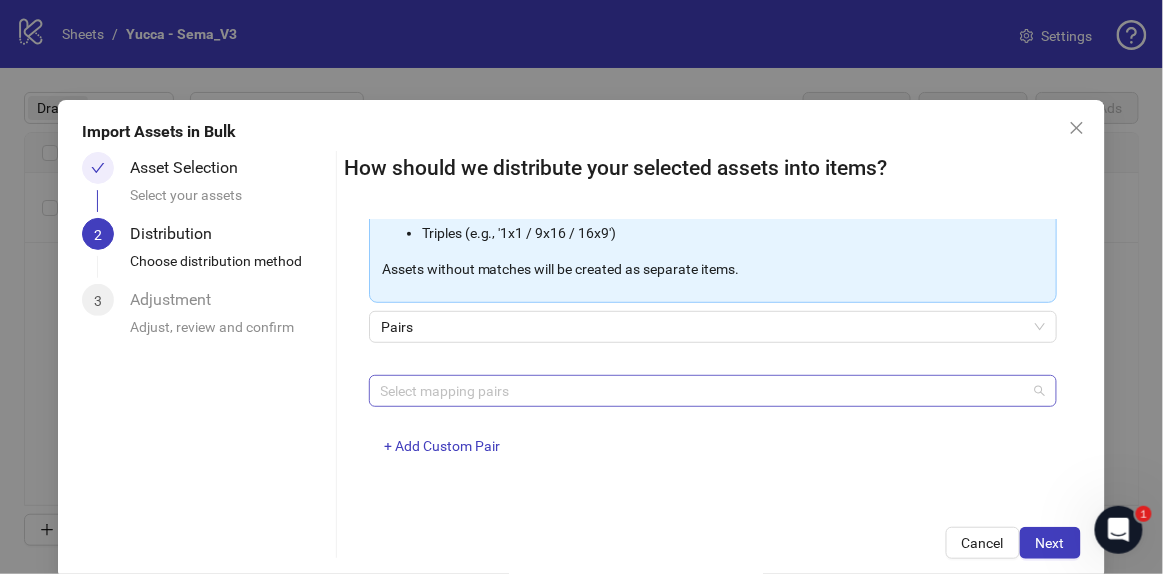 click at bounding box center [702, 391] 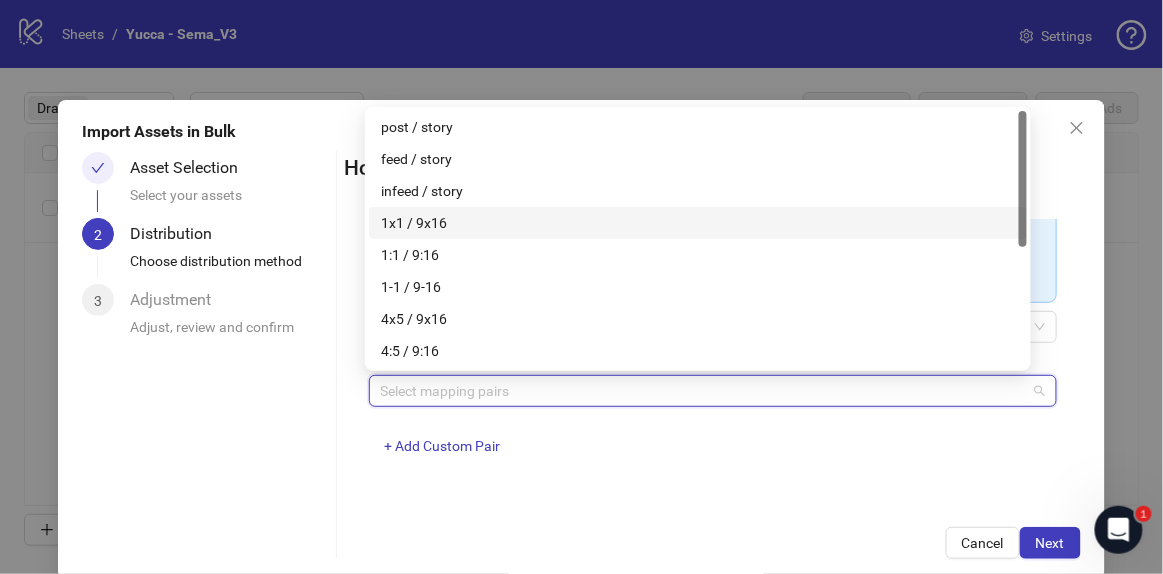 click on "1x1 / 9x16" at bounding box center [698, 223] 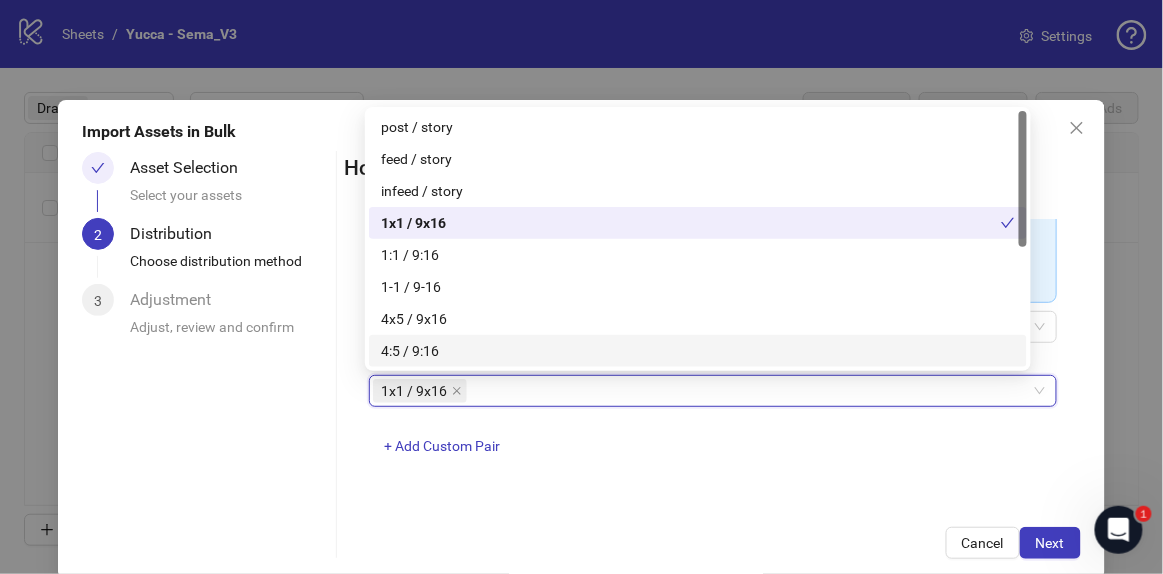 click on "How should we distribute your selected assets into items? One asset per item Group assets by name Assets must follow a consistent naming pattern to use this feature. Examples: Pairs: 'Summer_Campaign_1x1.png' and 'Summer_Campaign_9x16.png' Triples: 'Summer_Campaign_1x1.png', 'Summer_Campaign_9x16.png', and 'Summer_Campaign_16x9.png' Select one or more placement mappings below. We'll group matching assets together and create items using their common name. You can choose between: Pairs (e.g., '1x1 / 9x16') Triples (e.g., '1x1 / 9x16 / 16x9') Assets without matches will be created as separate items. Pairs 1x1 / 9x16 1x1 / 9x16   + Add Custom Pair Cancel Next" at bounding box center (713, 355) 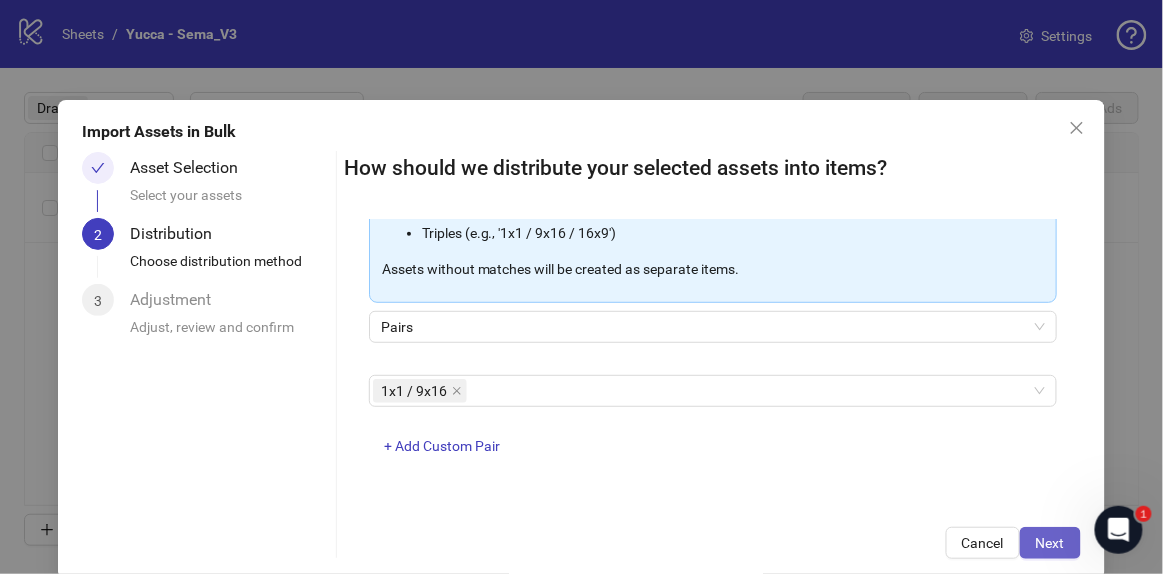 click on "Next" at bounding box center [1050, 543] 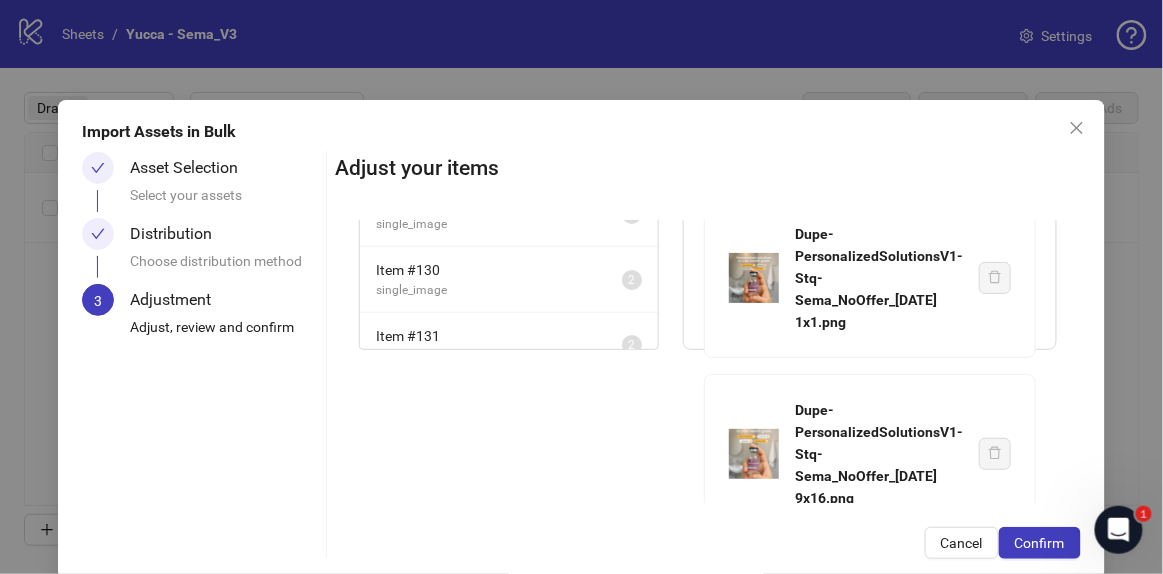 scroll, scrollTop: 0, scrollLeft: 0, axis: both 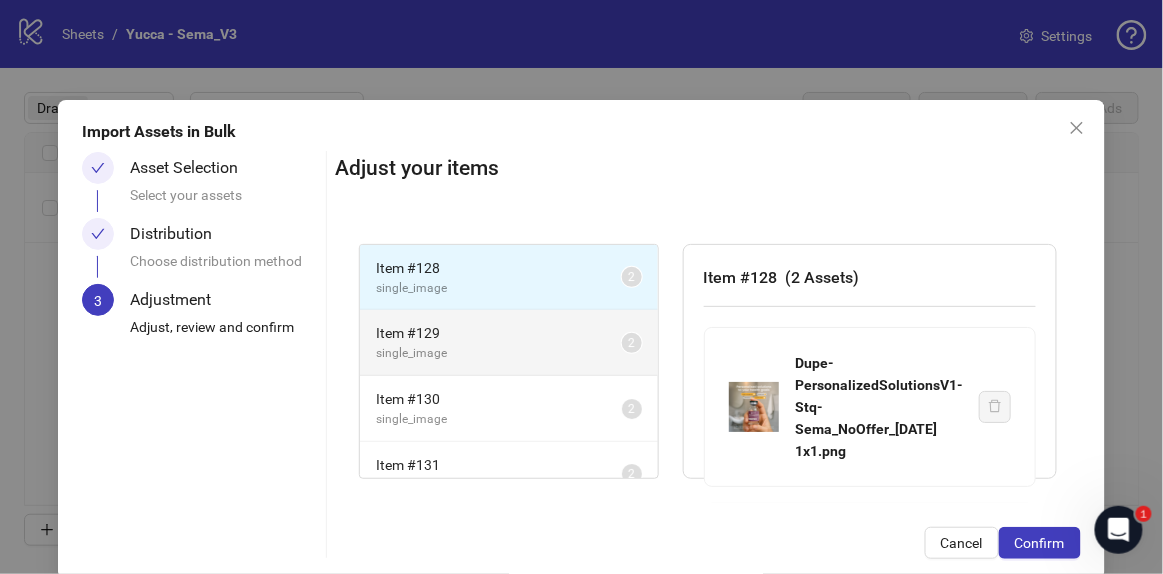 click on "Item # 129 single_image 2" at bounding box center (509, 343) 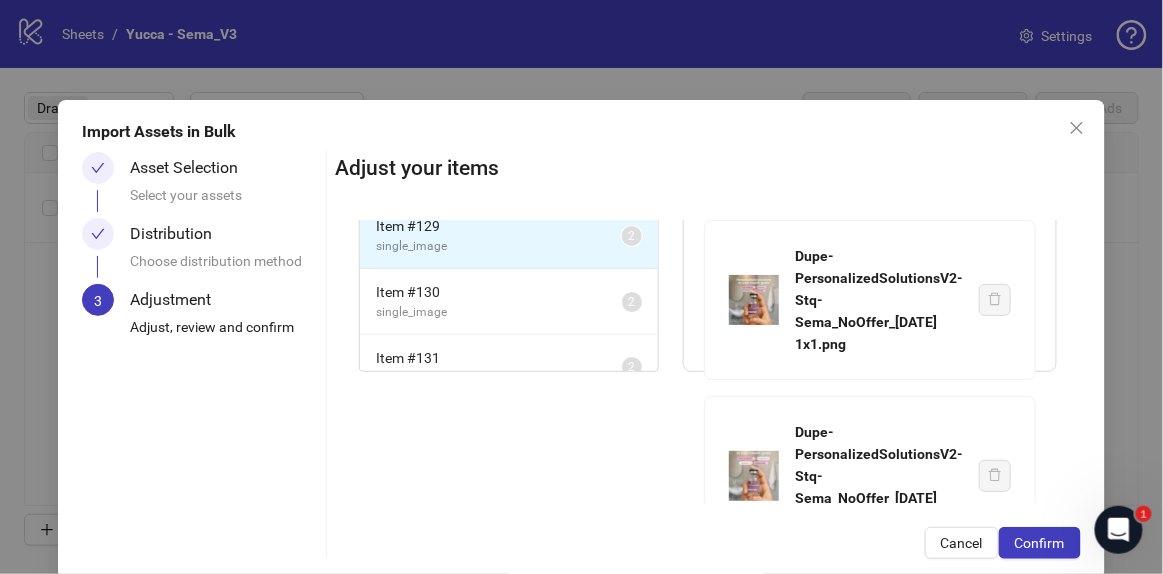scroll, scrollTop: 129, scrollLeft: 0, axis: vertical 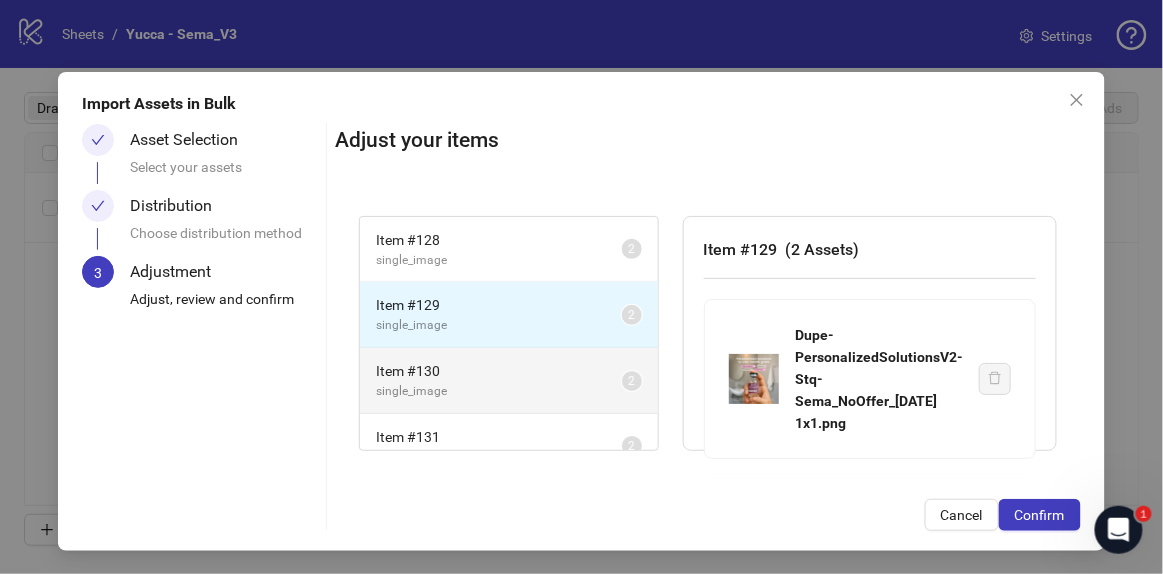 click on "Item # 130" at bounding box center (499, 371) 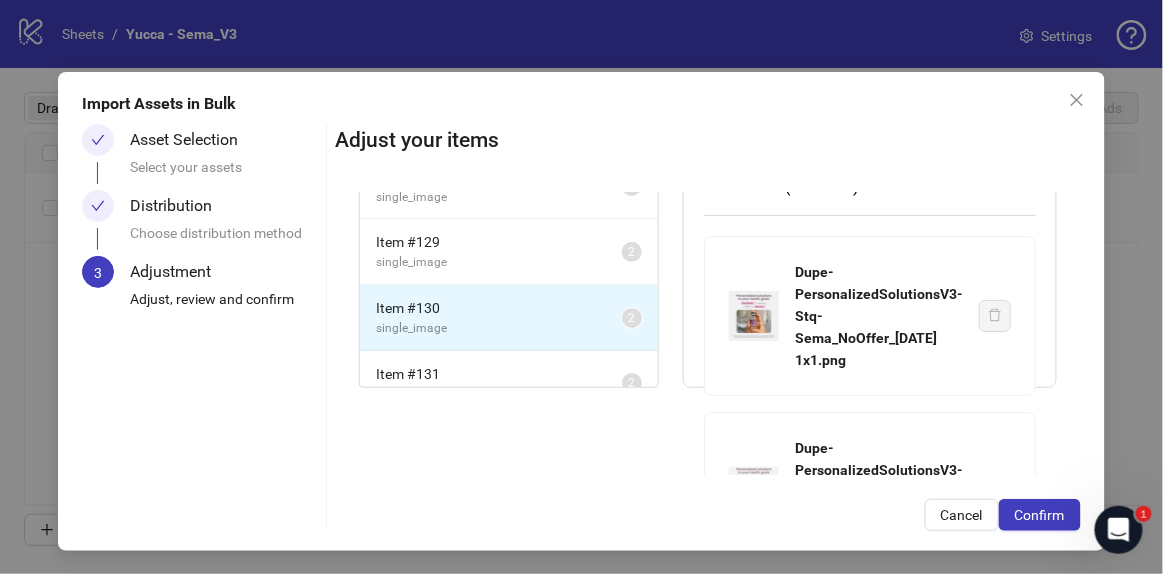 scroll, scrollTop: 129, scrollLeft: 0, axis: vertical 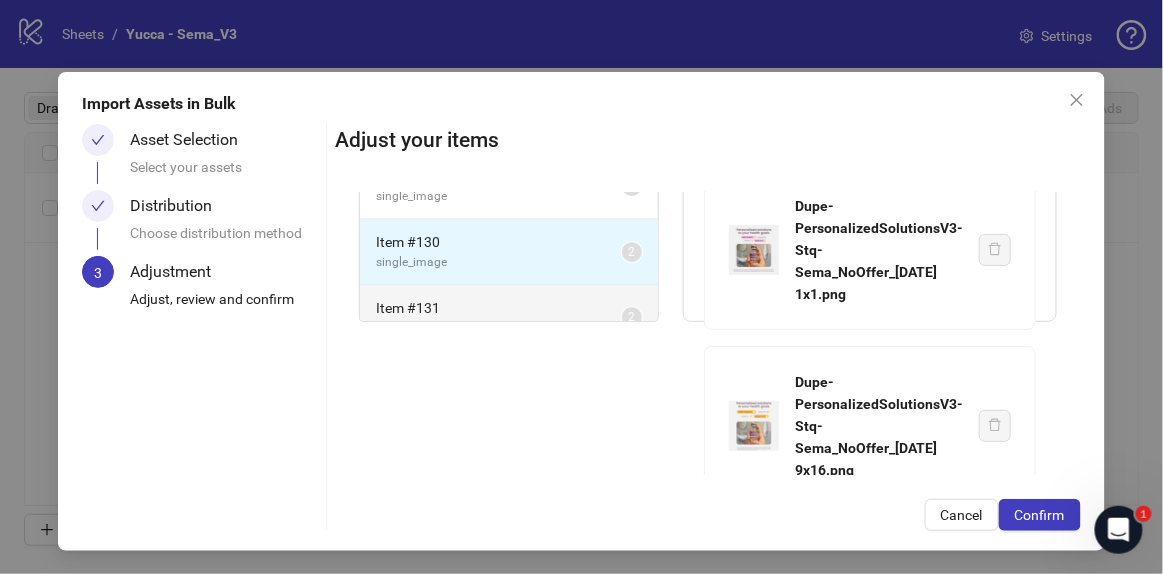 click on "Item # 131" at bounding box center [499, 308] 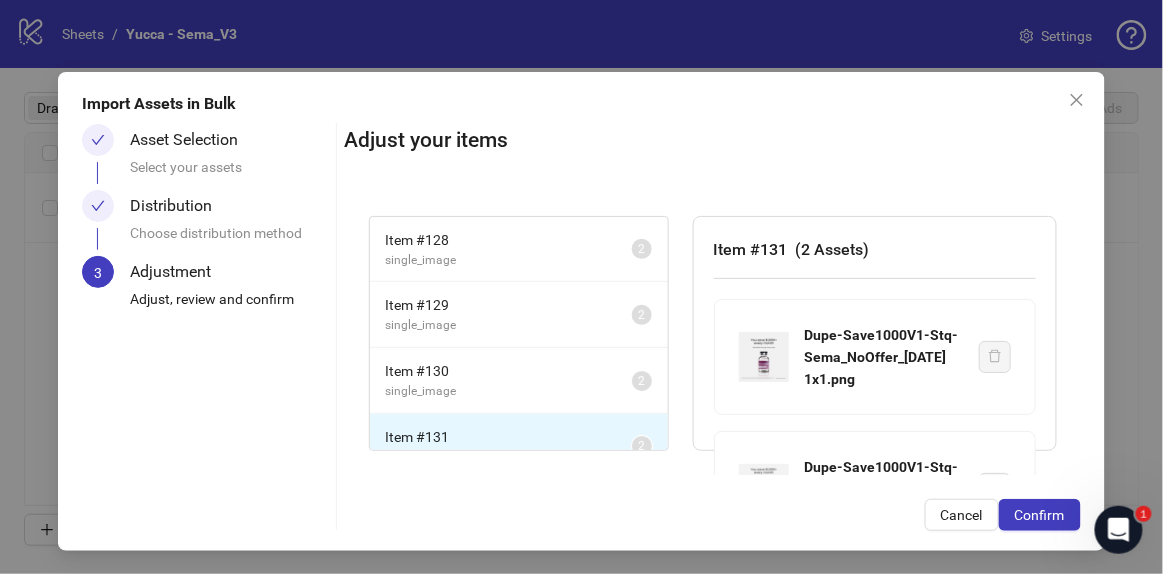 scroll, scrollTop: 0, scrollLeft: 0, axis: both 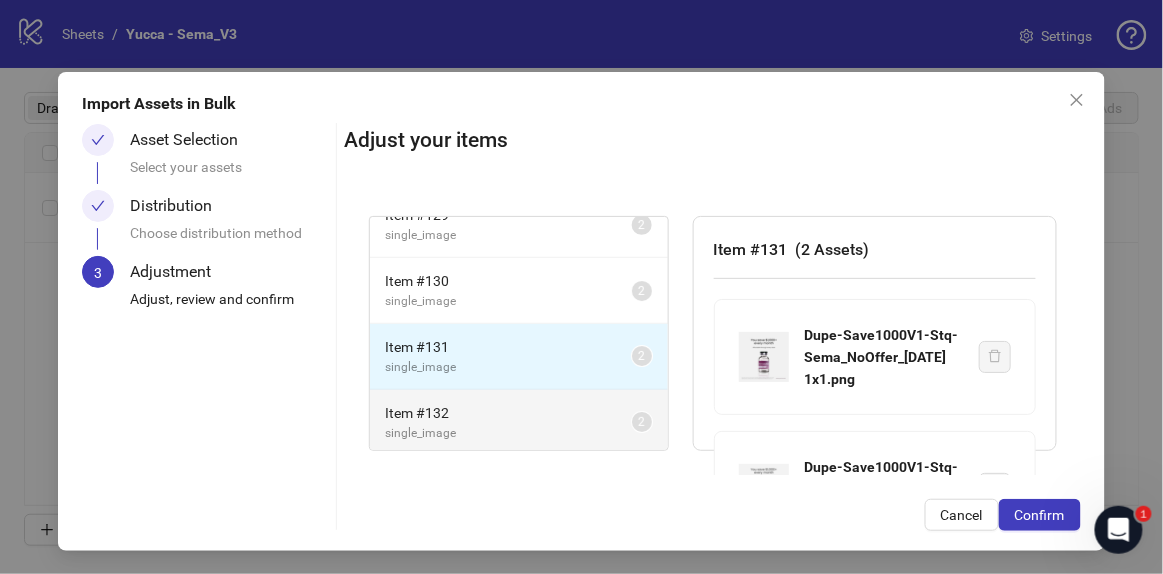 click on "Item # 132" at bounding box center [509, 413] 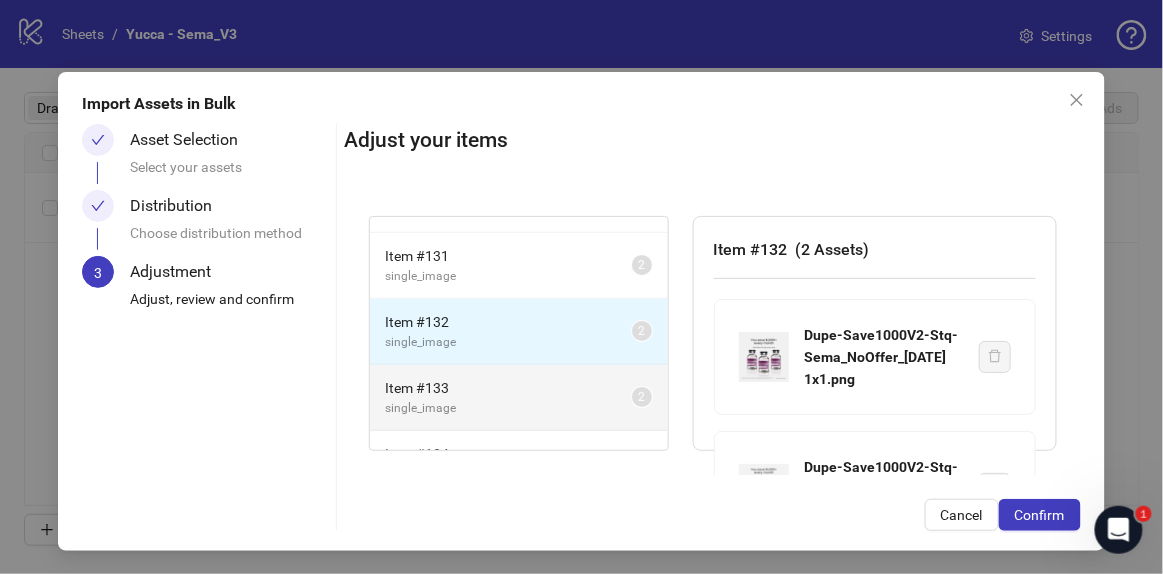 click on "single_image" at bounding box center [509, 408] 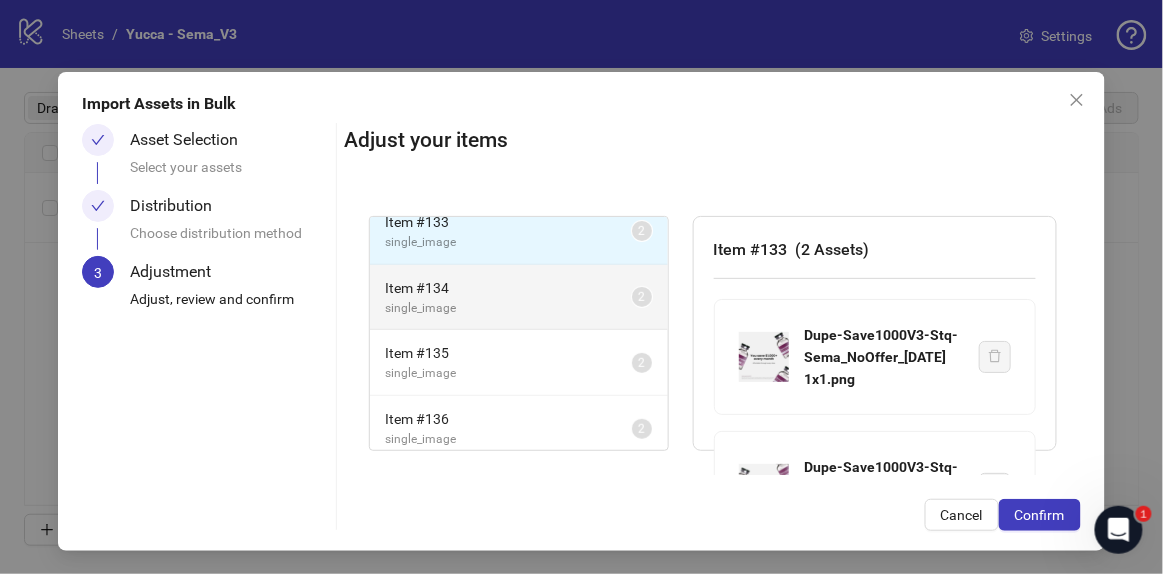scroll, scrollTop: 363, scrollLeft: 0, axis: vertical 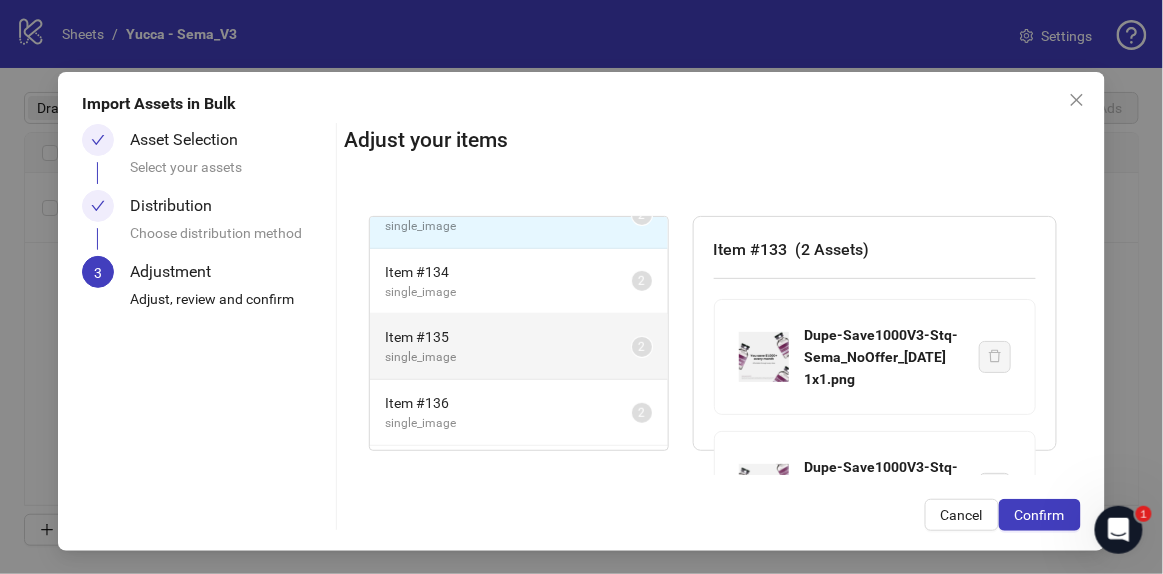 click on "Item # 135 single_image 2" at bounding box center [519, 347] 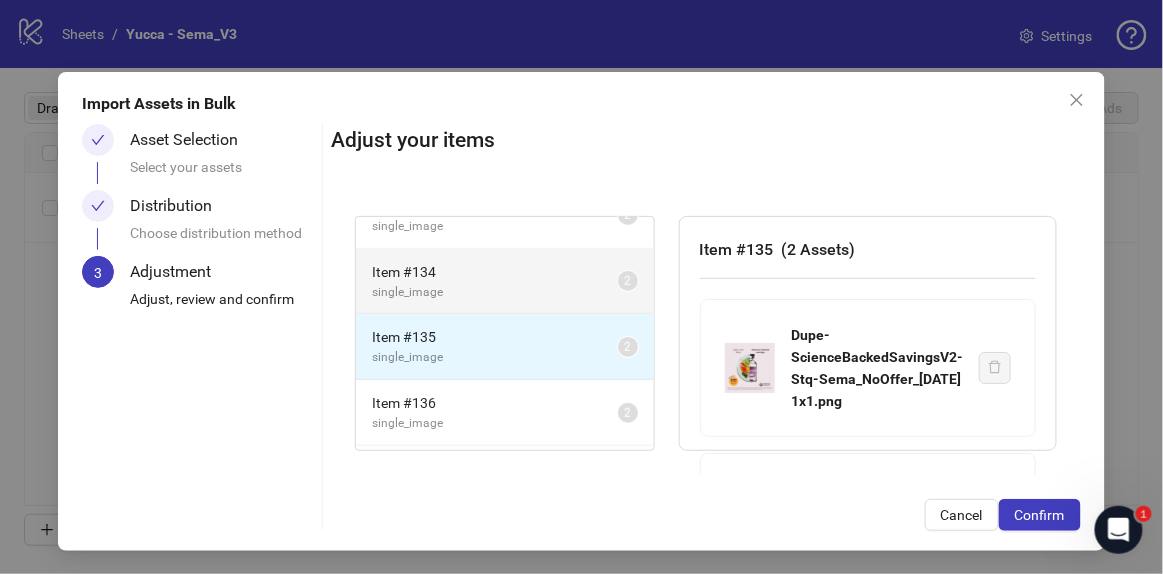click on "Item # 134" at bounding box center (495, 272) 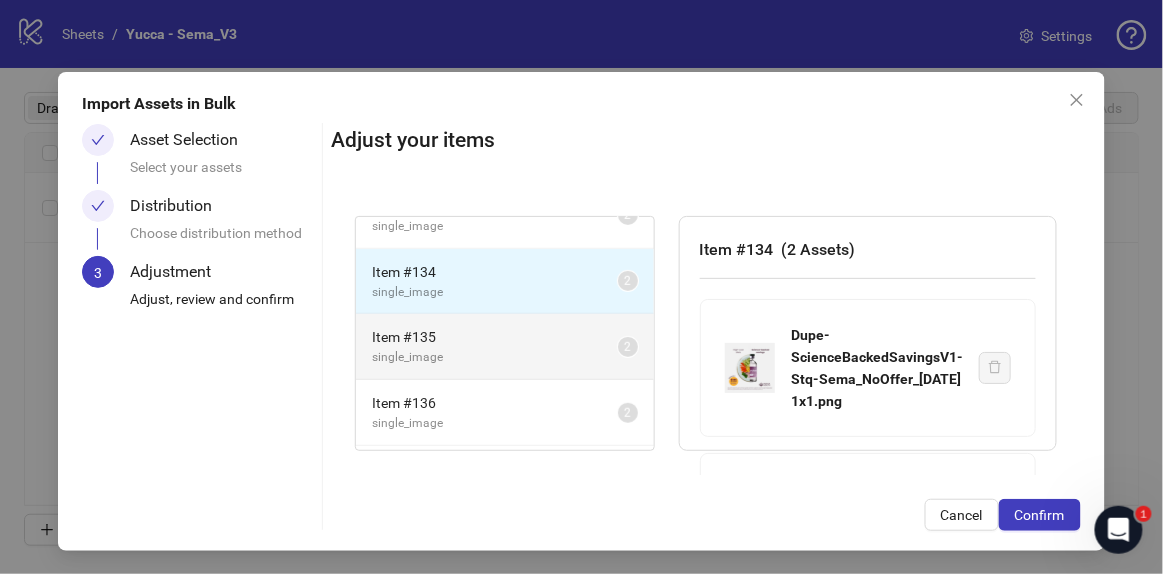 click on "Item # 135 single_image 2" at bounding box center [505, 347] 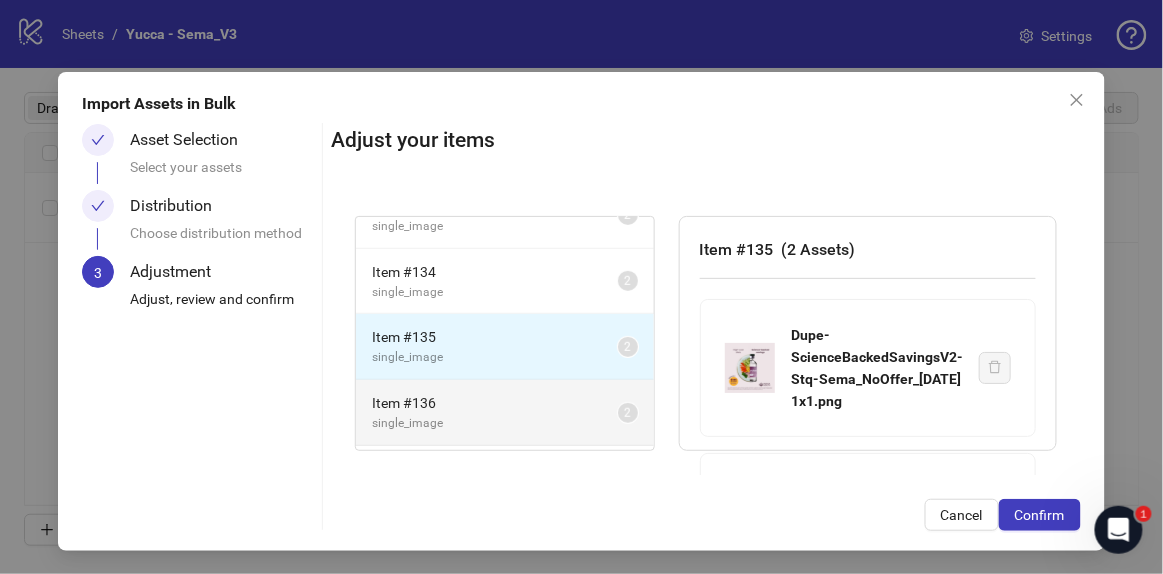 click on "single_image" at bounding box center [495, 423] 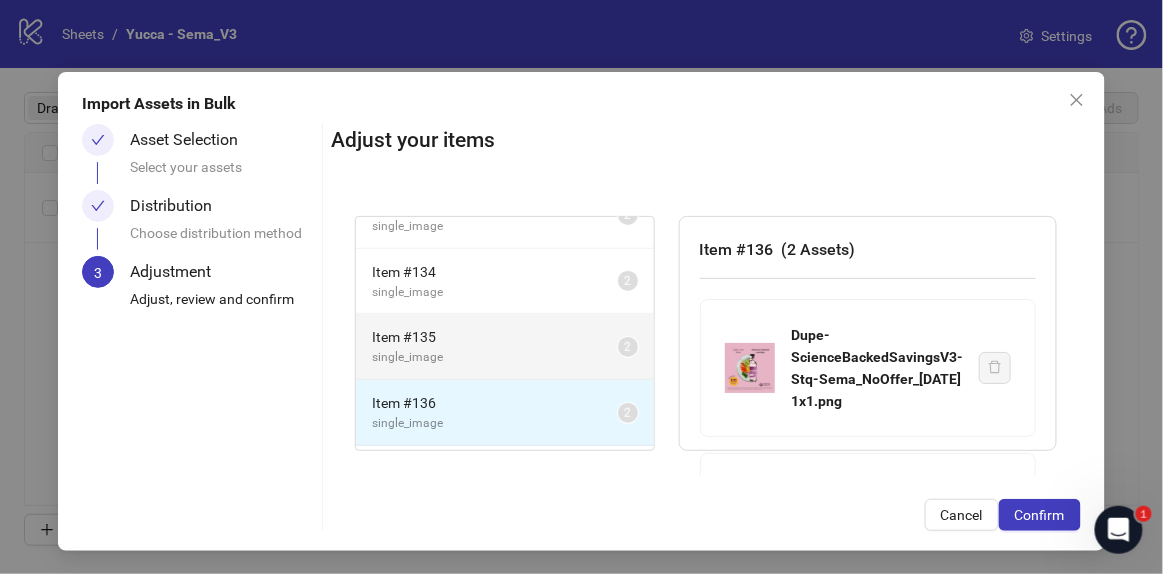 scroll, scrollTop: 454, scrollLeft: 0, axis: vertical 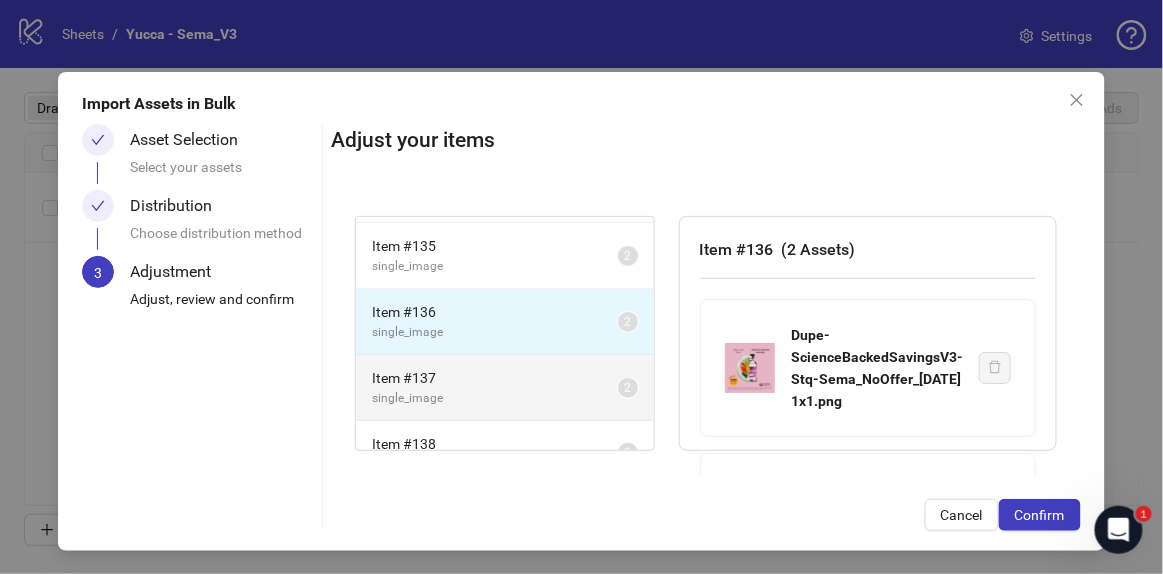 click on "Item # 137" at bounding box center [495, 378] 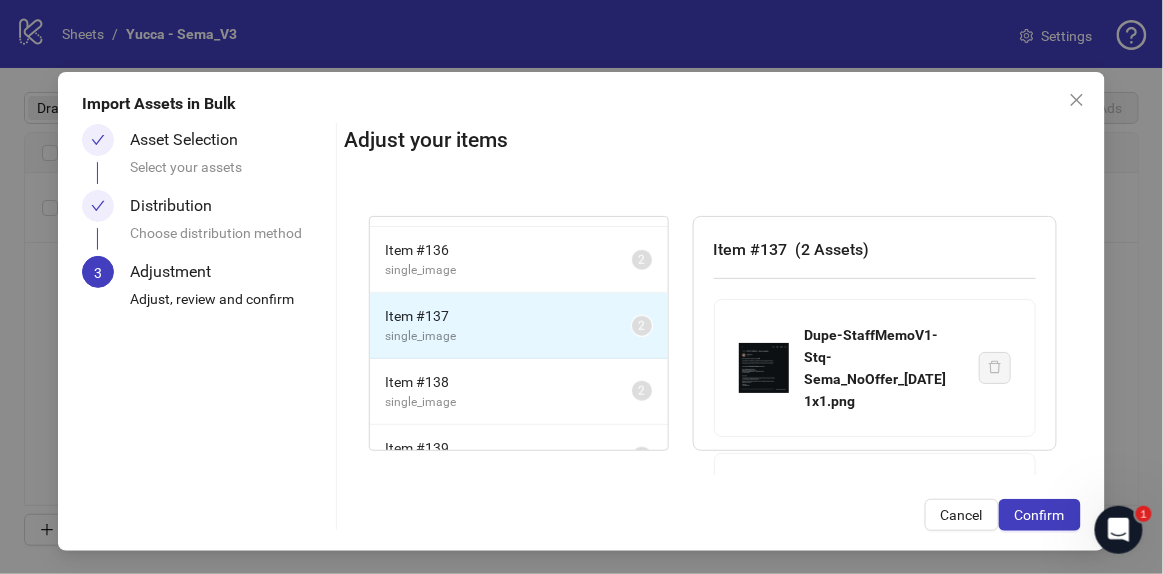 scroll, scrollTop: 545, scrollLeft: 0, axis: vertical 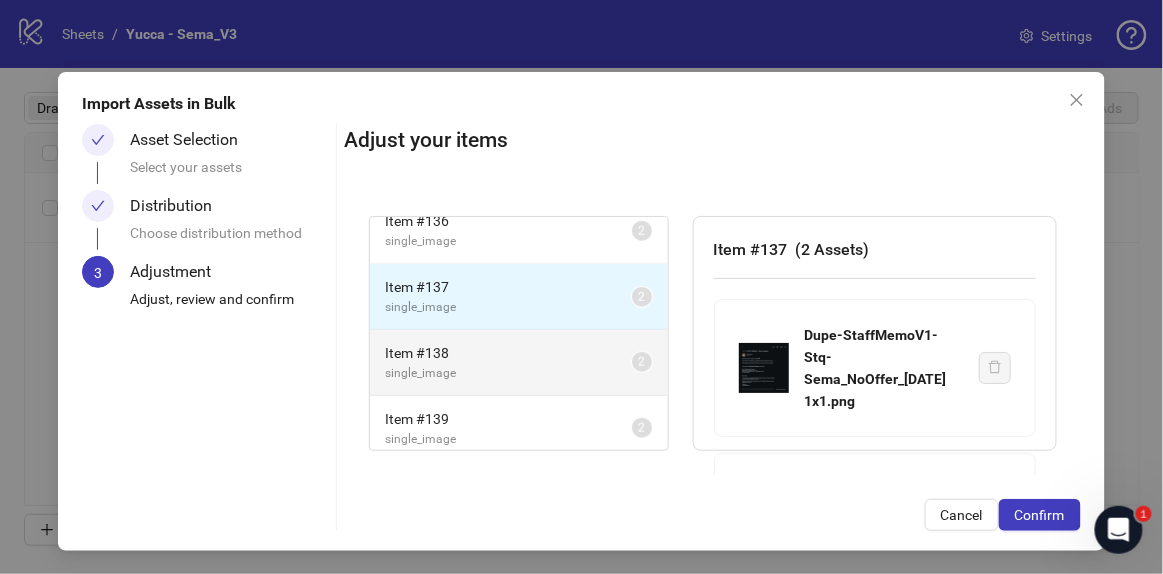 click on "Item # 138" at bounding box center [509, 353] 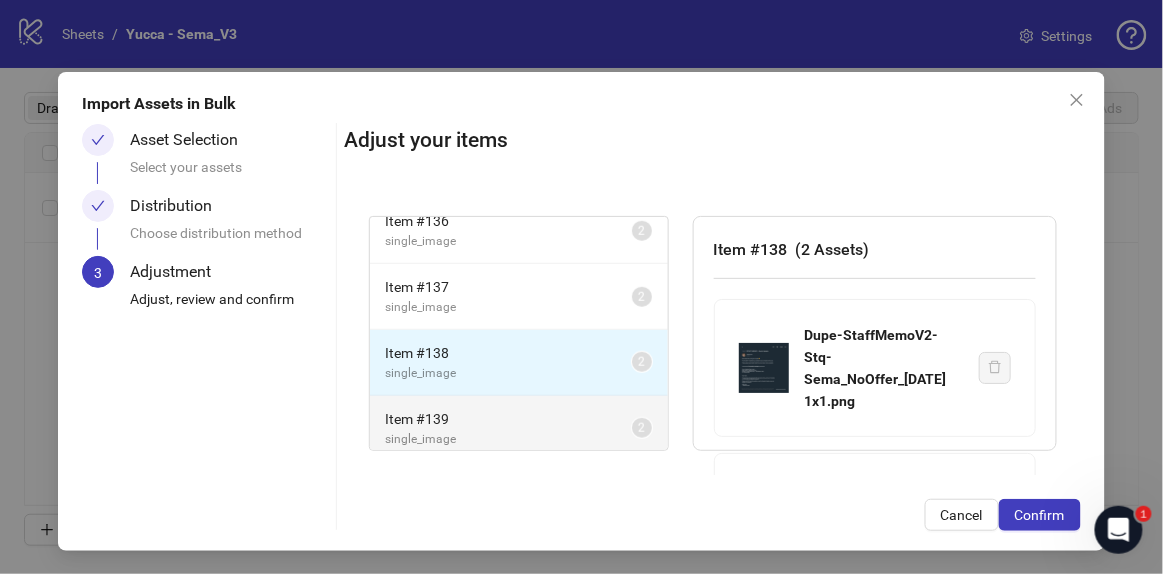 click on "single_image" at bounding box center [509, 439] 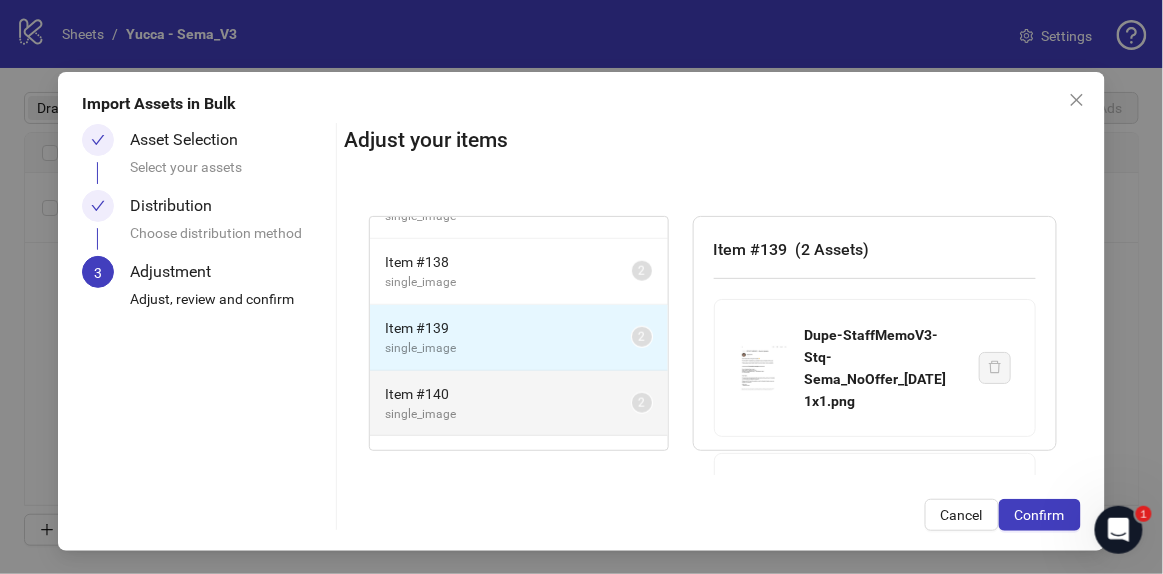 click on "Item # 140" at bounding box center [509, 394] 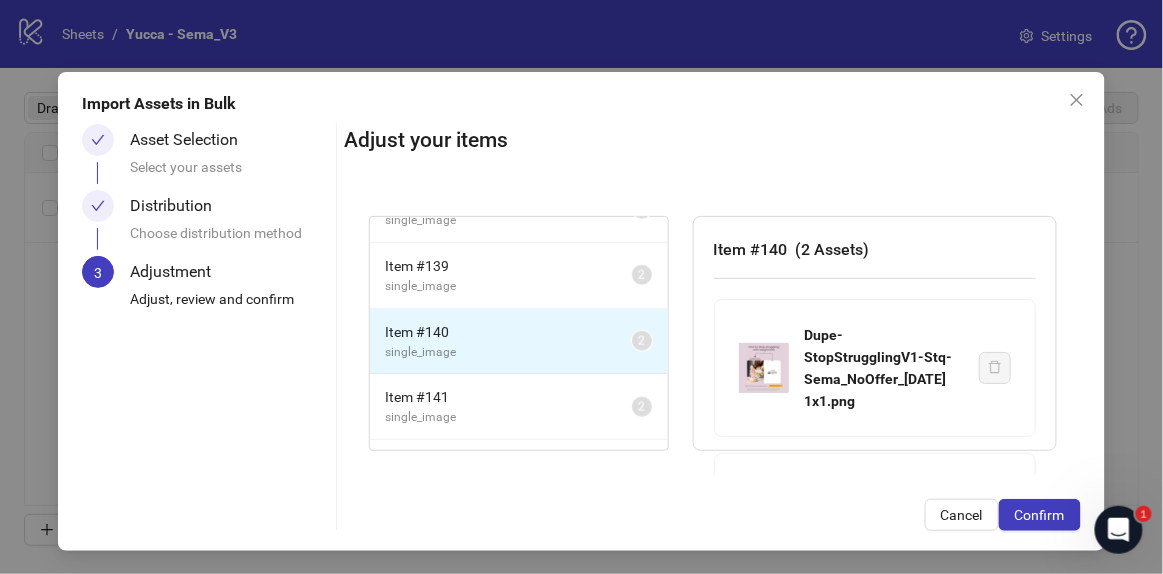 scroll, scrollTop: 727, scrollLeft: 0, axis: vertical 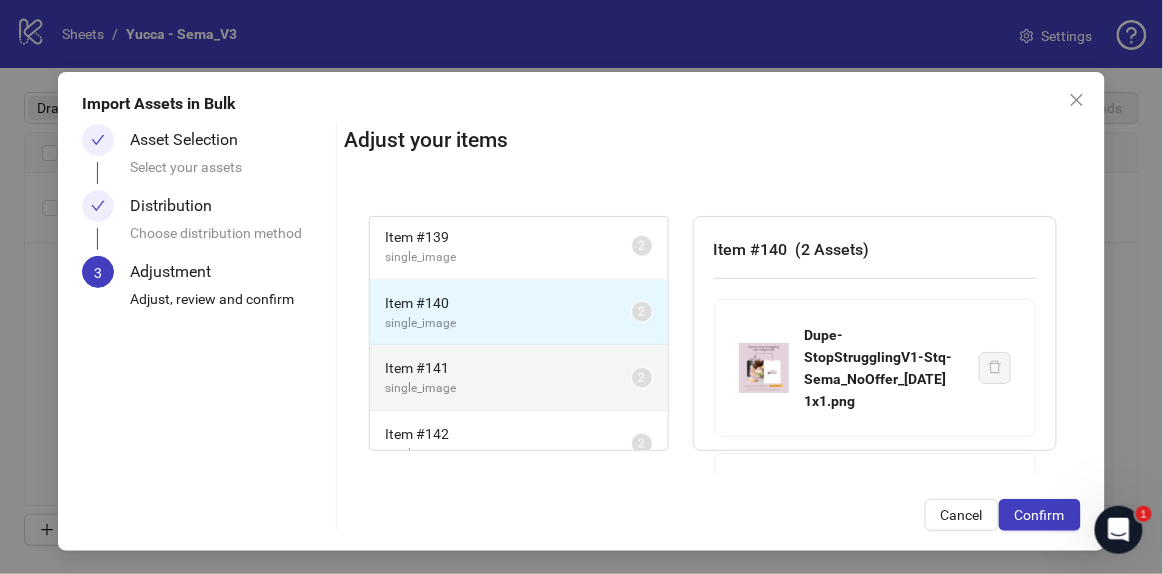 click on "Item # 141" at bounding box center (509, 368) 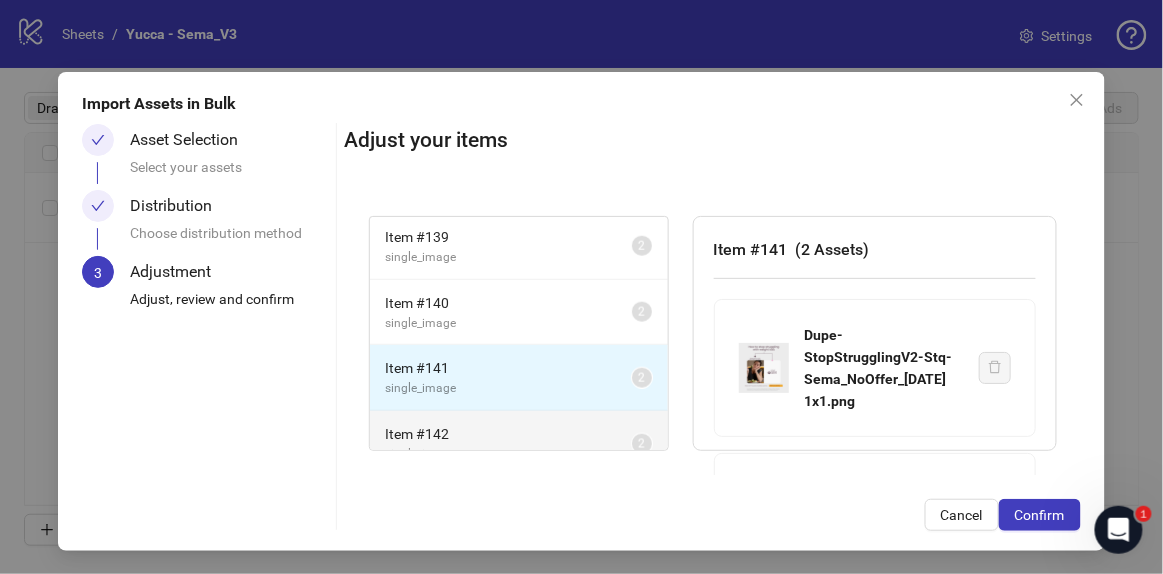 click on "Item # 142 single_image 2" at bounding box center [519, 443] 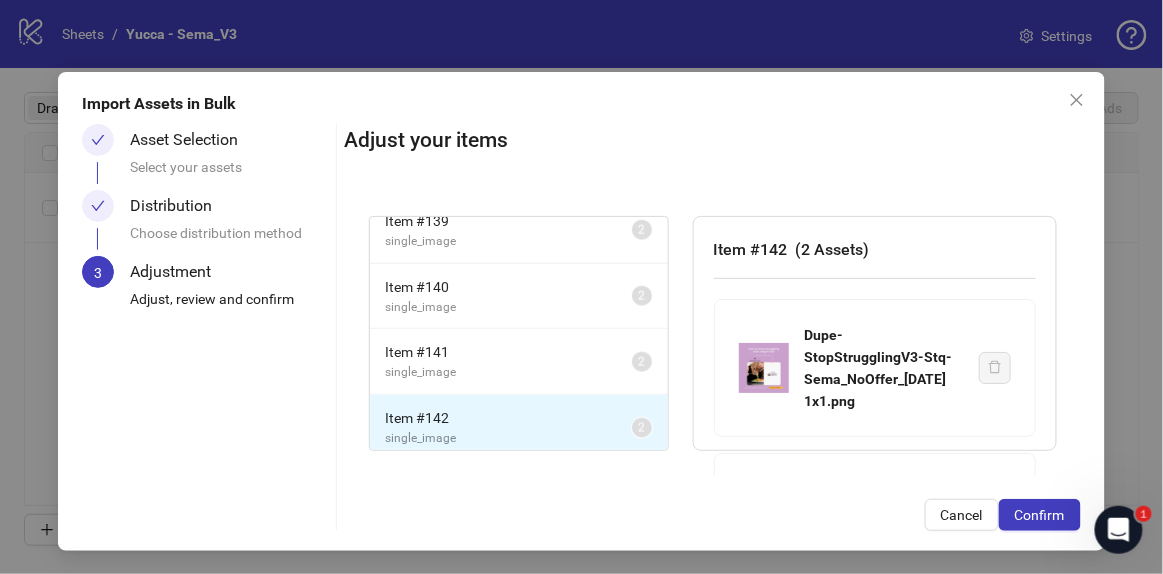 scroll, scrollTop: 747, scrollLeft: 0, axis: vertical 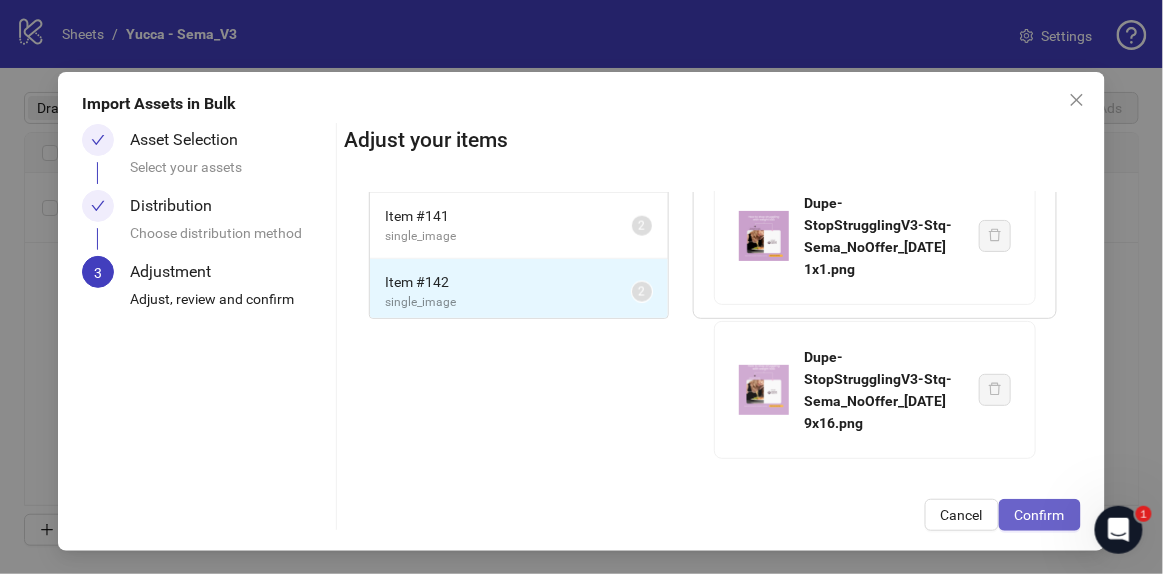 click on "Confirm" at bounding box center (1040, 515) 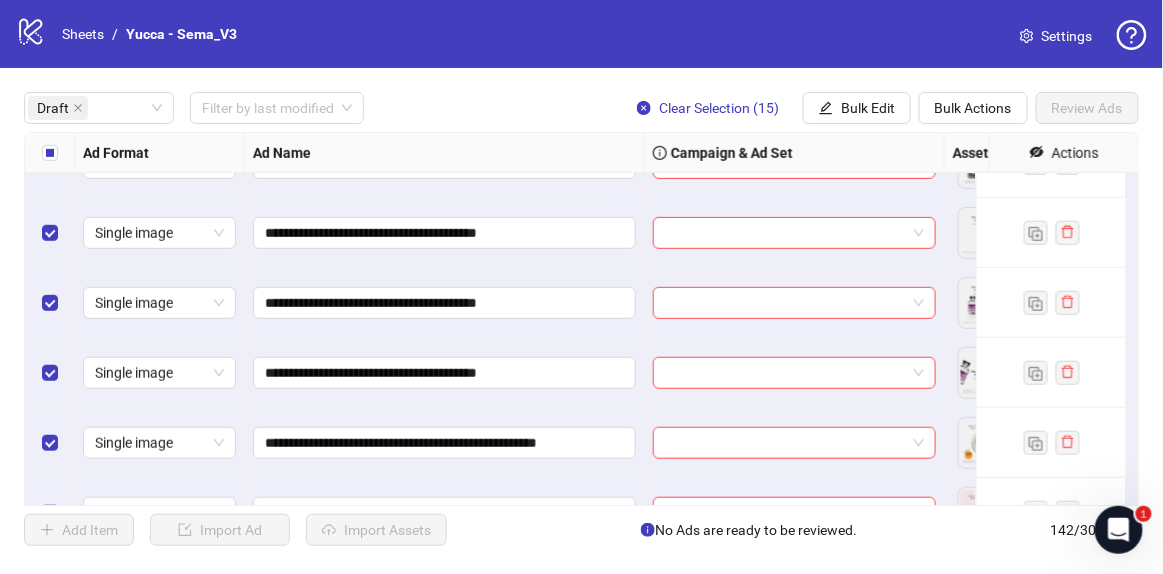 scroll, scrollTop: 0, scrollLeft: 0, axis: both 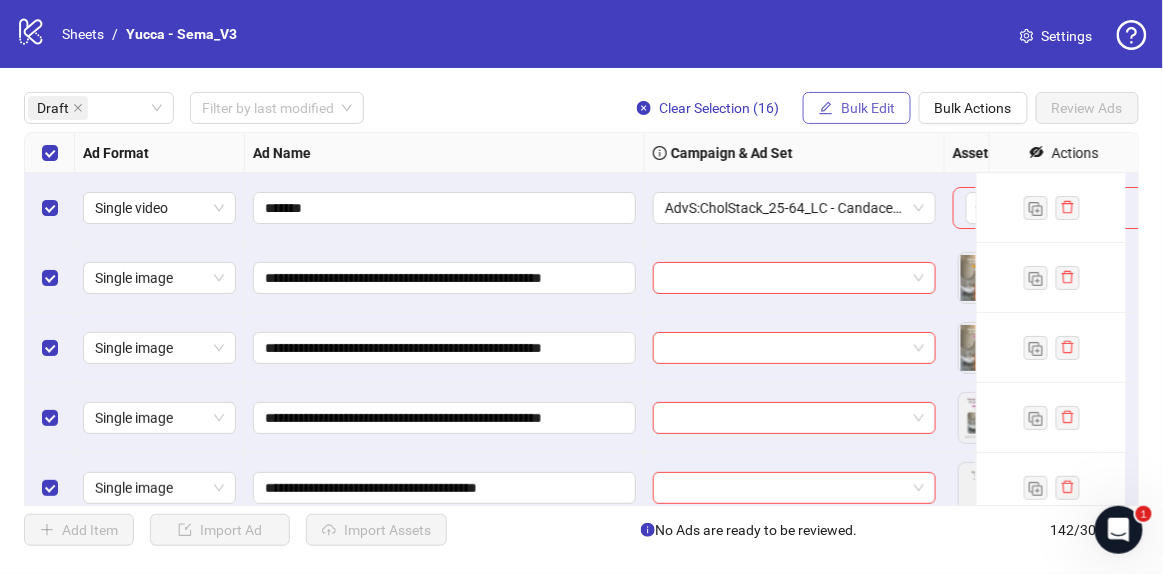 click on "Bulk Edit" at bounding box center [857, 108] 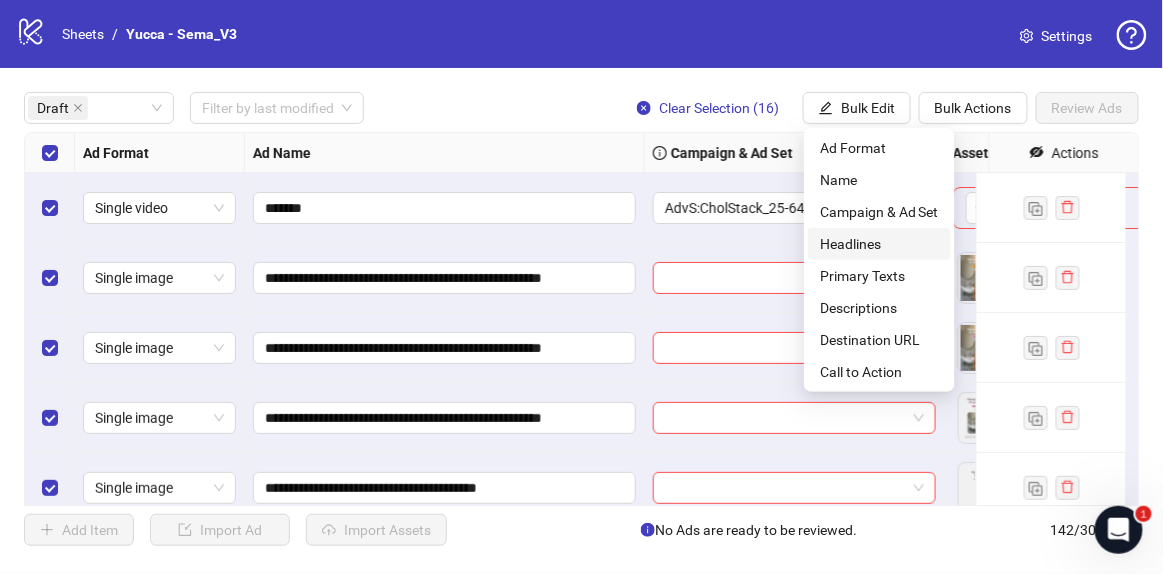 click on "Headlines" at bounding box center [879, 244] 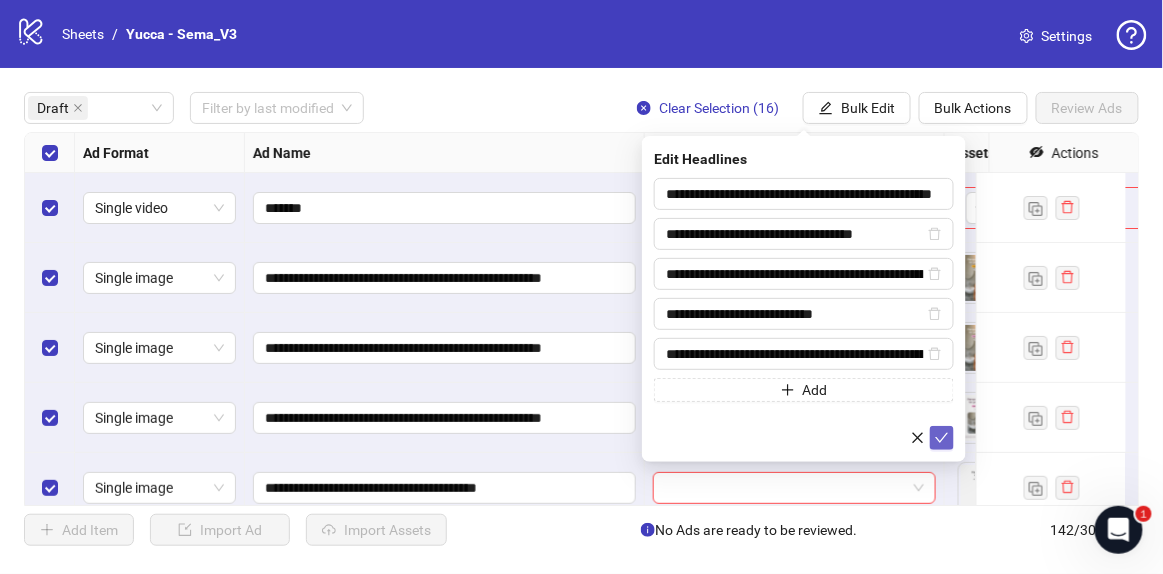 click 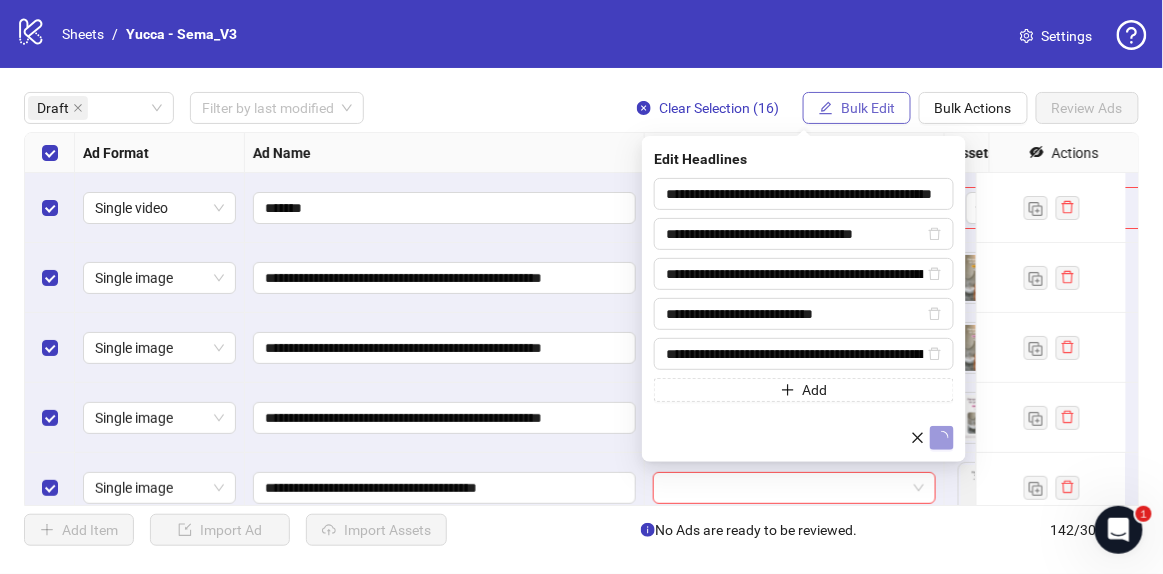 click on "Bulk Edit" at bounding box center (868, 108) 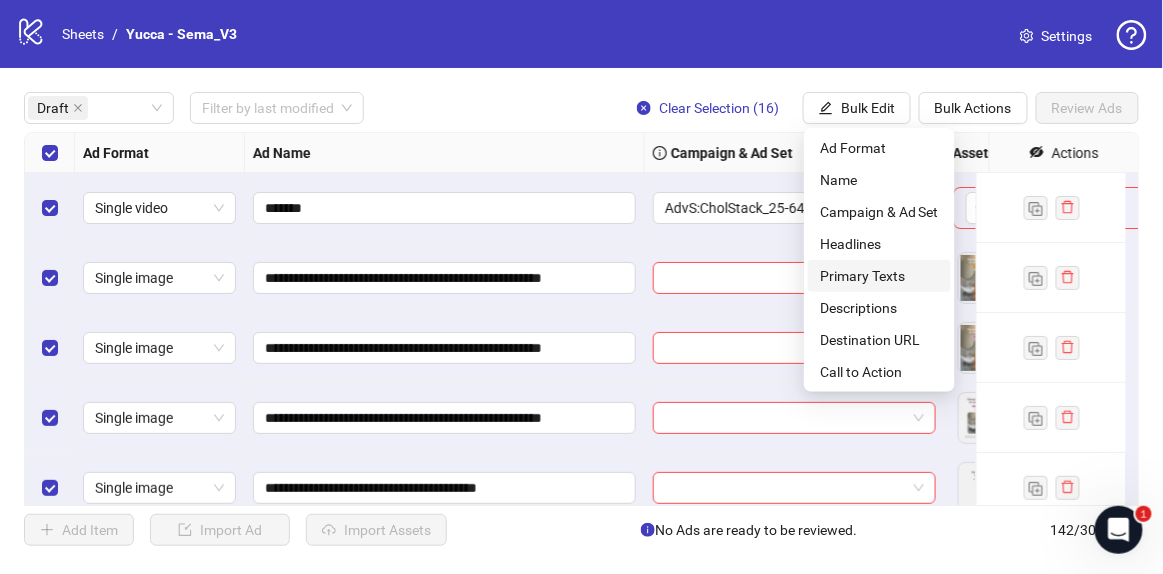 click on "Primary Texts" at bounding box center (879, 276) 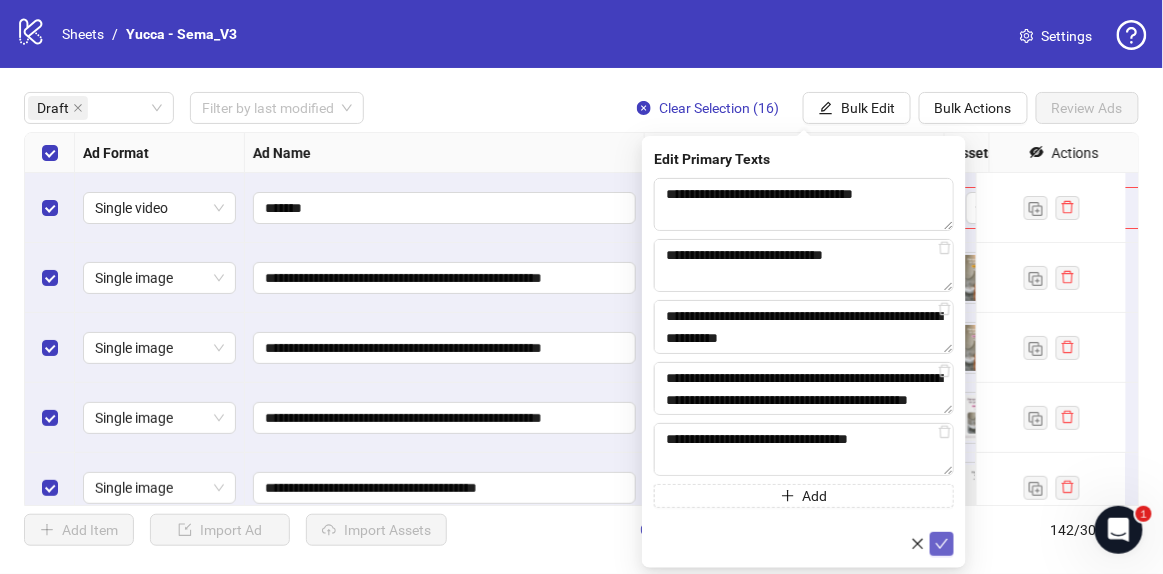 click 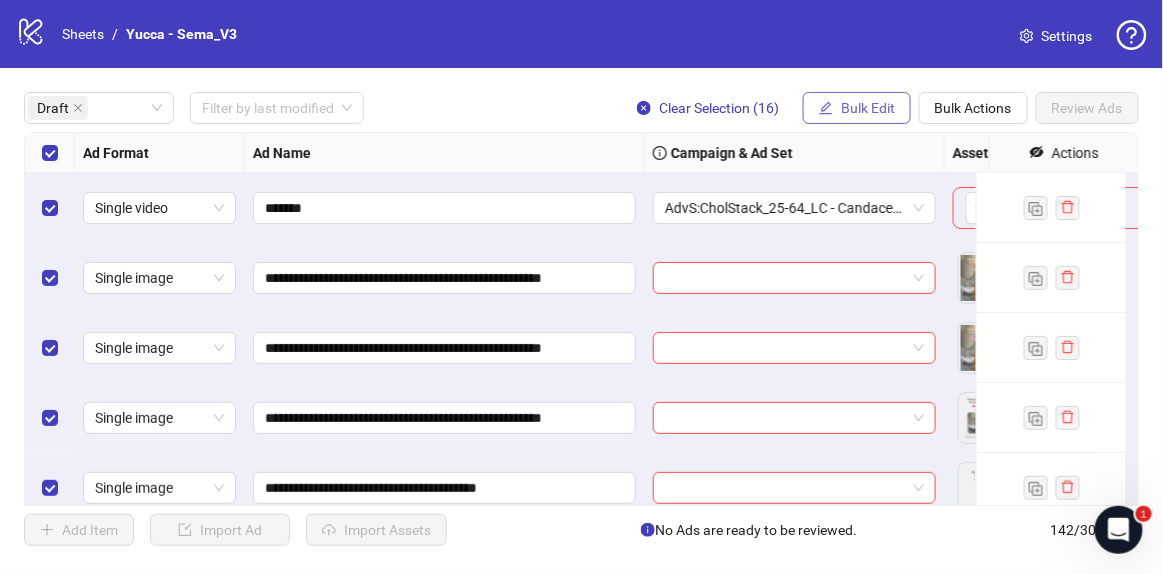 click on "Bulk Edit" at bounding box center (868, 108) 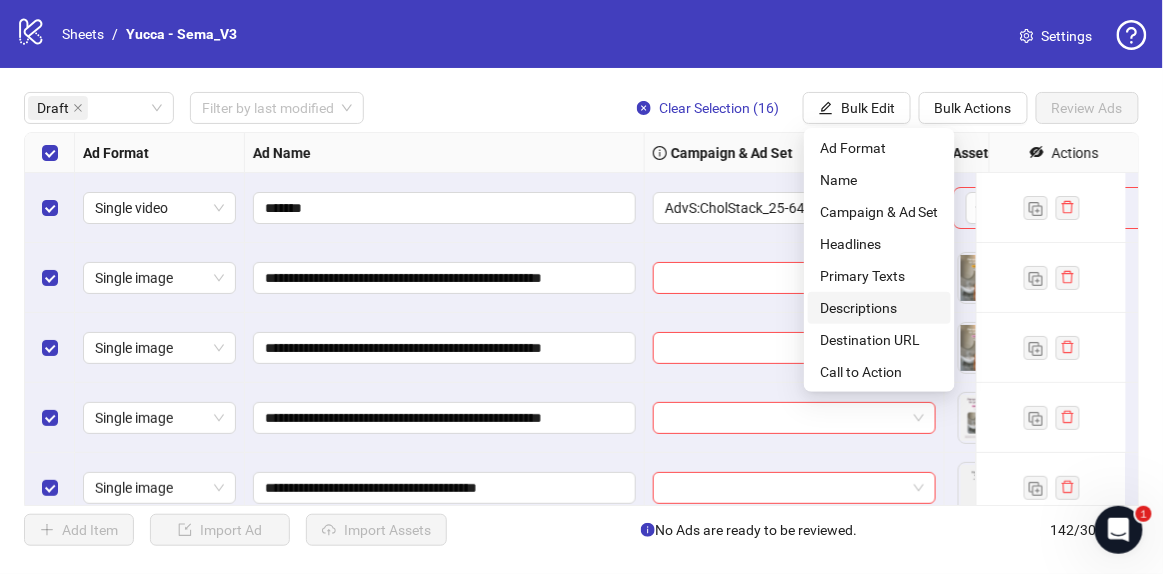 click on "Descriptions" at bounding box center [879, 308] 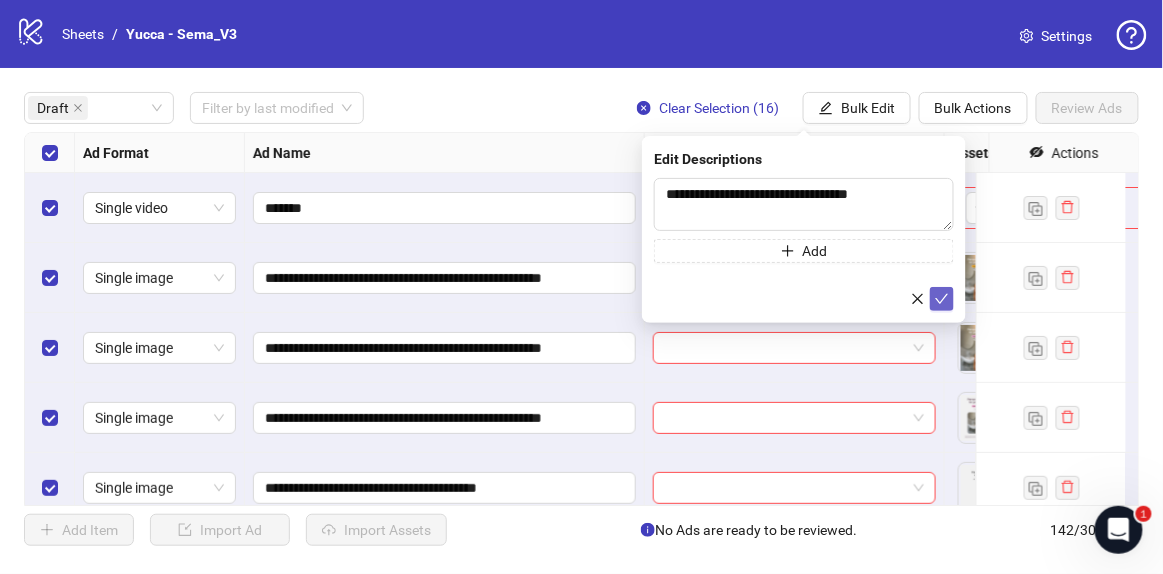 click at bounding box center [942, 299] 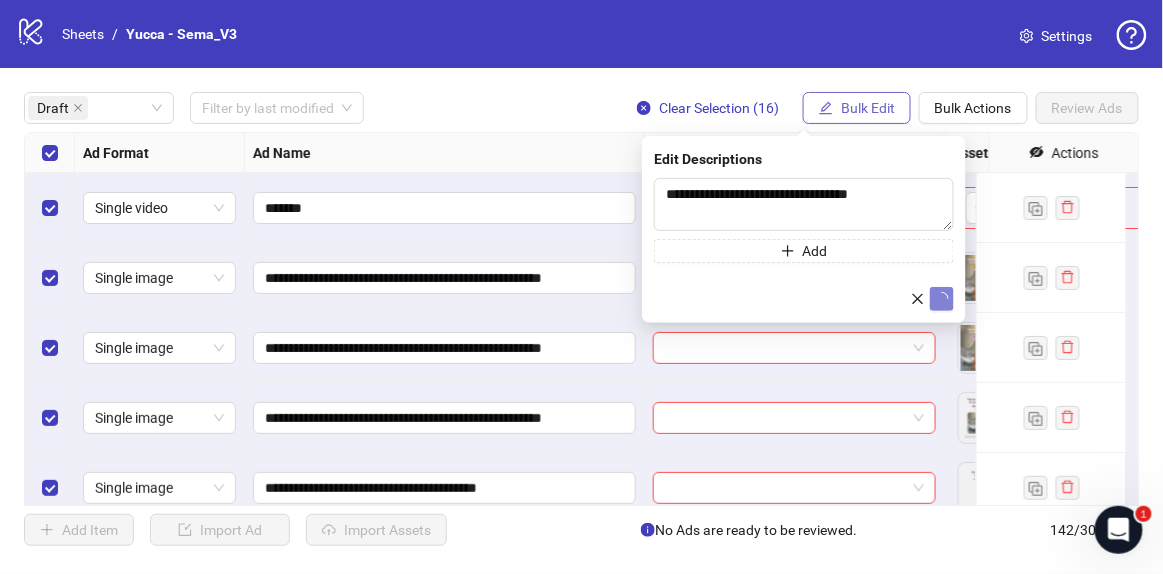 click on "Bulk Edit" at bounding box center (868, 108) 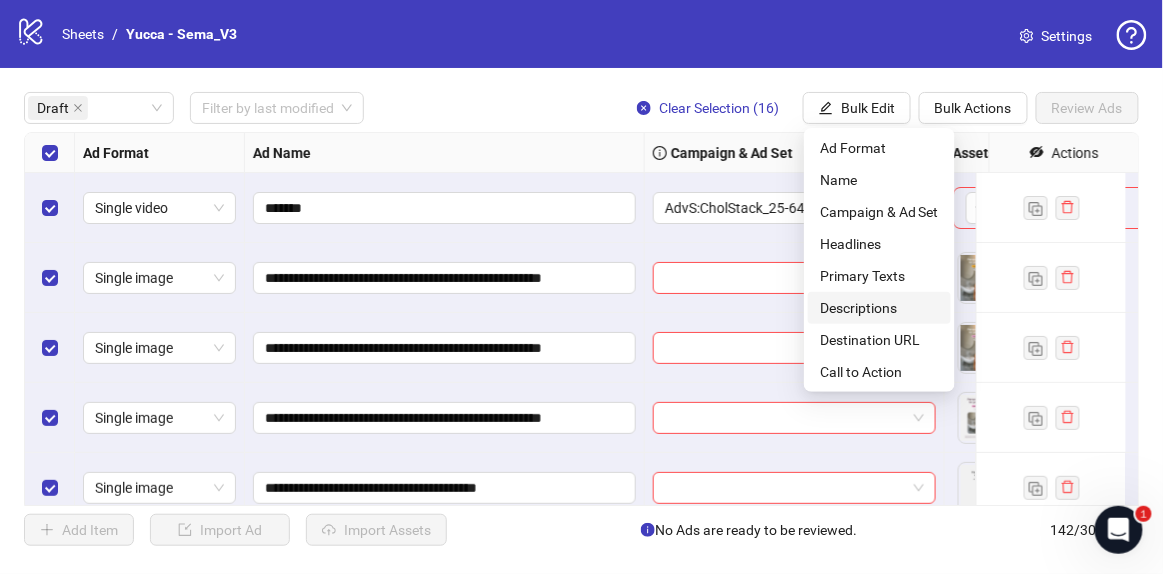 click on "Descriptions" at bounding box center [879, 308] 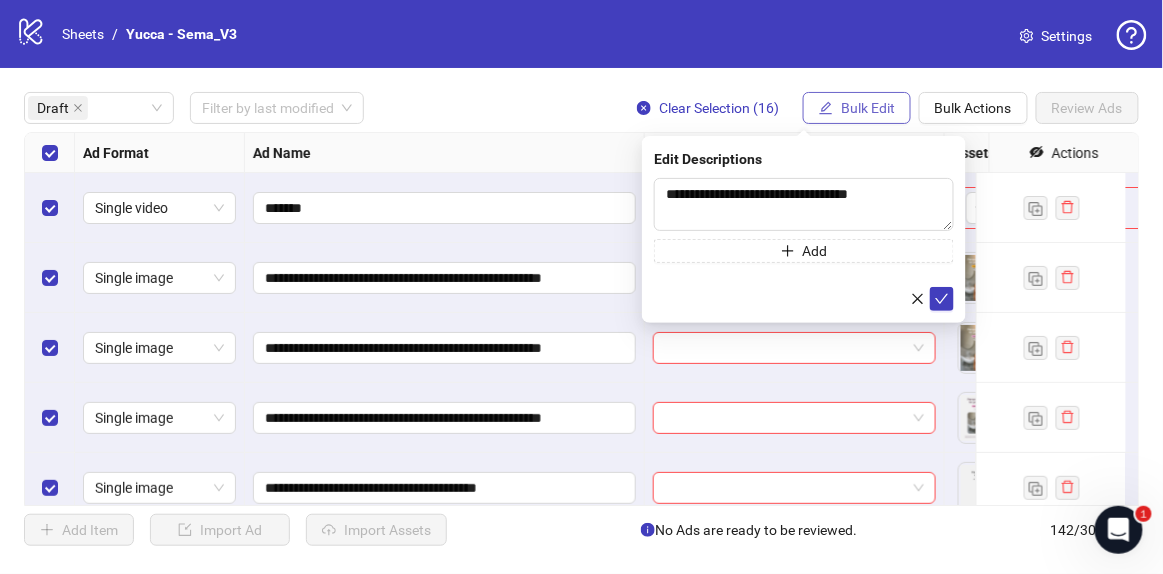 click on "Bulk Edit" at bounding box center (868, 108) 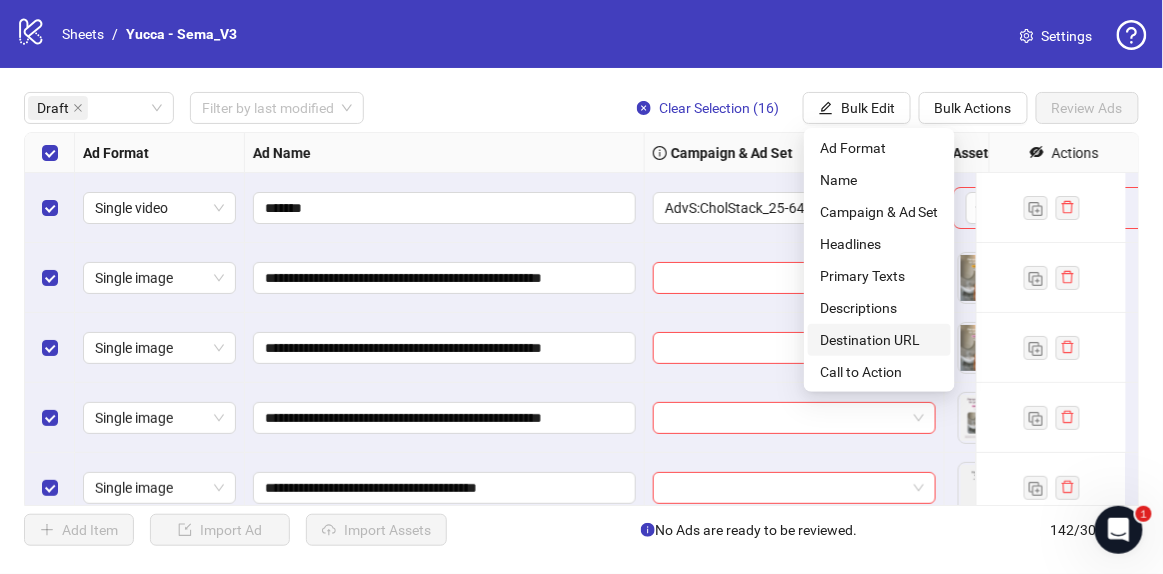 click on "Destination URL" at bounding box center [879, 340] 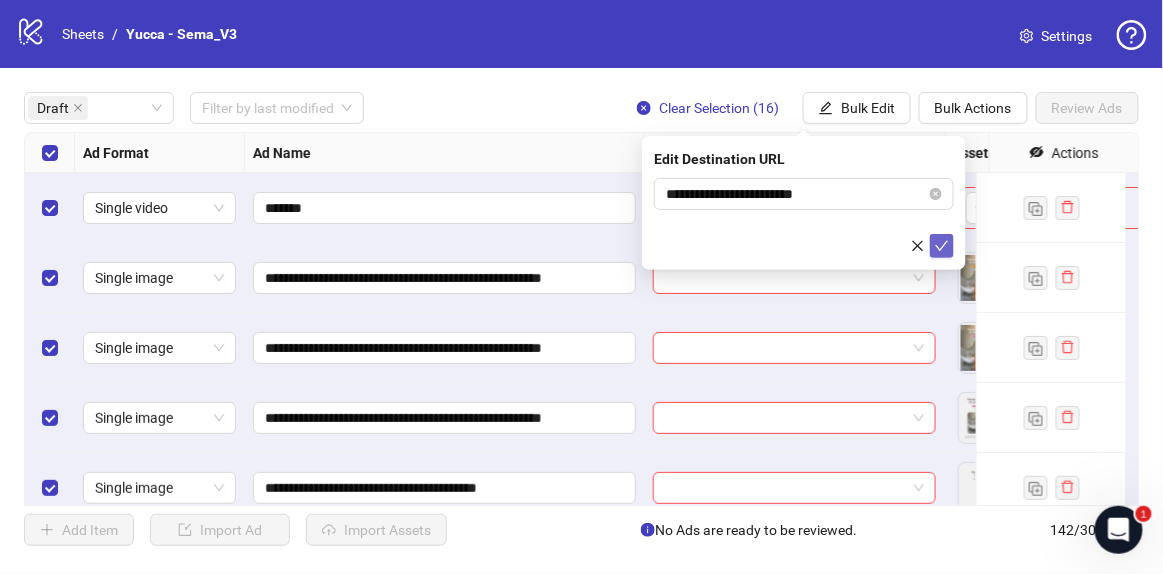 click 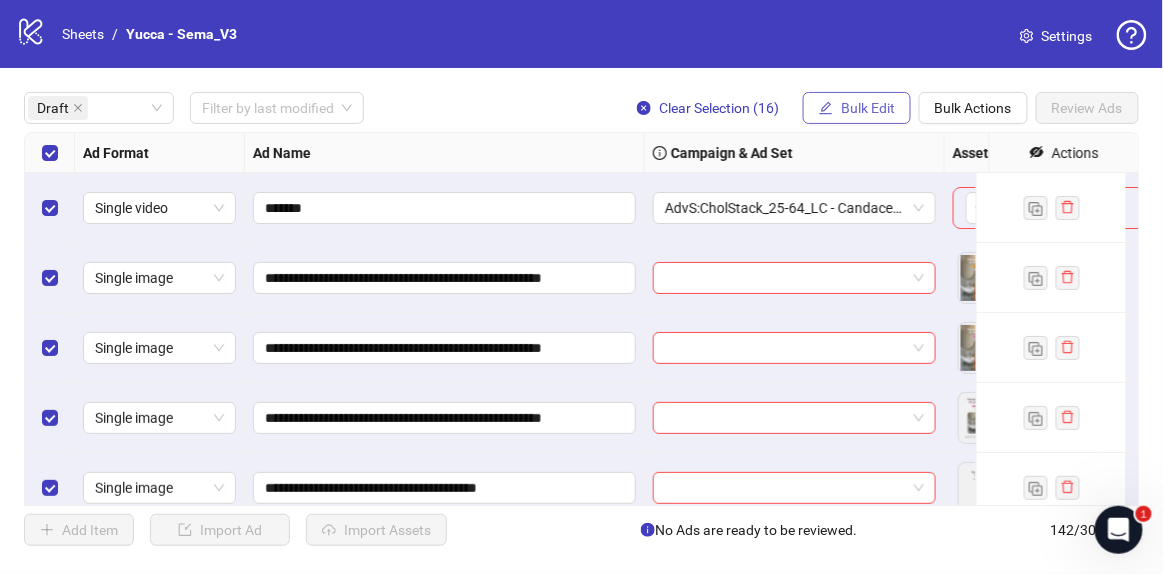 click on "Bulk Edit" at bounding box center (857, 108) 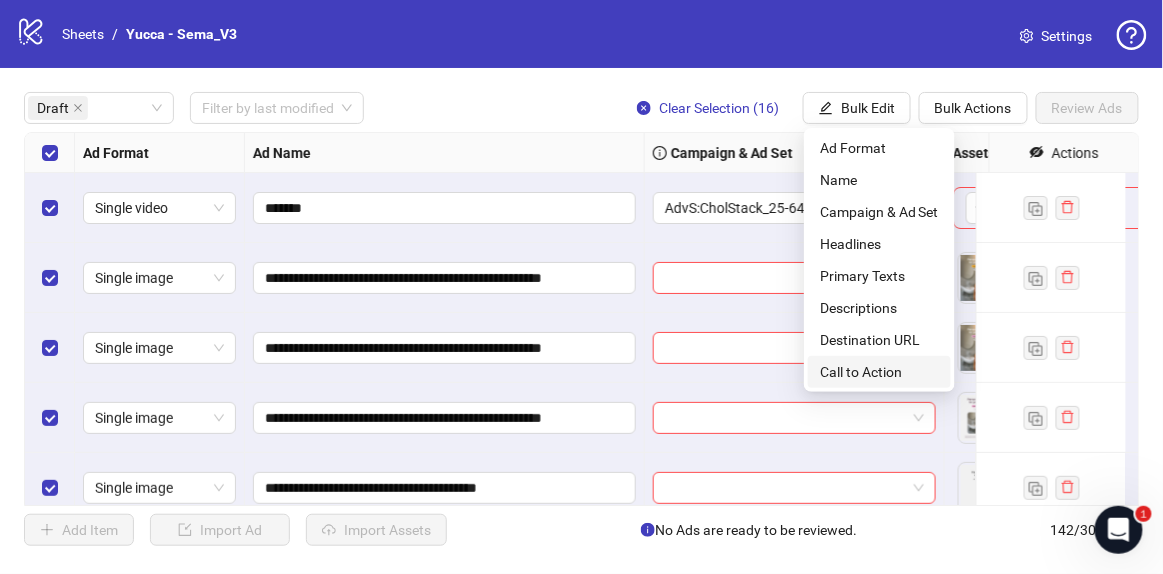 click on "Call to Action" at bounding box center (879, 372) 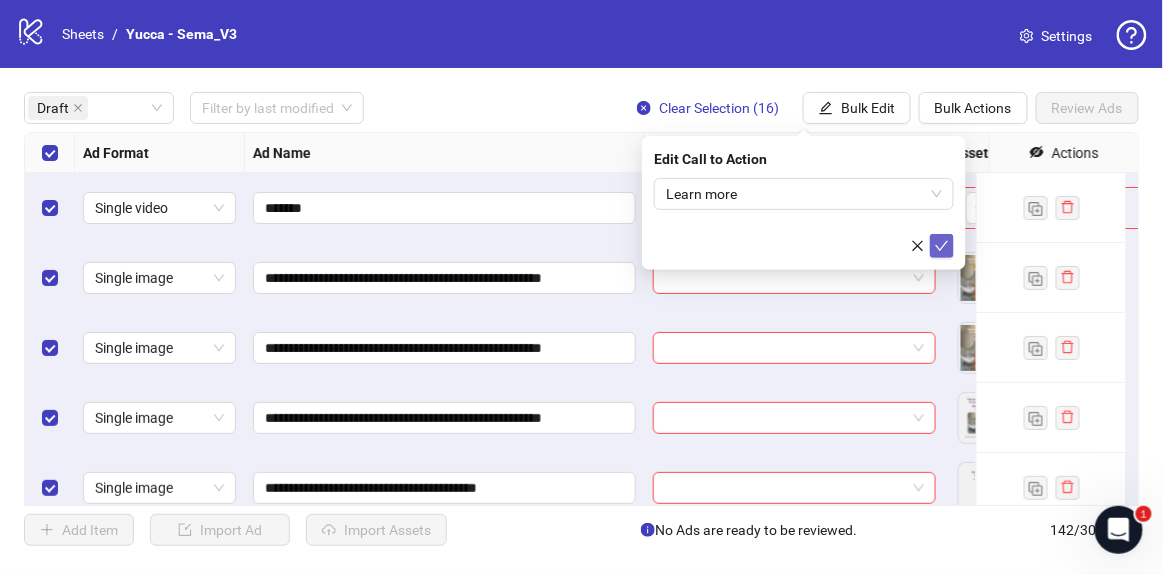 click 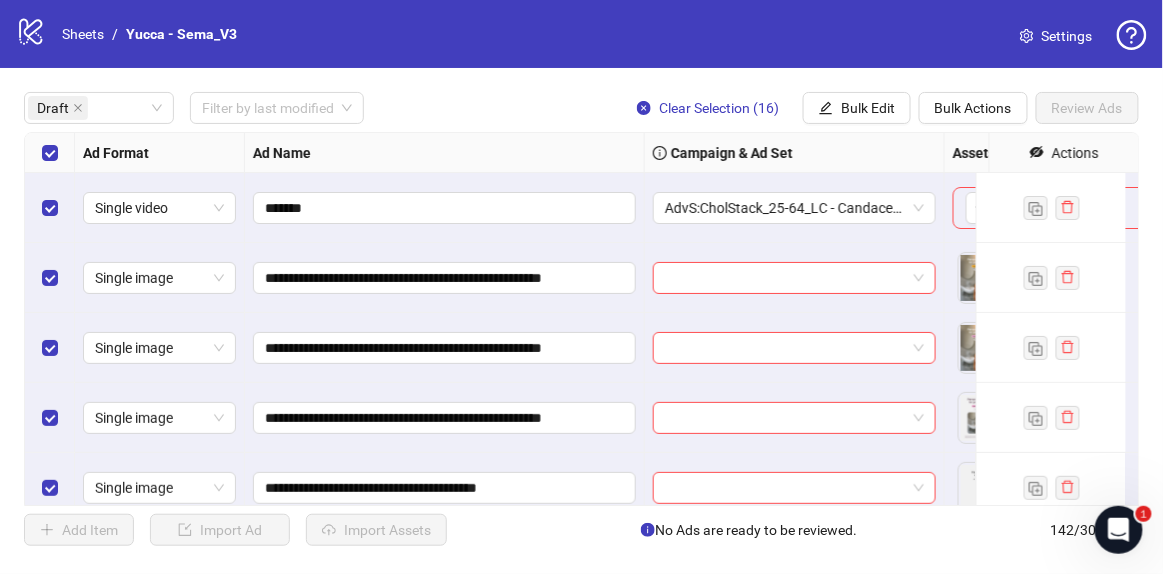 click at bounding box center (50, 208) 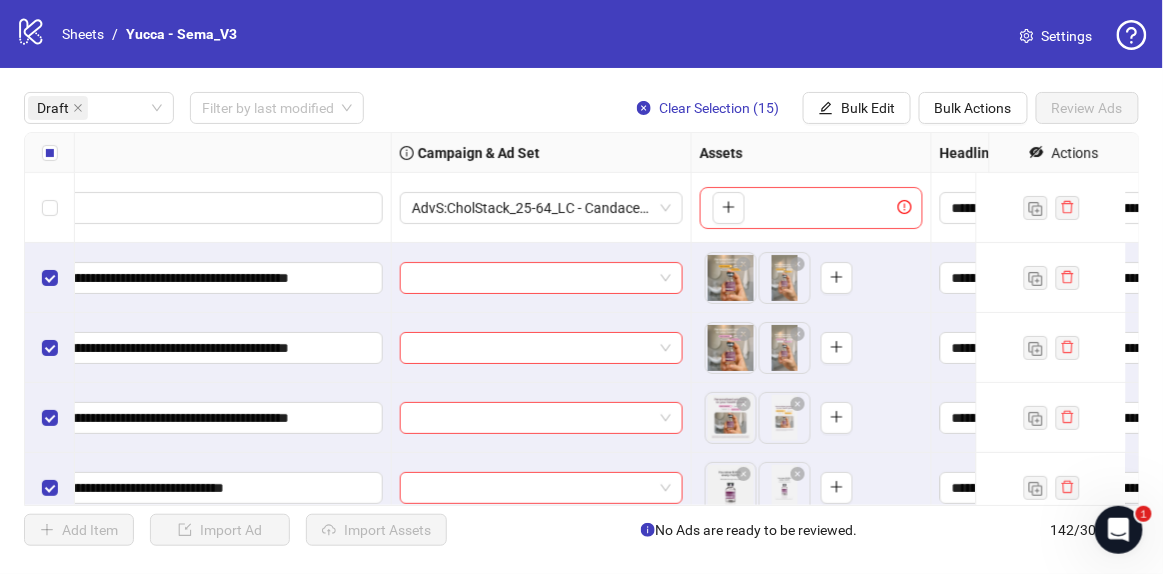 scroll, scrollTop: 0, scrollLeft: 0, axis: both 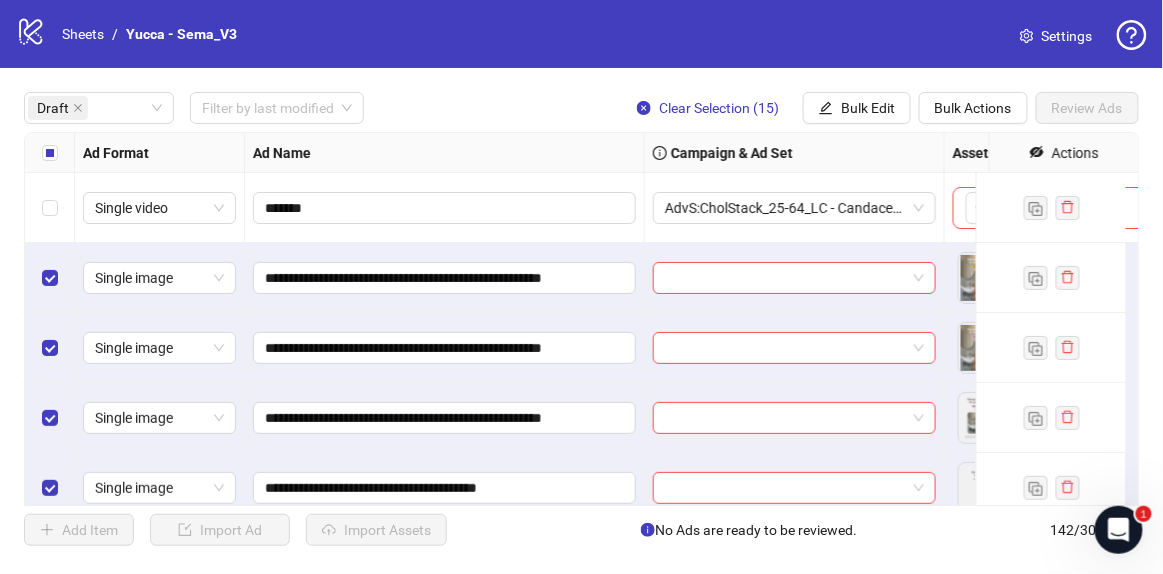click on "**********" at bounding box center (581, 319) 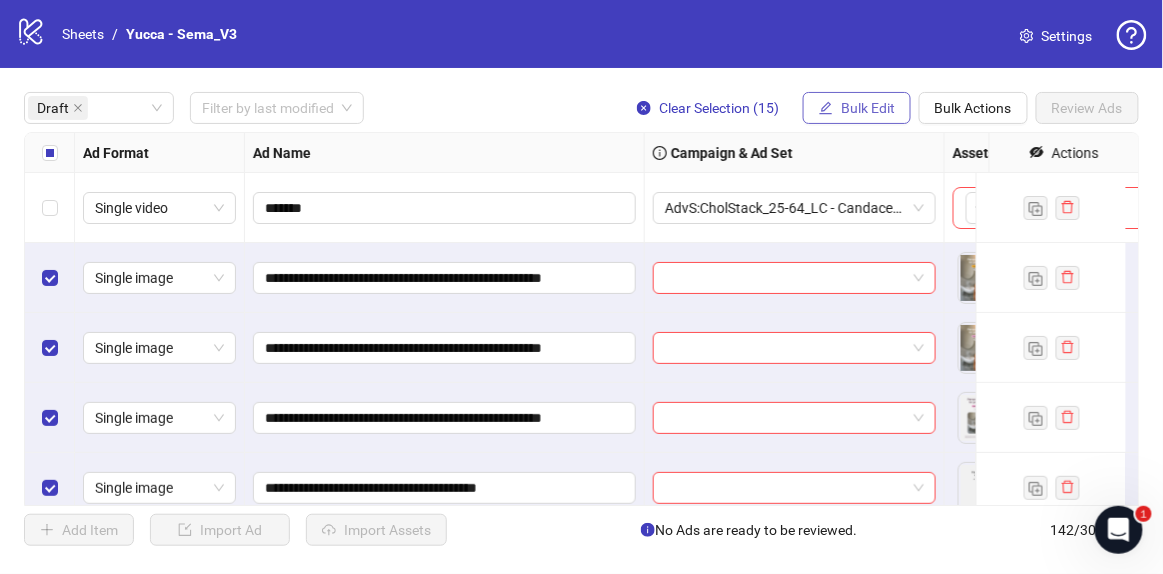 click on "Bulk Edit" at bounding box center [857, 108] 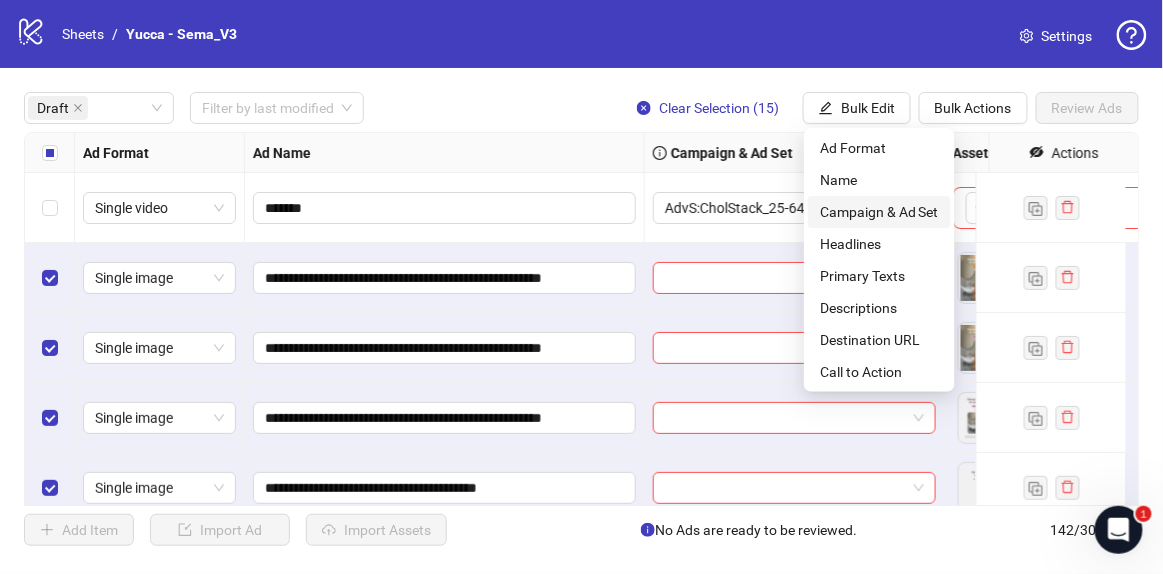 click on "Campaign & Ad Set" at bounding box center (879, 212) 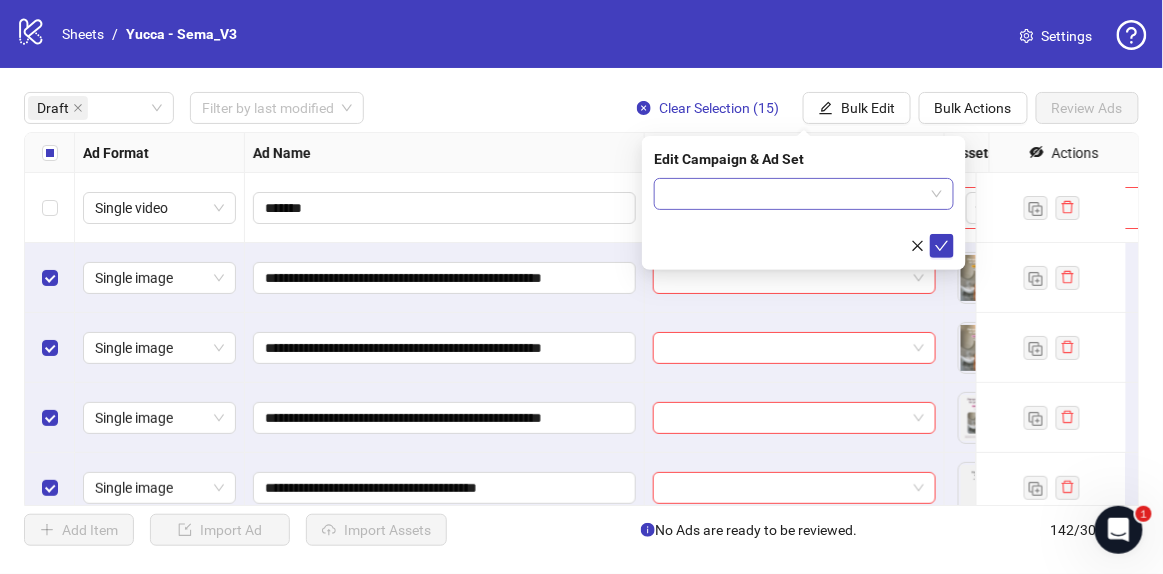 click at bounding box center (795, 194) 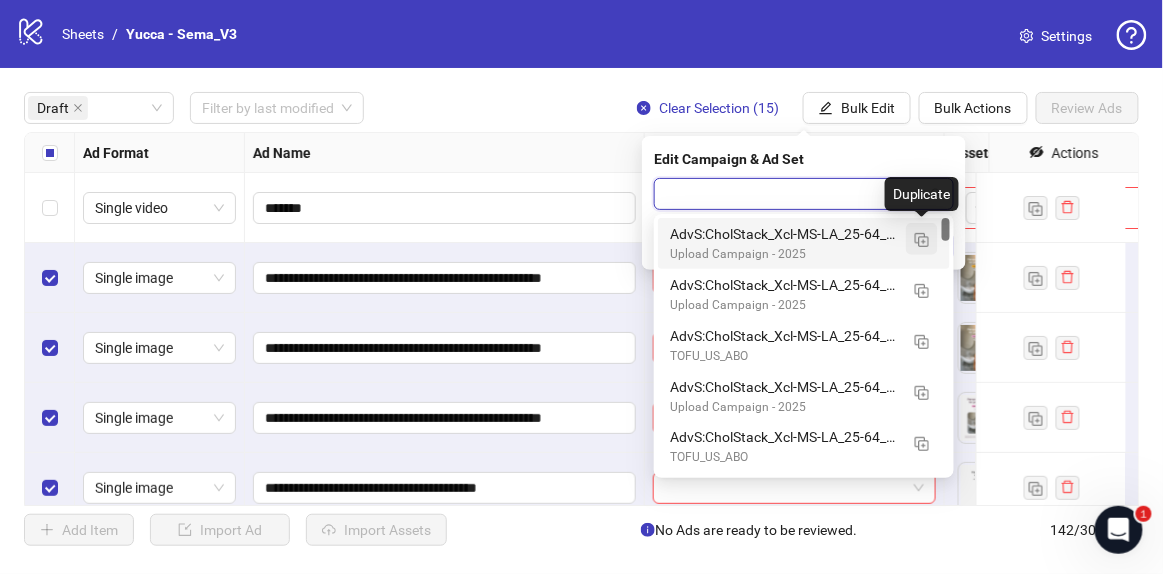 click at bounding box center [922, 240] 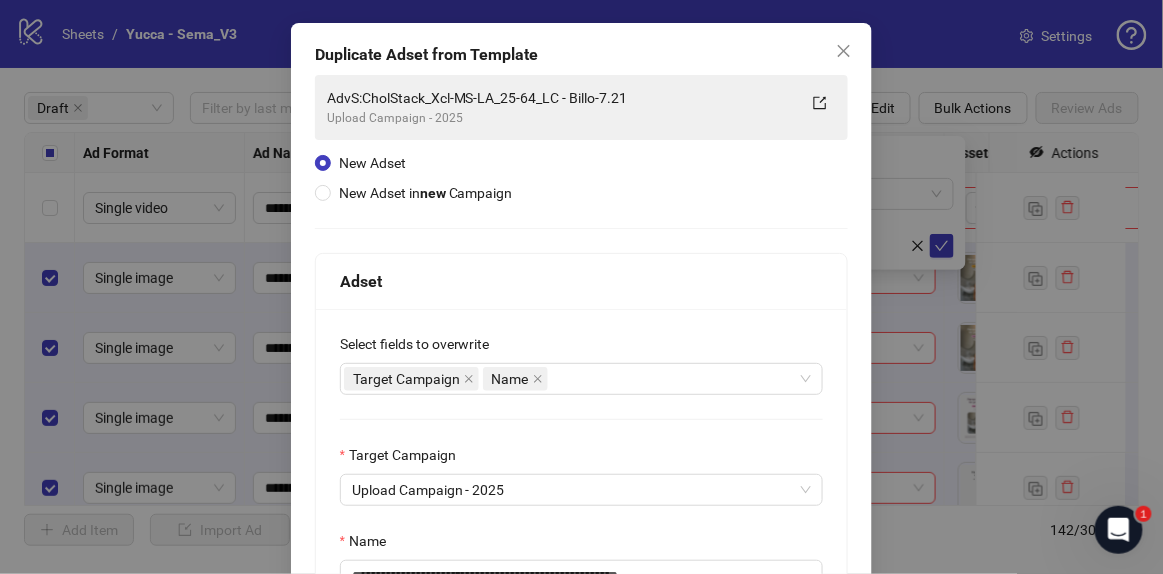 scroll, scrollTop: 181, scrollLeft: 0, axis: vertical 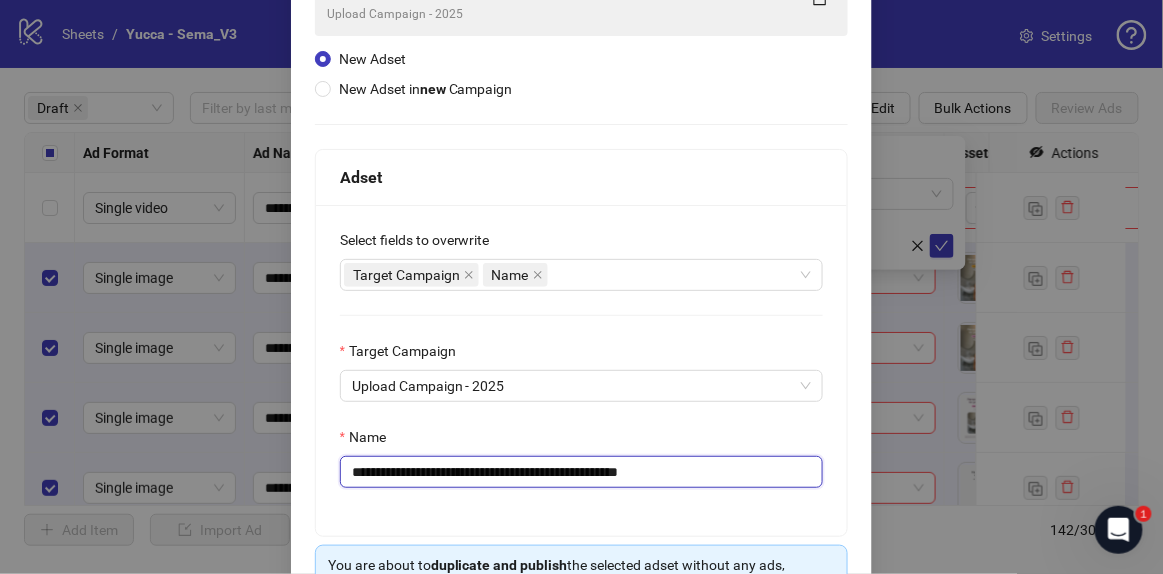 drag, startPoint x: 593, startPoint y: 471, endPoint x: 1073, endPoint y: 513, distance: 481.83398 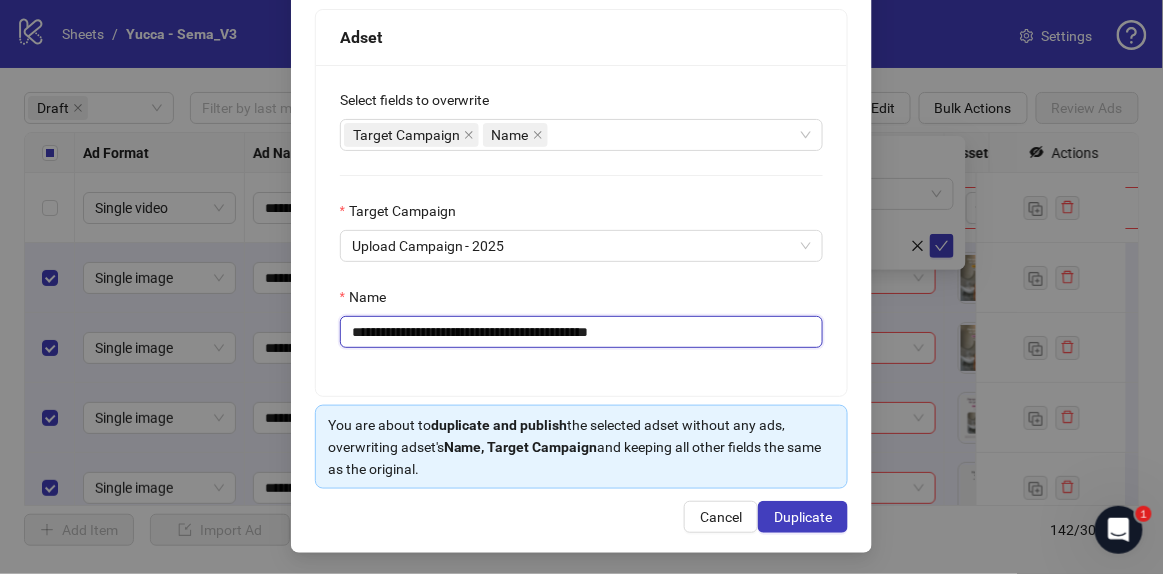 scroll, scrollTop: 321, scrollLeft: 0, axis: vertical 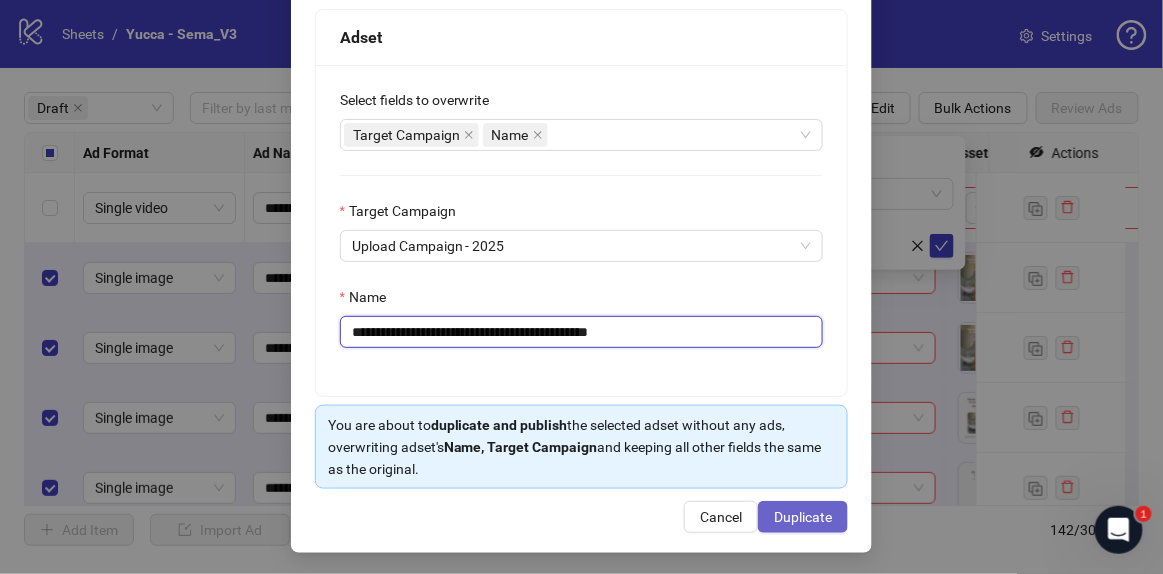 type on "**********" 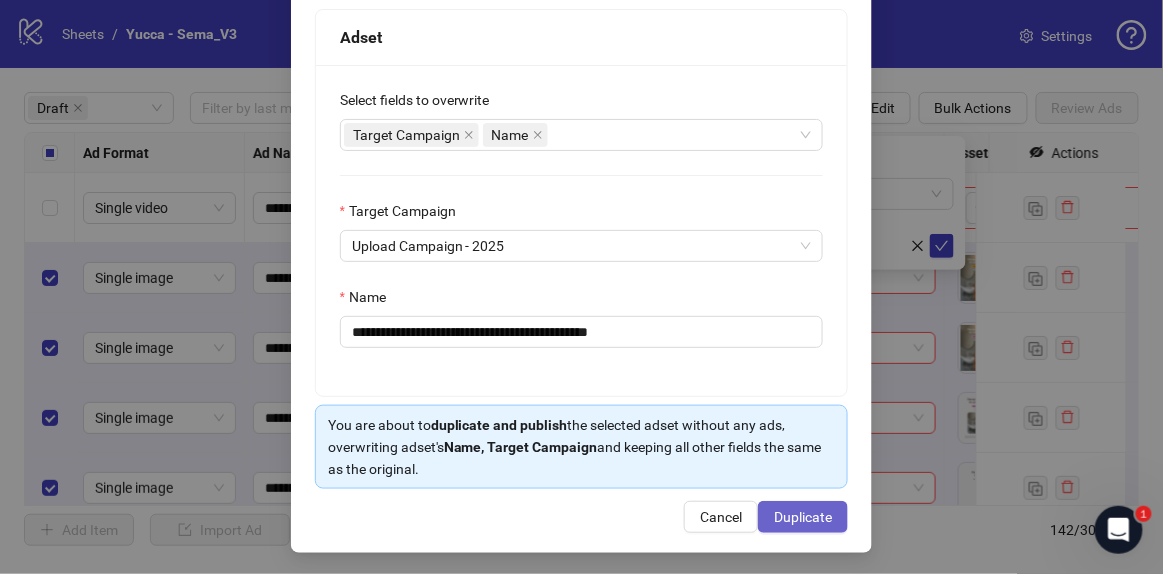 drag, startPoint x: 772, startPoint y: 511, endPoint x: 864, endPoint y: 545, distance: 98.0816 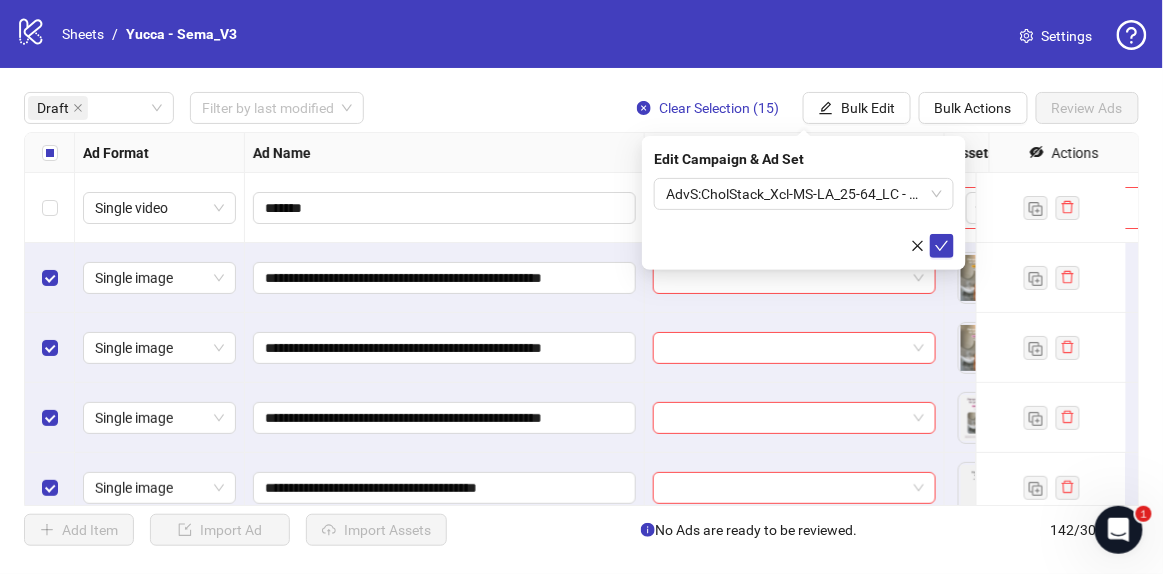 click on "Edit Campaign & Ad Set AdvS:CholStack_Xcl-MS-LA_25-64_LC - Statiq-7.21" at bounding box center (804, 203) 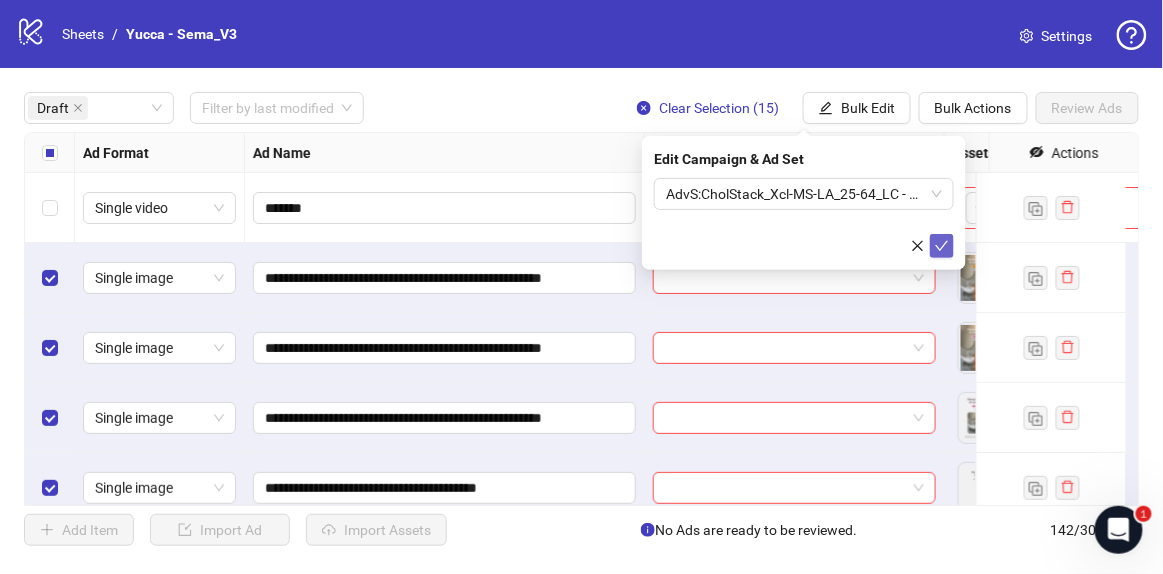 click at bounding box center (942, 246) 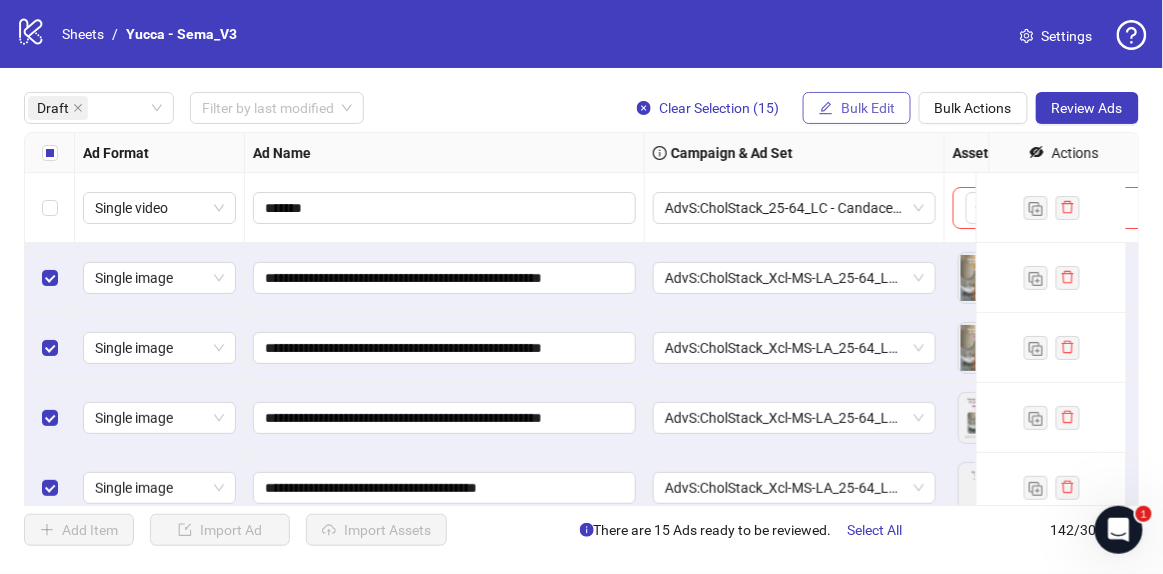 click on "Bulk Edit" at bounding box center [868, 108] 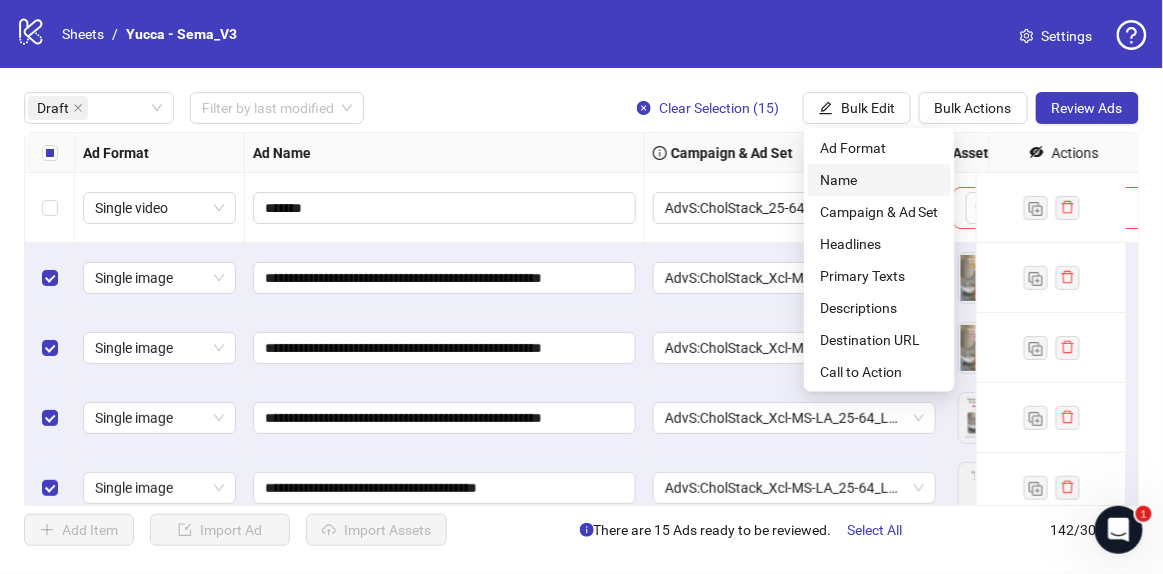 click on "Name" at bounding box center [879, 180] 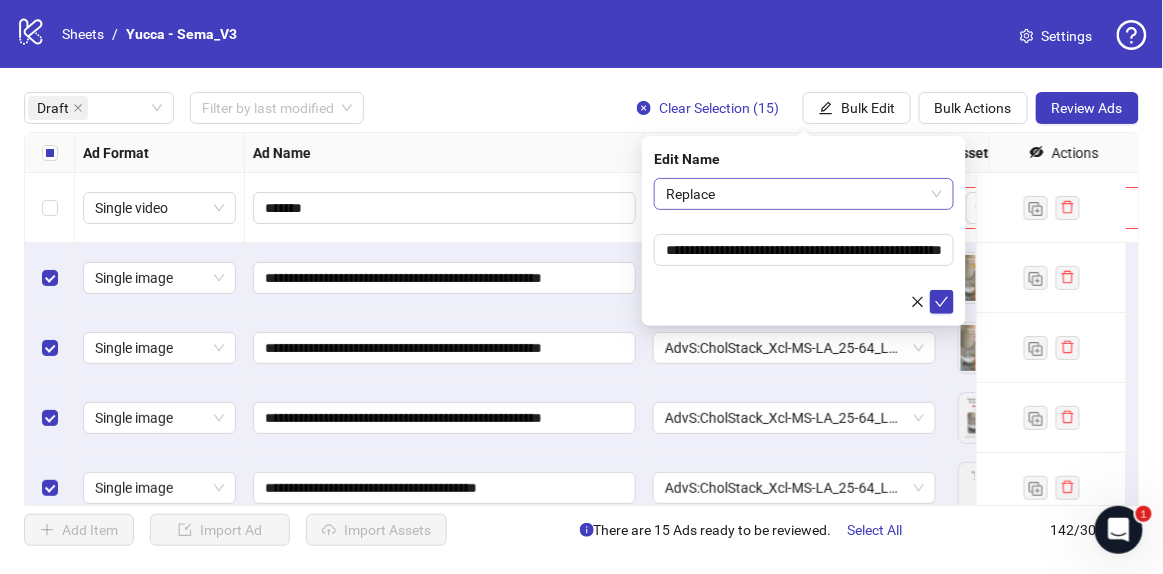 click on "Replace" at bounding box center [804, 194] 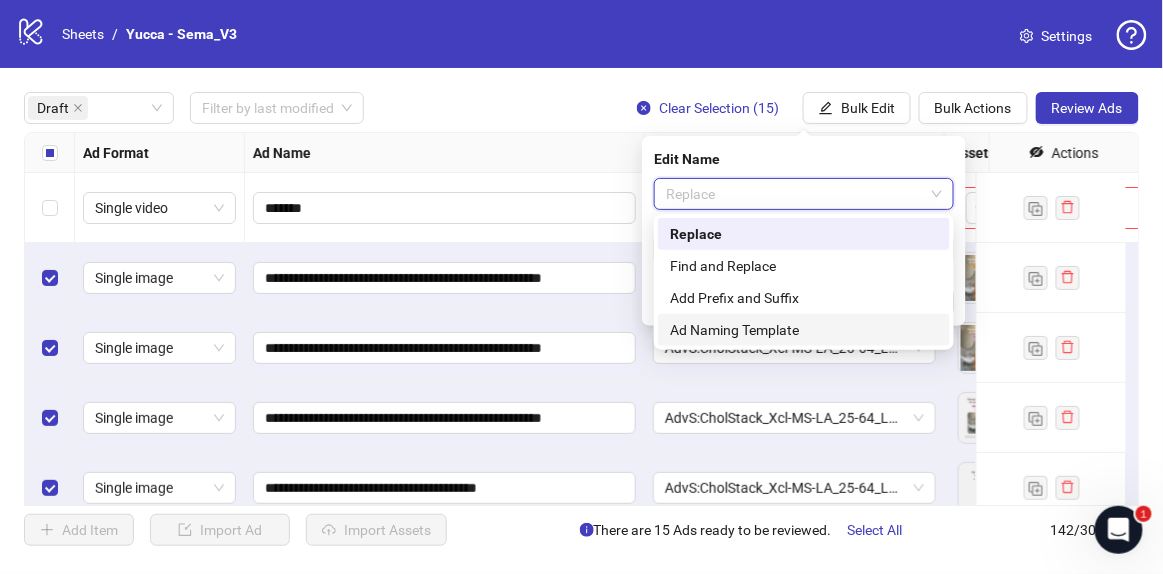 click on "Ad Naming Template" at bounding box center [804, 330] 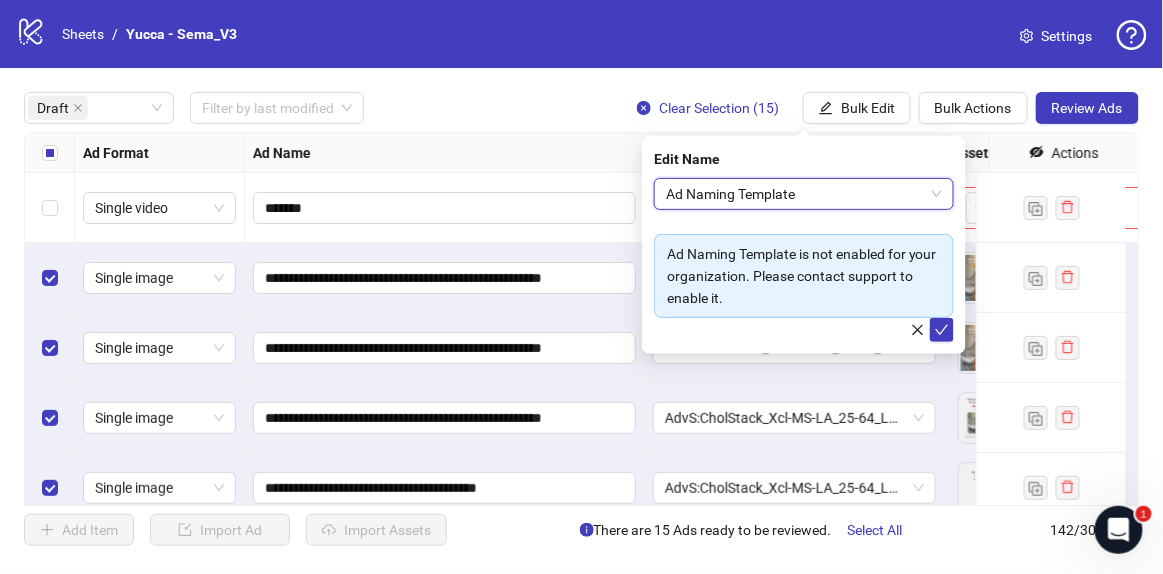 click on "Ad Naming Template" at bounding box center (804, 194) 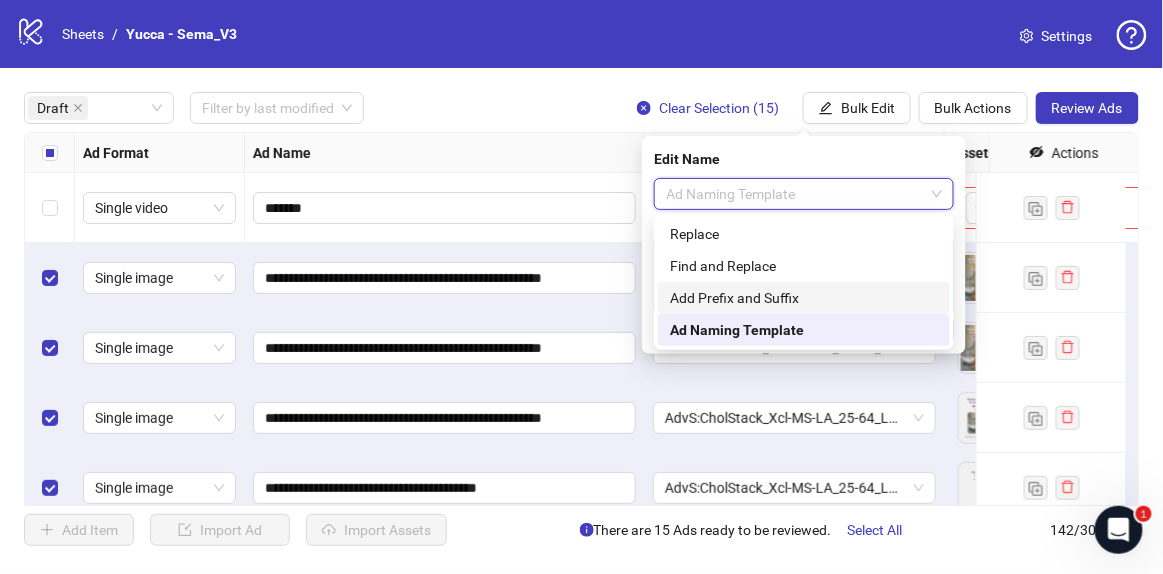 click on "Add Prefix and Suffix" at bounding box center (804, 298) 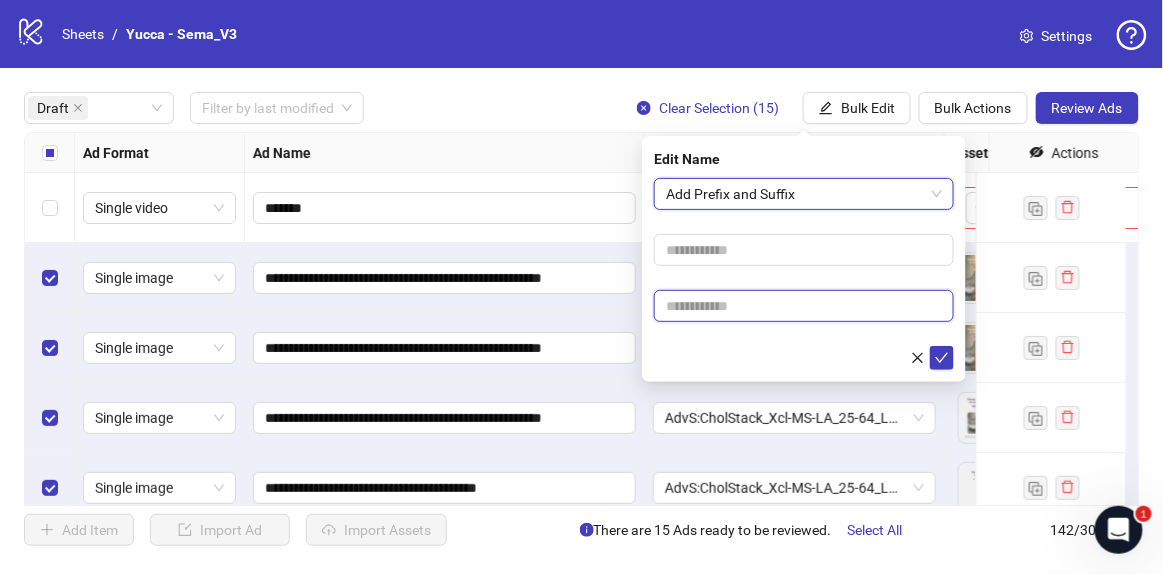 click at bounding box center (804, 306) 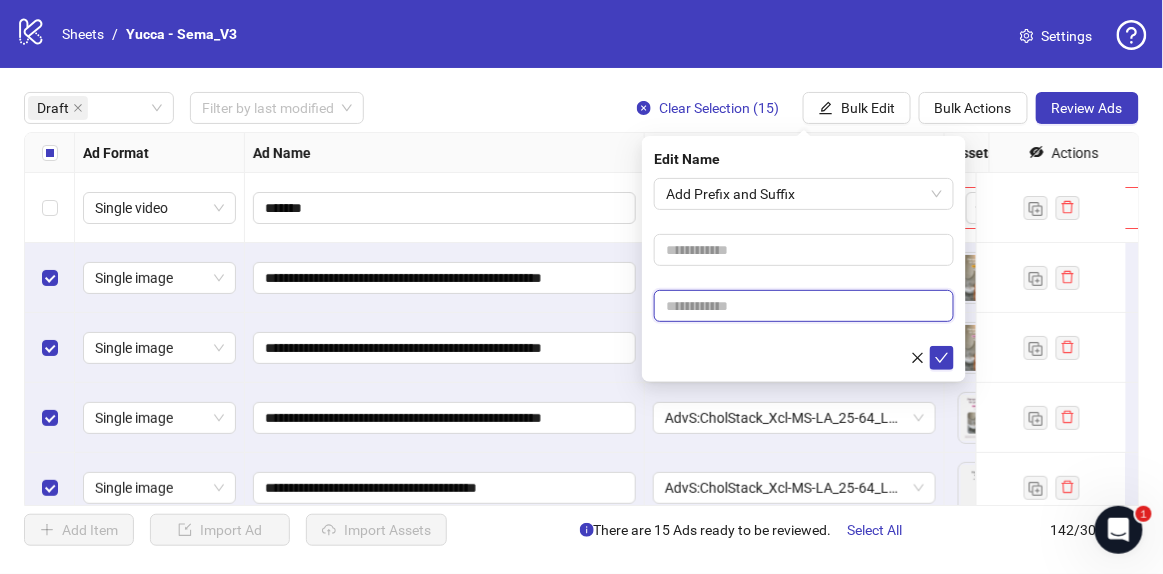 click at bounding box center (804, 306) 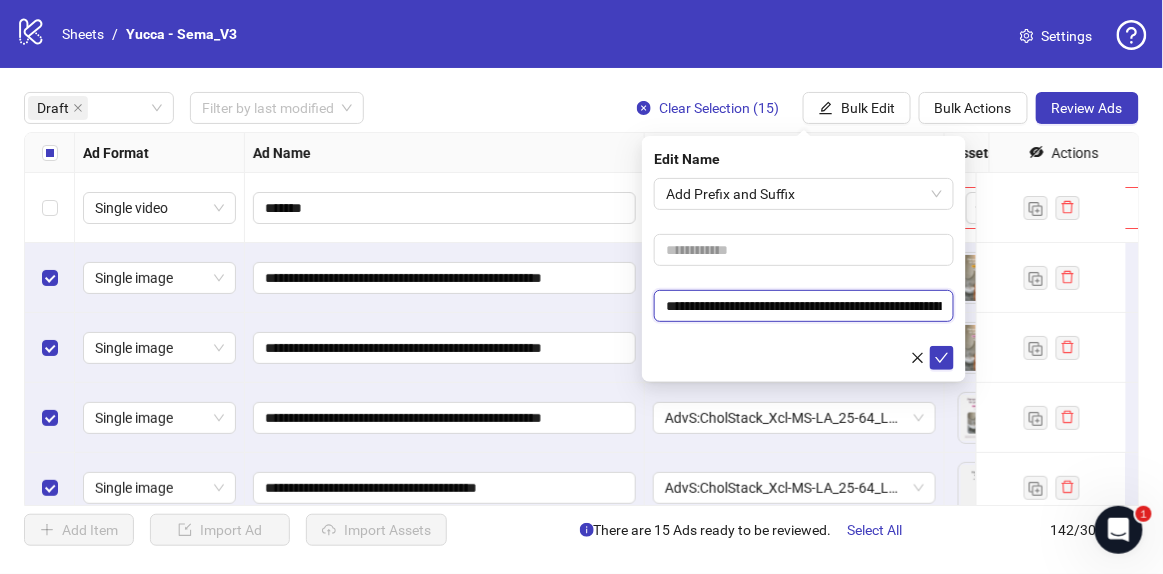 scroll, scrollTop: 0, scrollLeft: 137, axis: horizontal 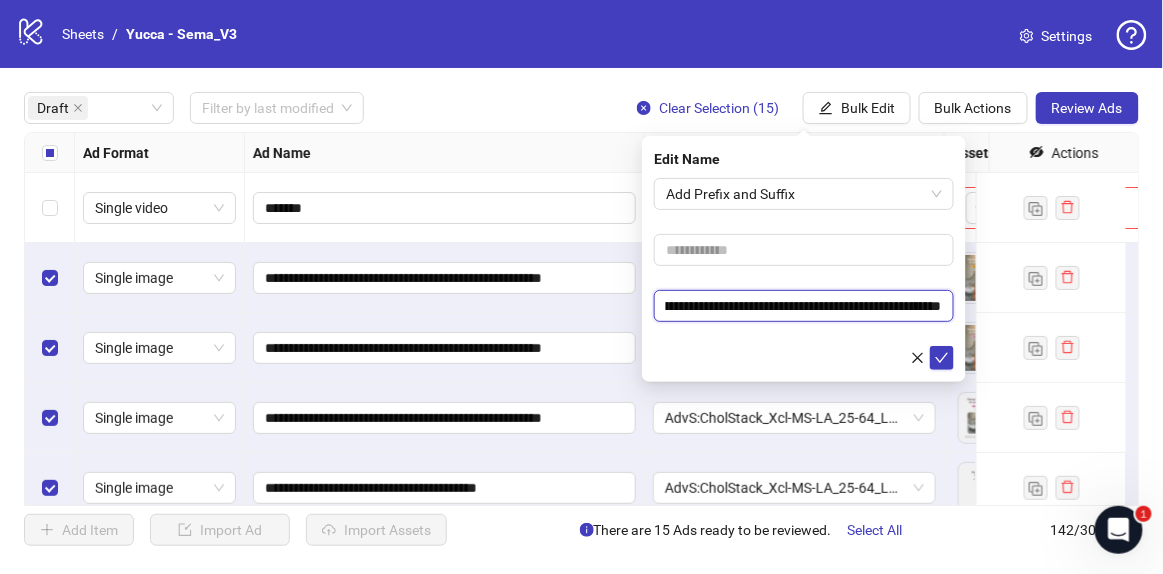 click on "**********" at bounding box center [804, 305] 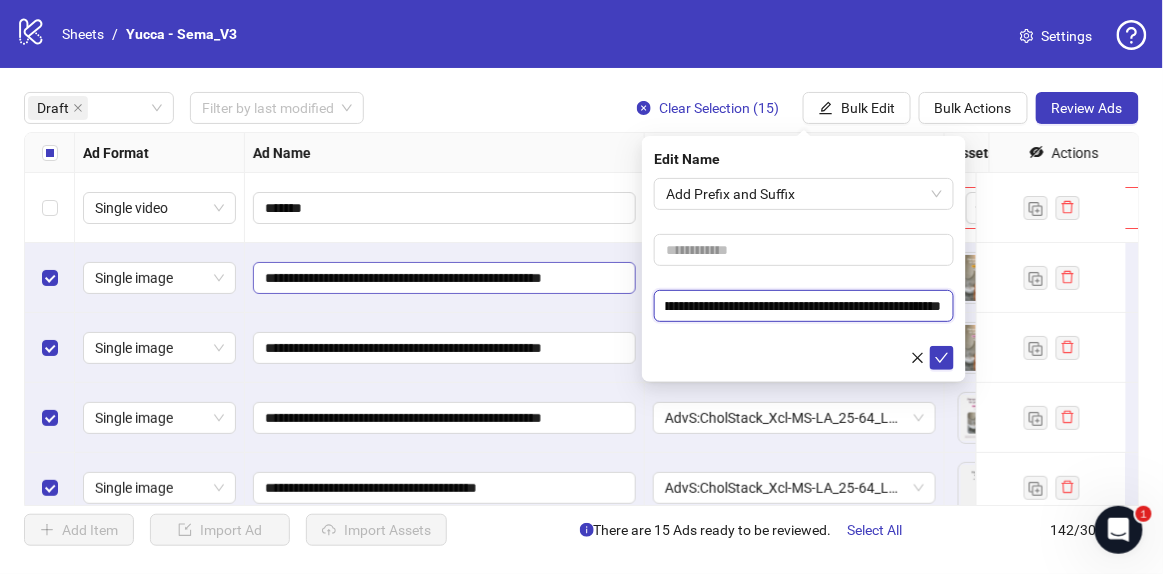 scroll, scrollTop: 0, scrollLeft: 0, axis: both 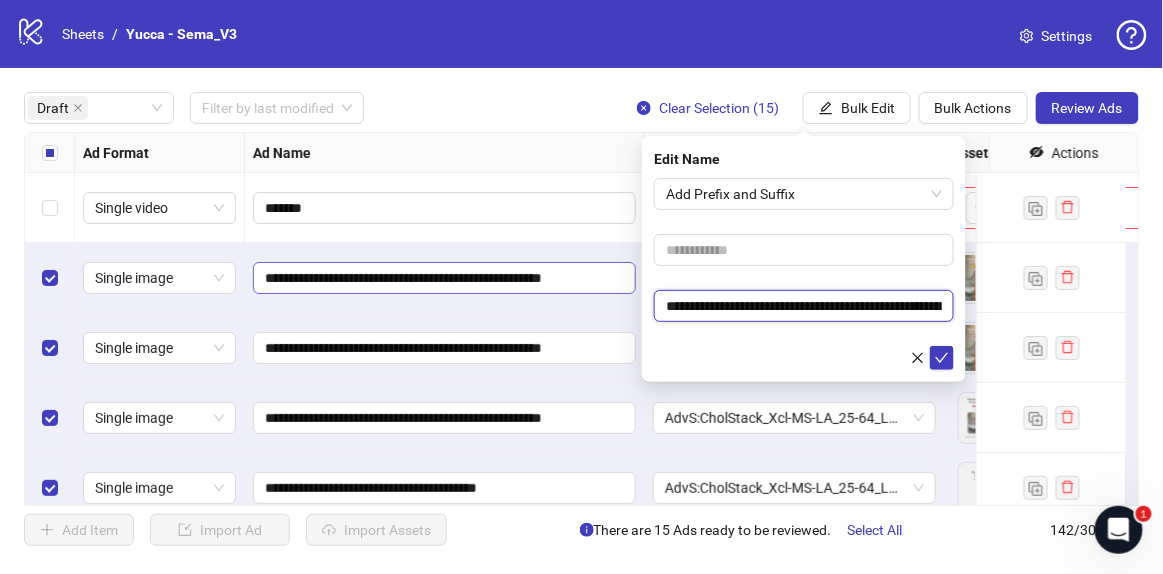 drag, startPoint x: 823, startPoint y: 305, endPoint x: 544, endPoint y: 290, distance: 279.40292 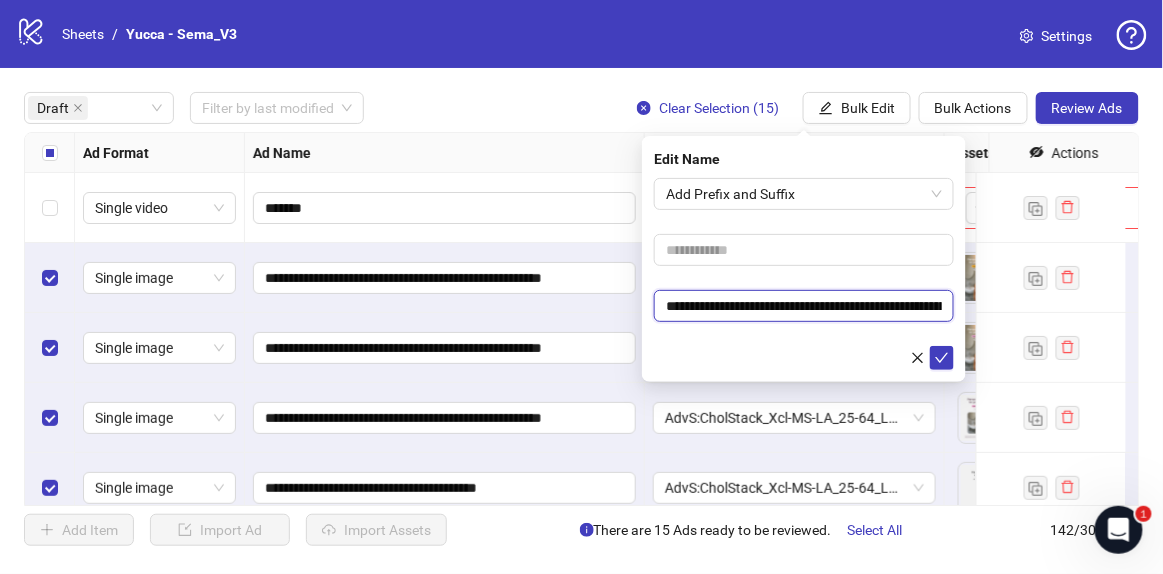 click on "**********" at bounding box center (804, 305) 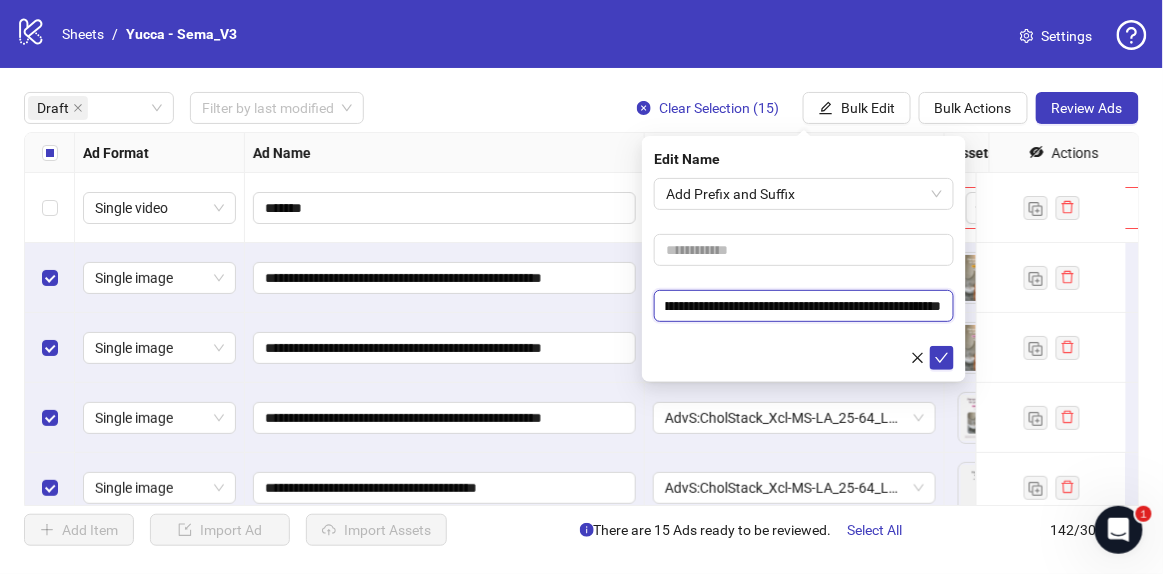 drag, startPoint x: 663, startPoint y: 302, endPoint x: 967, endPoint y: 305, distance: 304.0148 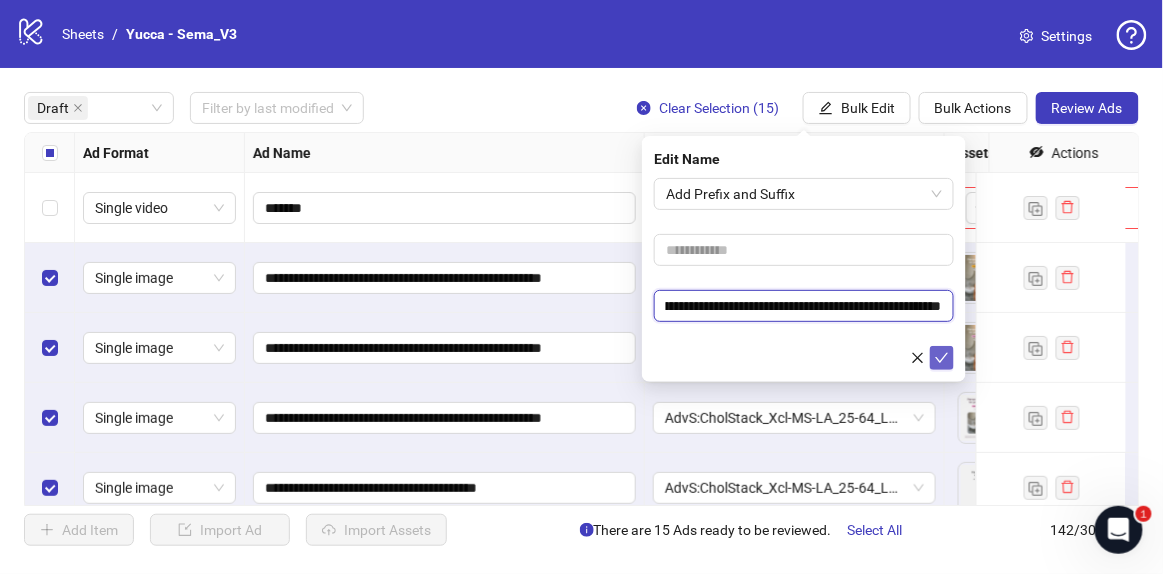 type on "**********" 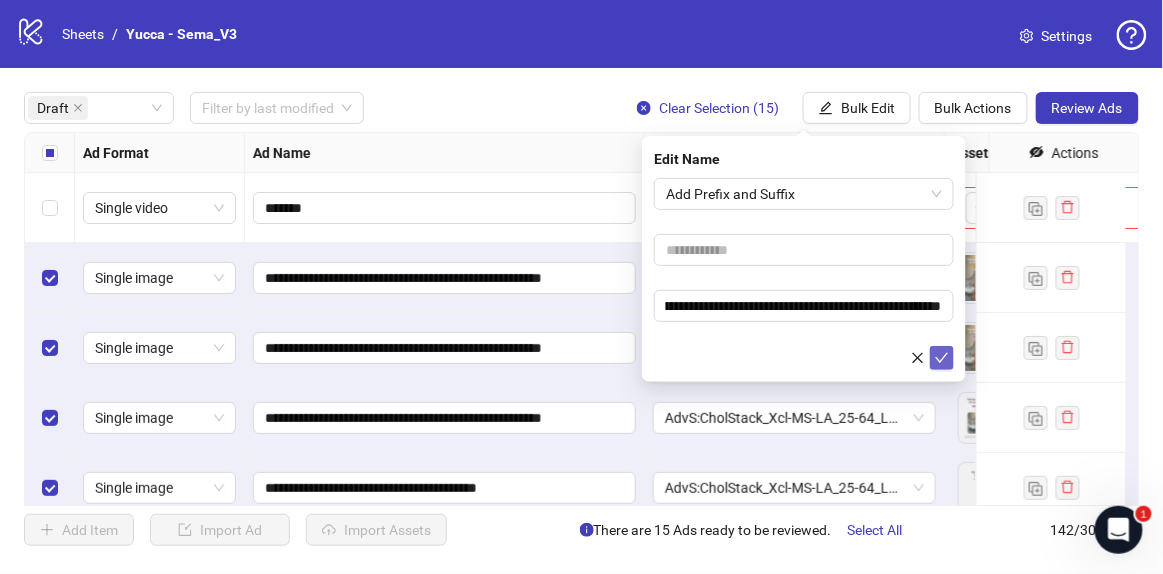 click at bounding box center [942, 358] 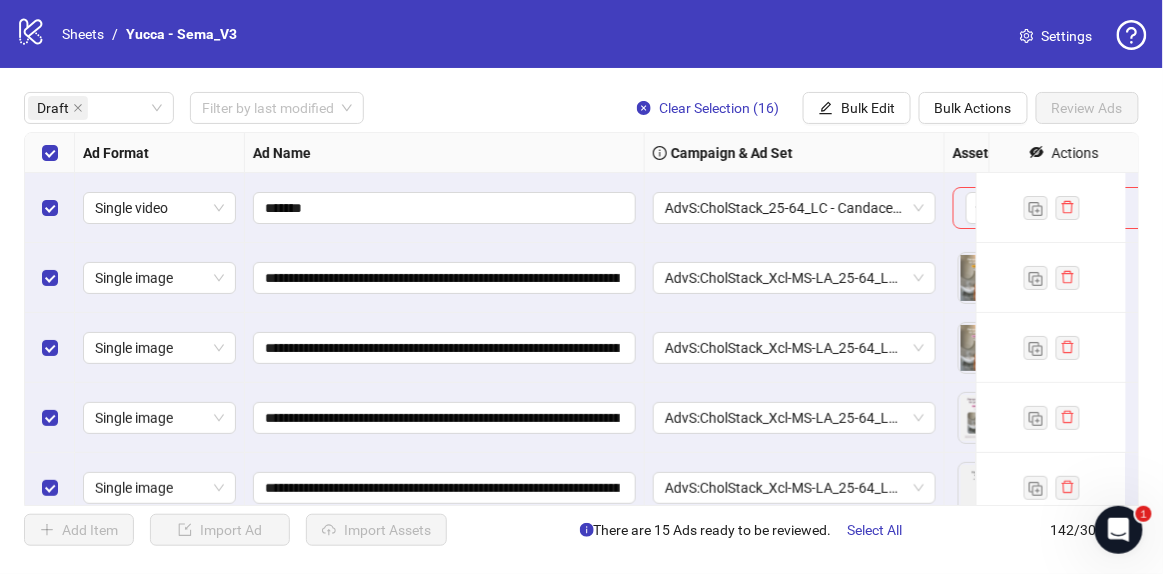 click on "Single video" at bounding box center (160, 208) 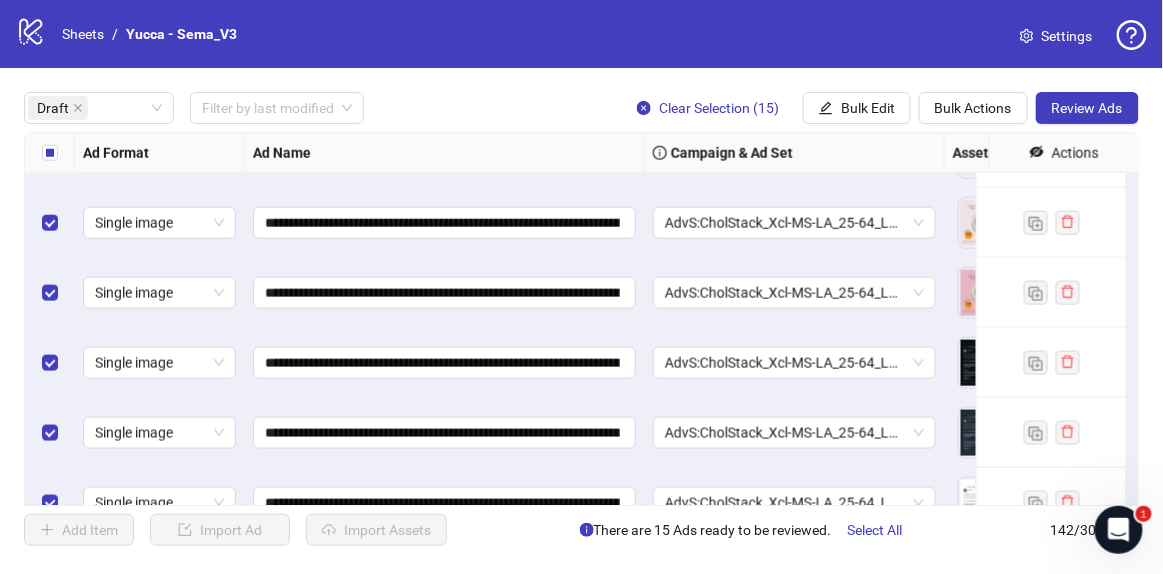 scroll, scrollTop: 801, scrollLeft: 0, axis: vertical 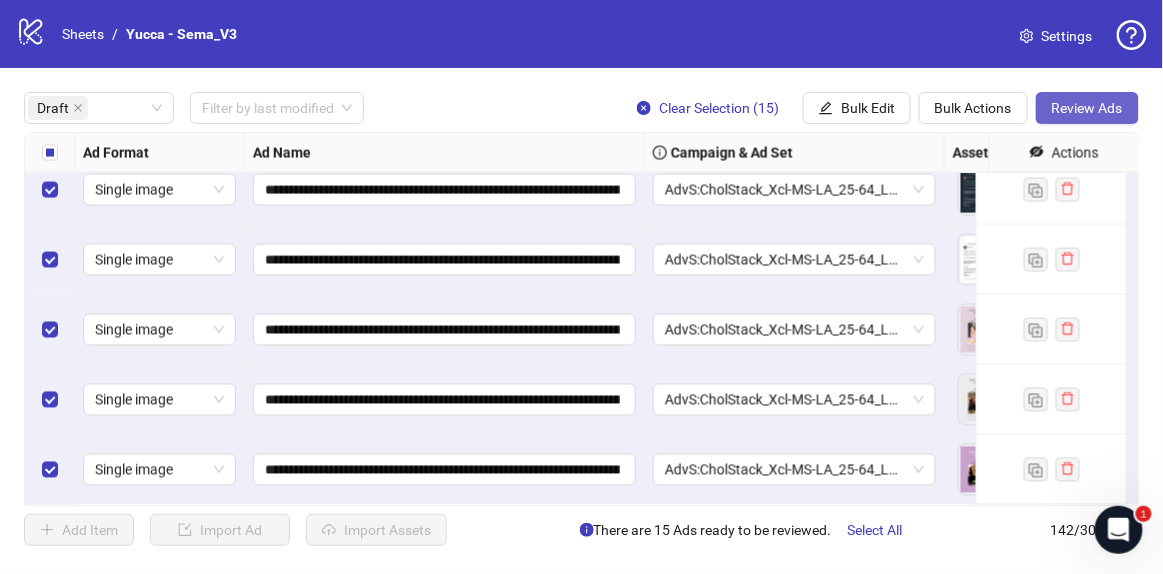 click on "Review Ads" at bounding box center [1087, 108] 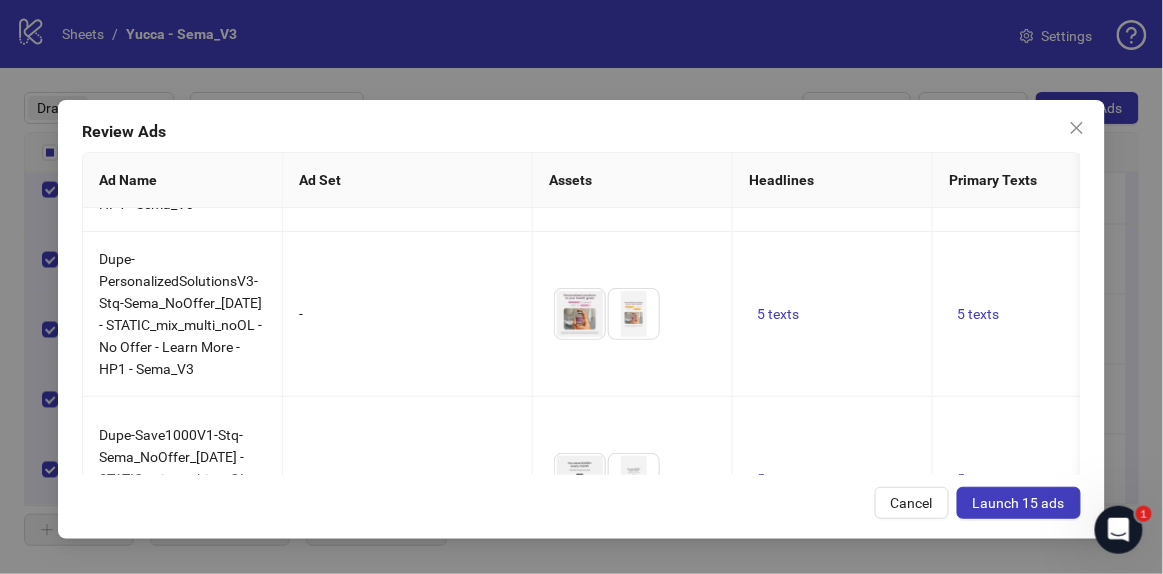 scroll, scrollTop: 306, scrollLeft: 683, axis: both 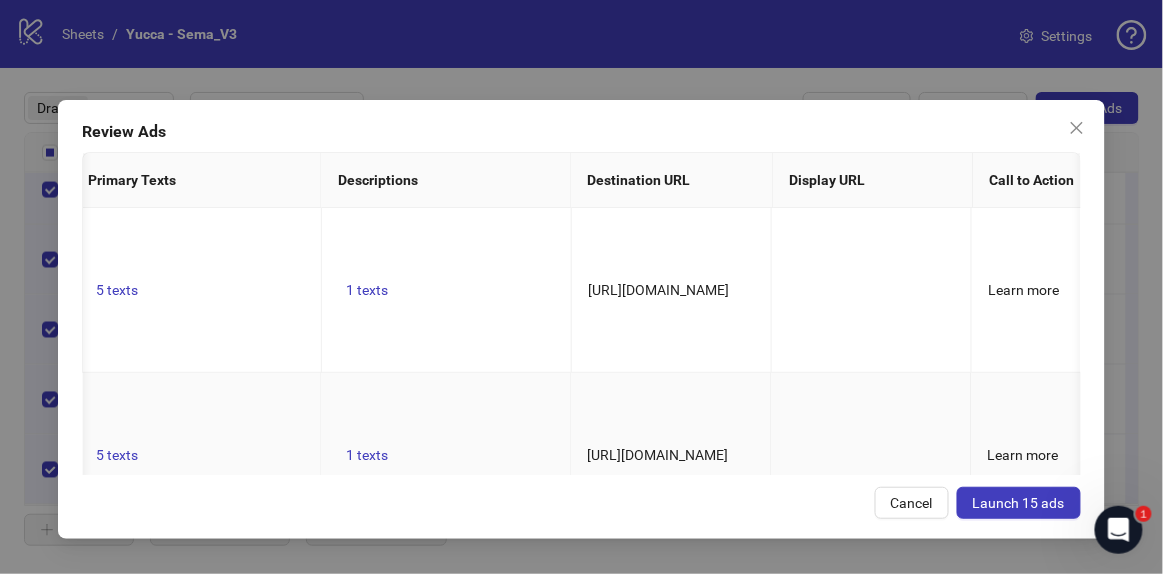 click on "1 texts" at bounding box center (447, 455) 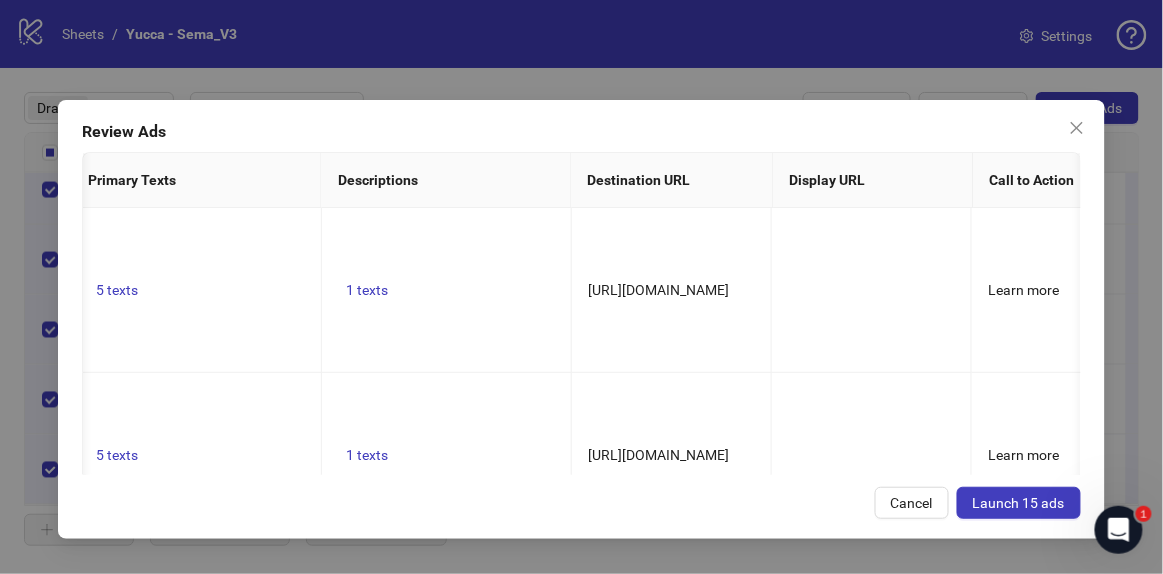 scroll, scrollTop: 0, scrollLeft: 2261, axis: horizontal 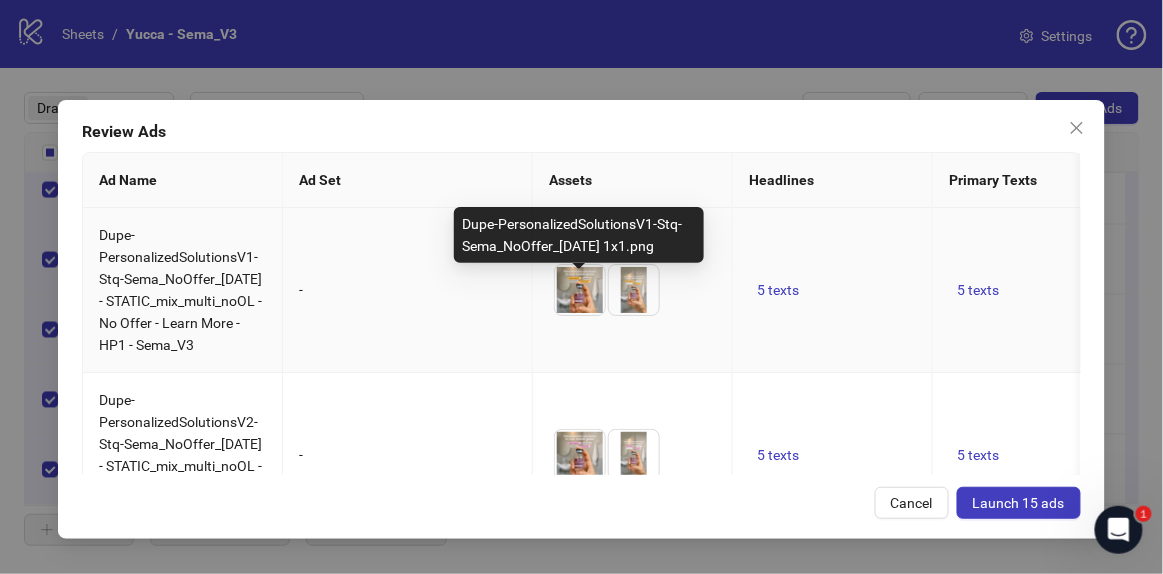 click at bounding box center (580, 290) 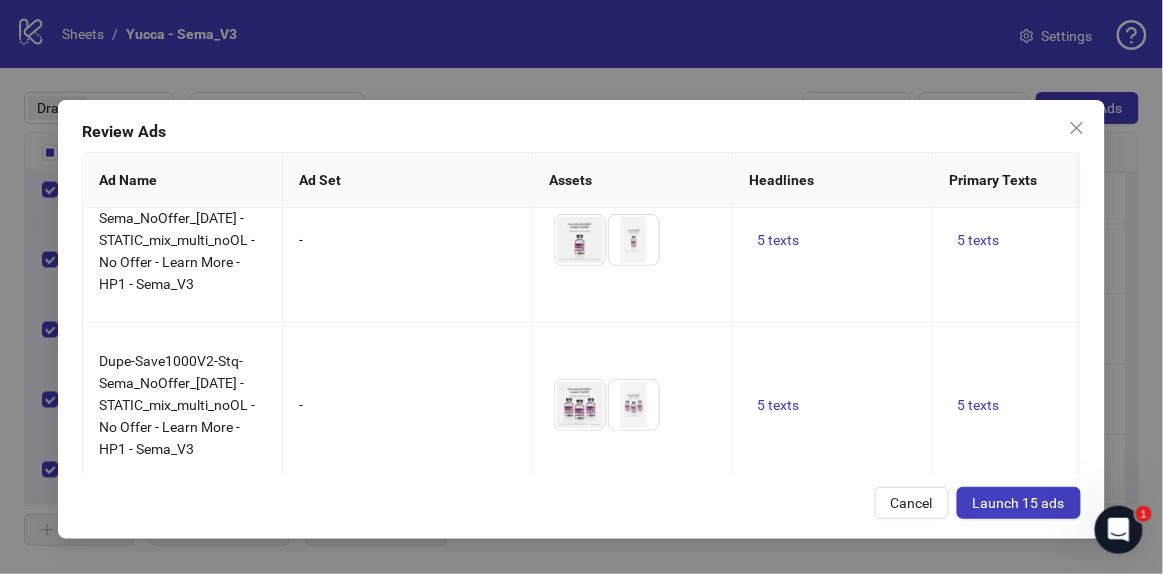 click on "Launch 15 ads" at bounding box center (1019, 503) 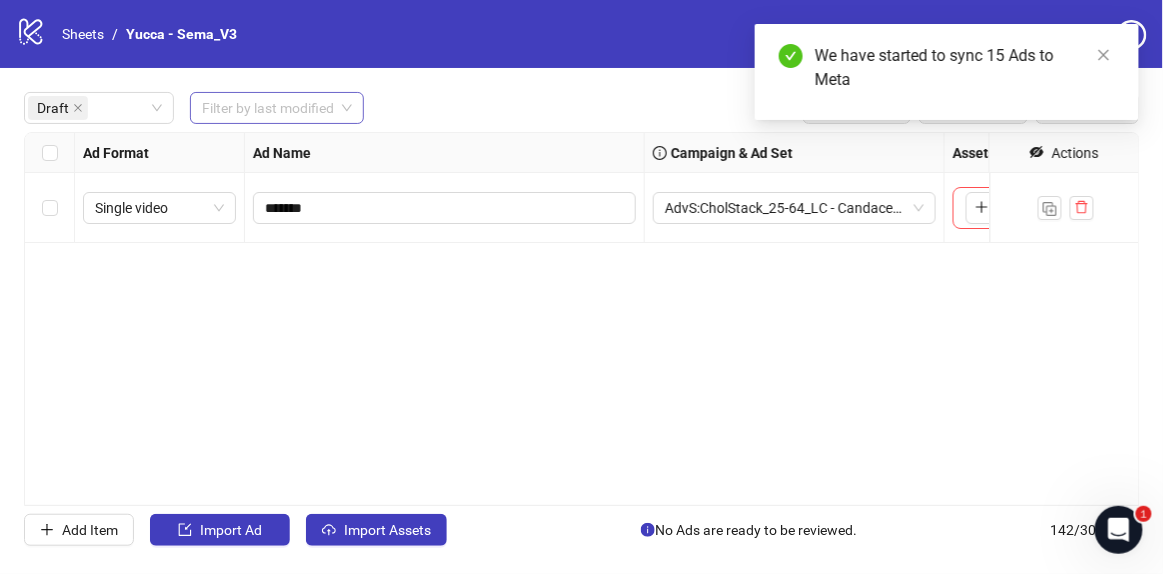 drag, startPoint x: 266, startPoint y: 106, endPoint x: 259, endPoint y: 114, distance: 10.630146 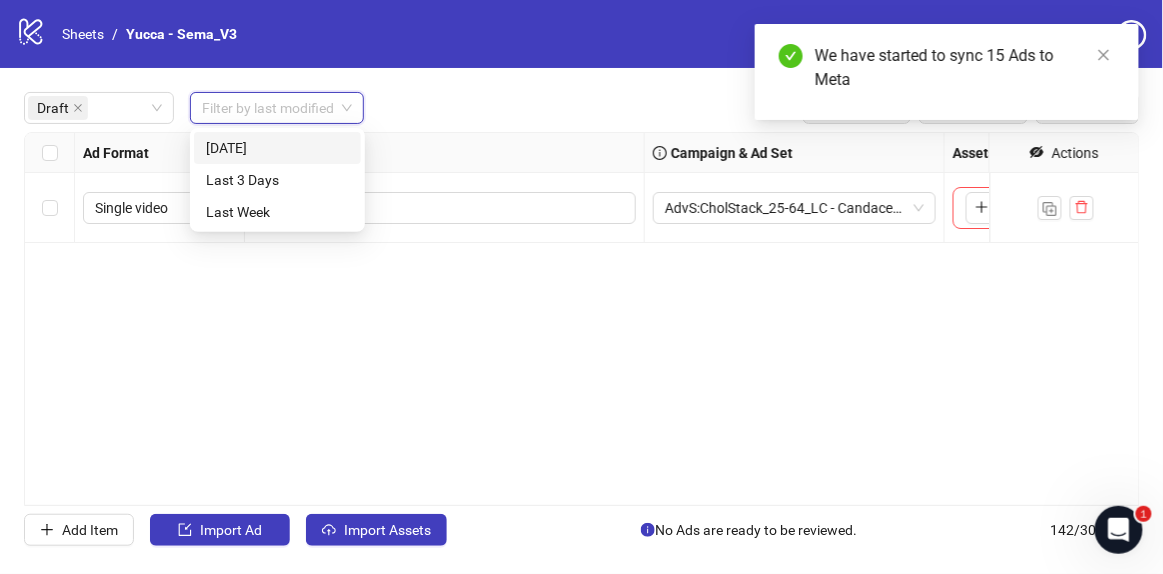 click on "[DATE]" at bounding box center (277, 148) 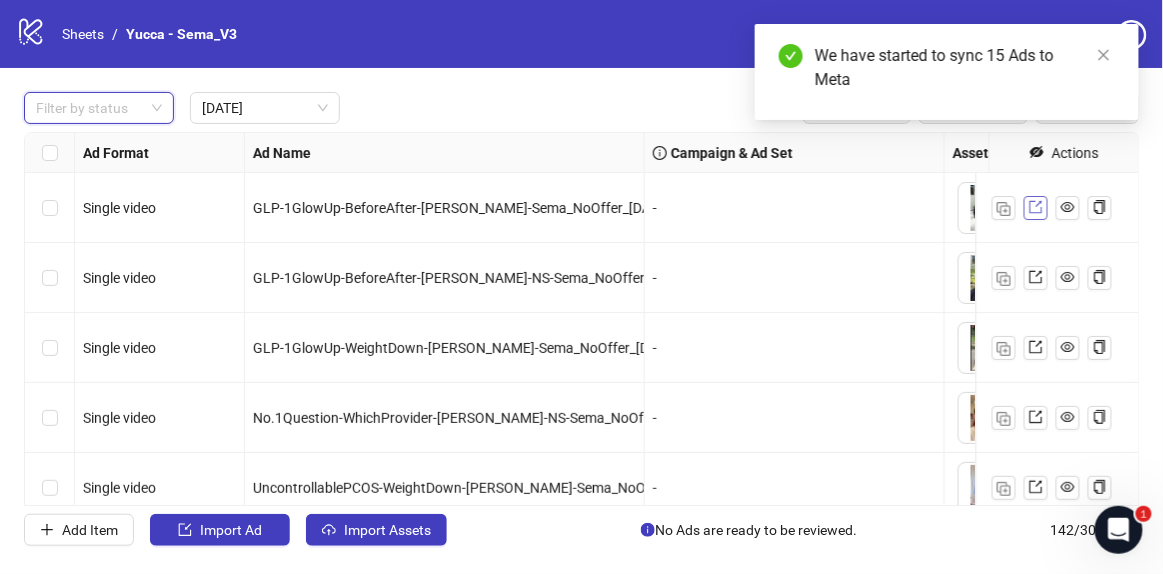 click at bounding box center [1036, 208] 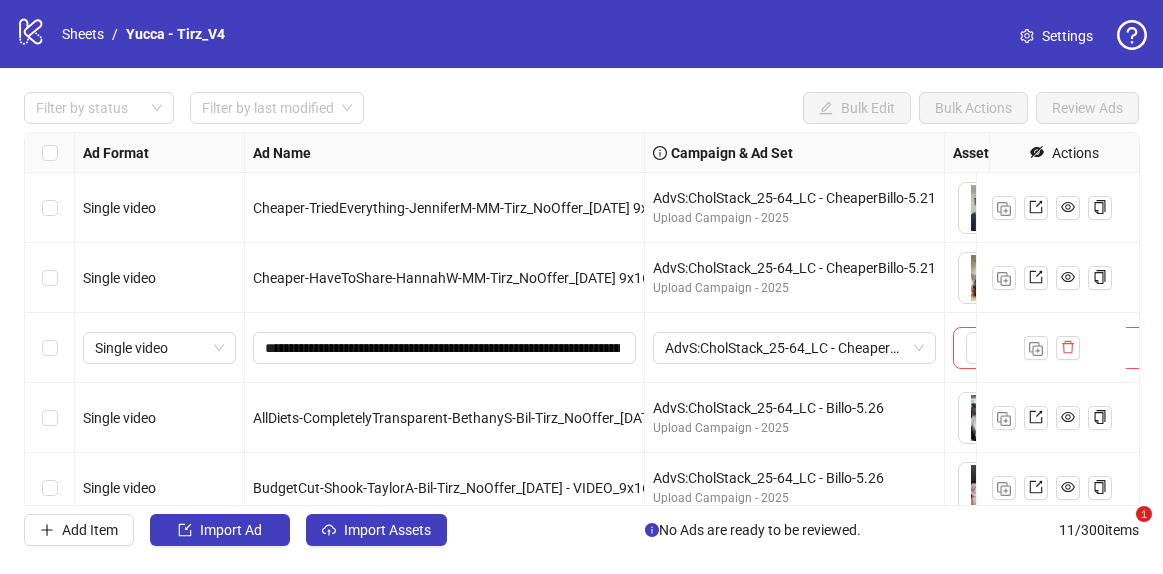 scroll, scrollTop: 0, scrollLeft: 0, axis: both 